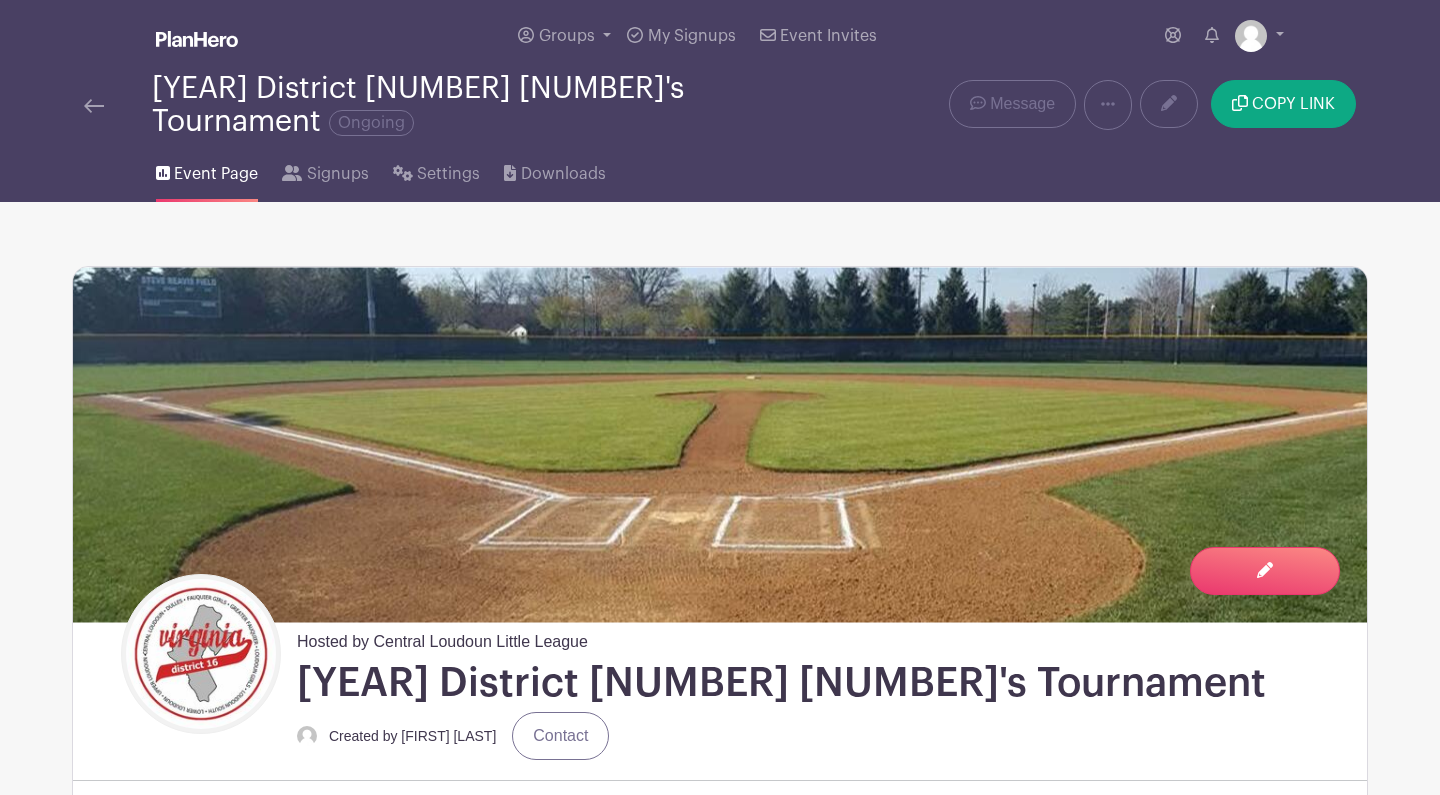 scroll, scrollTop: 0, scrollLeft: 0, axis: both 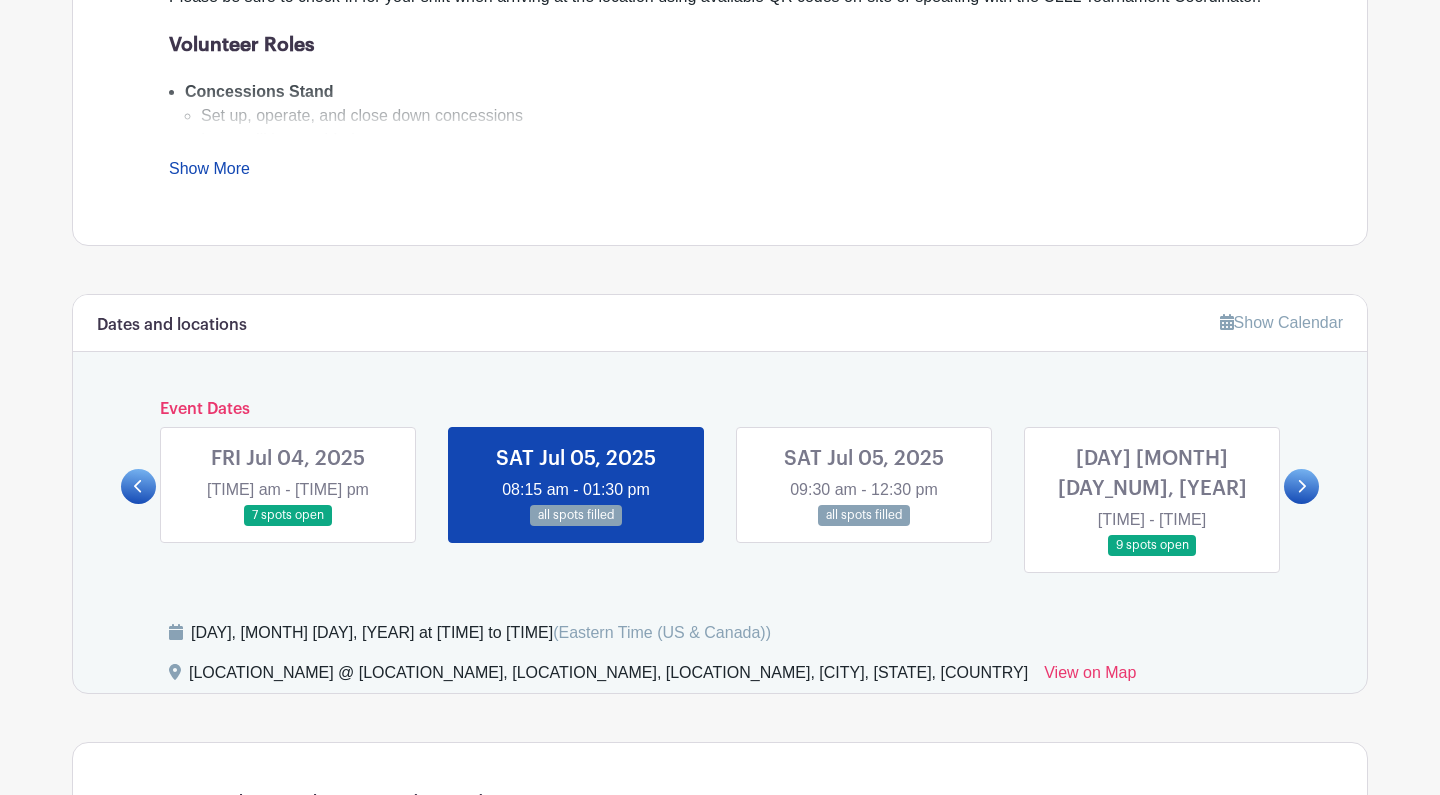 click at bounding box center (138, 486) 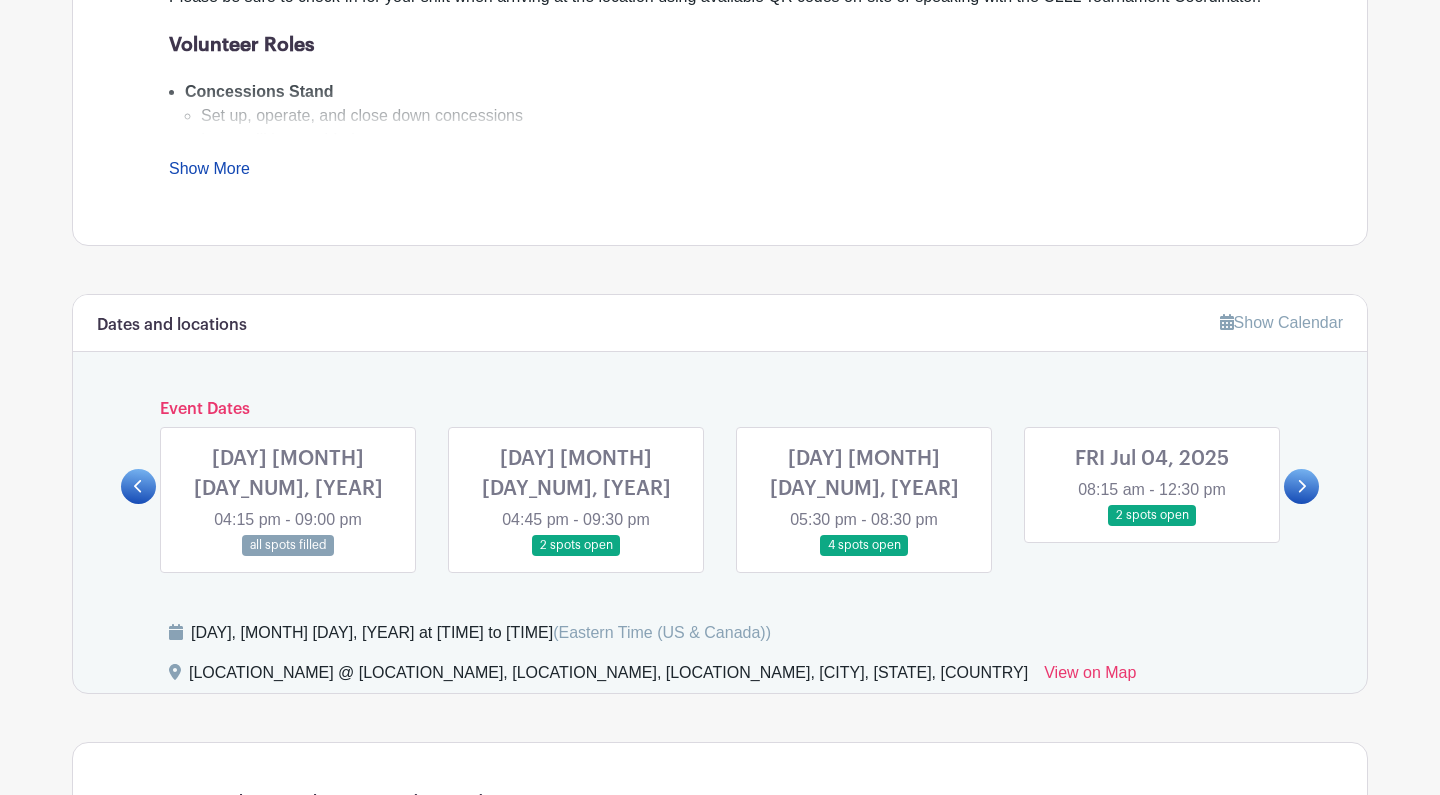 click at bounding box center [576, 556] 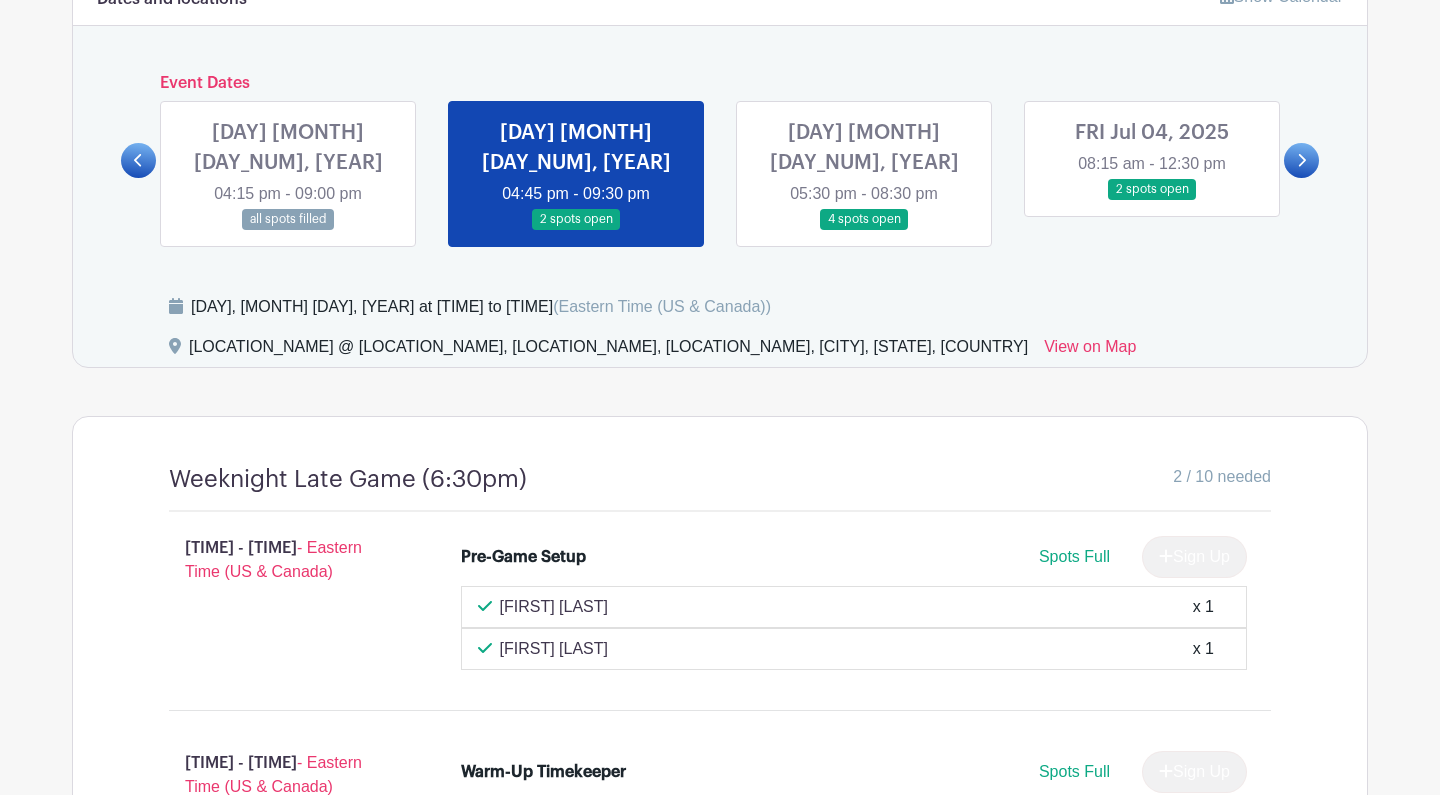 scroll, scrollTop: 1370, scrollLeft: 0, axis: vertical 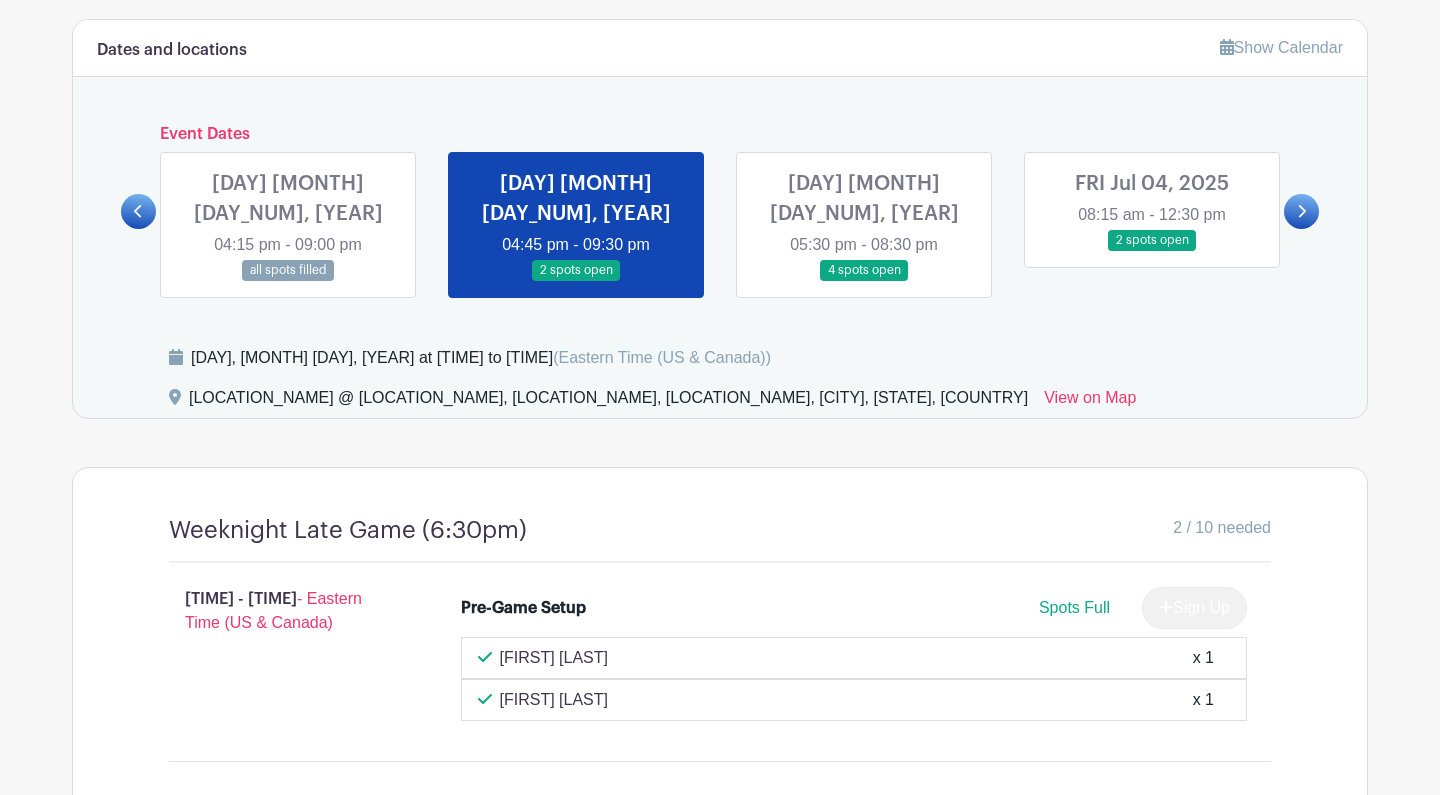 click at bounding box center [288, 281] 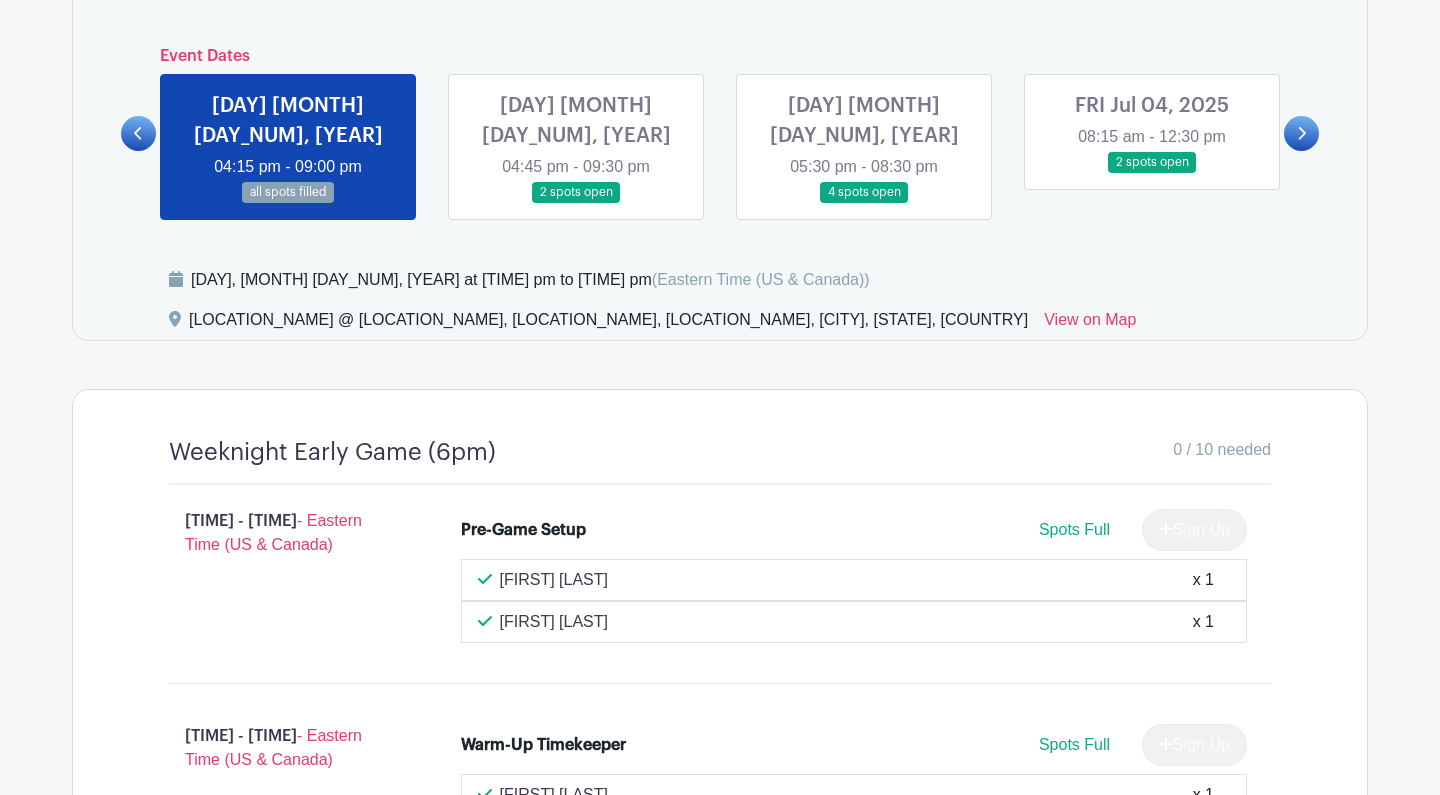 scroll, scrollTop: 1447, scrollLeft: 0, axis: vertical 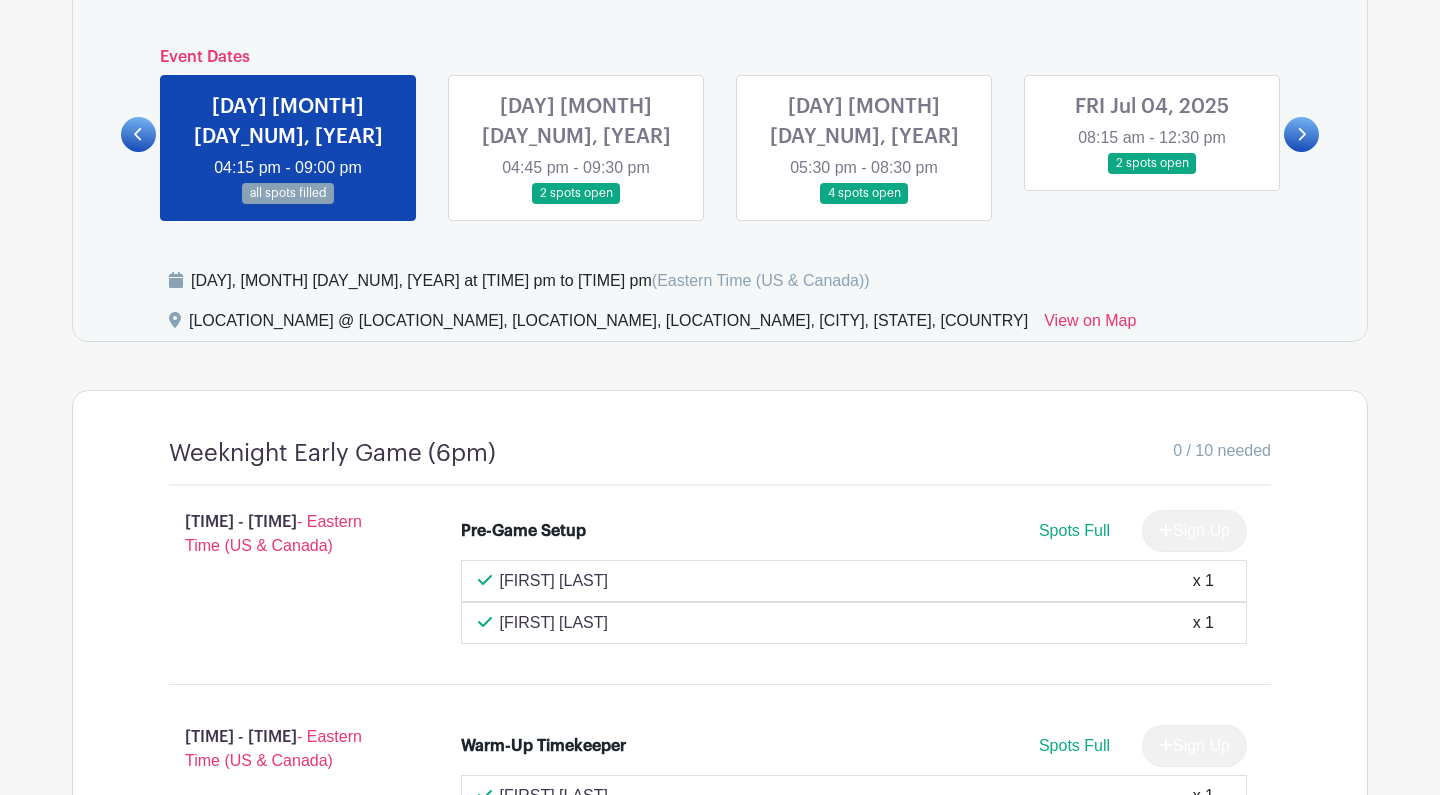 click at bounding box center [1152, 174] 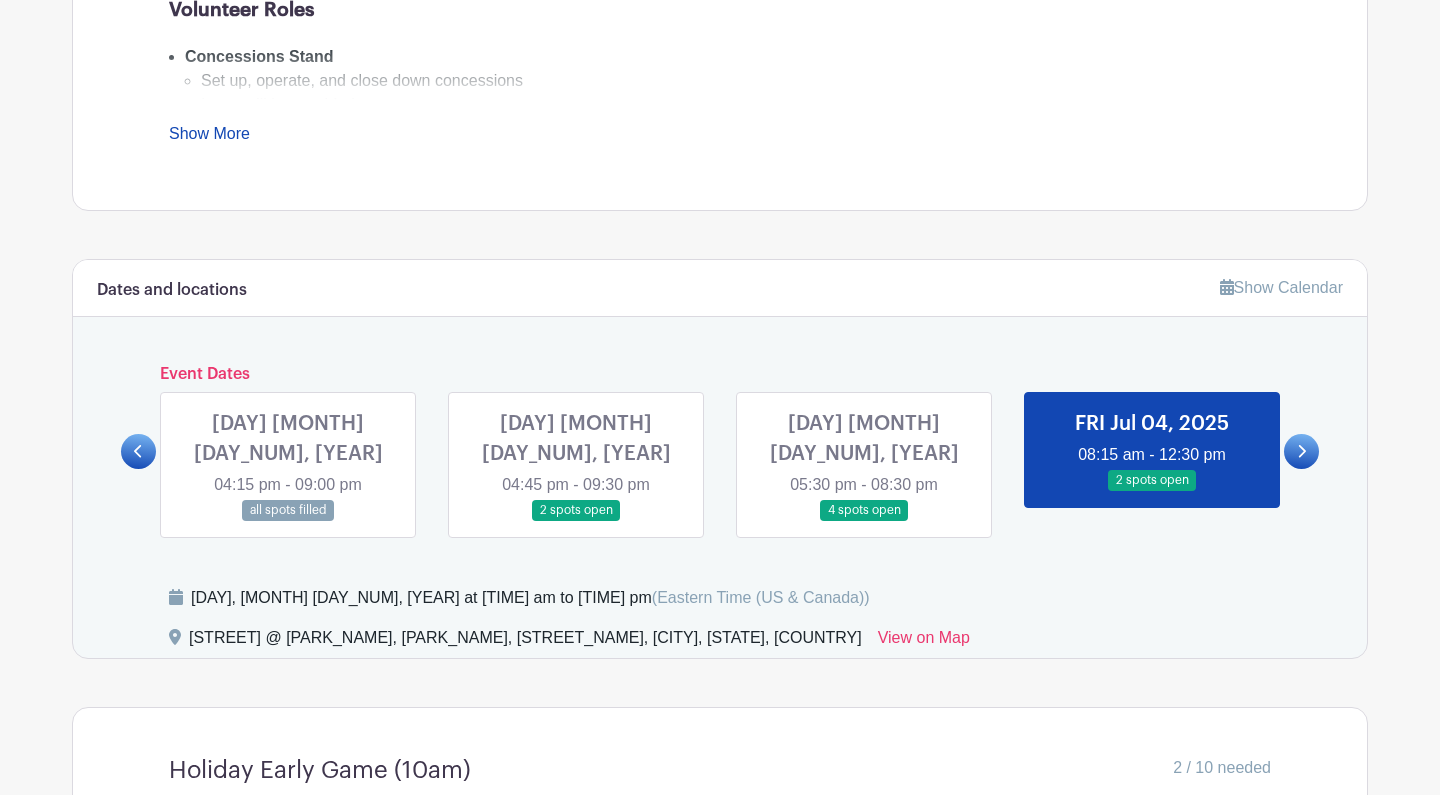scroll, scrollTop: 1067, scrollLeft: 0, axis: vertical 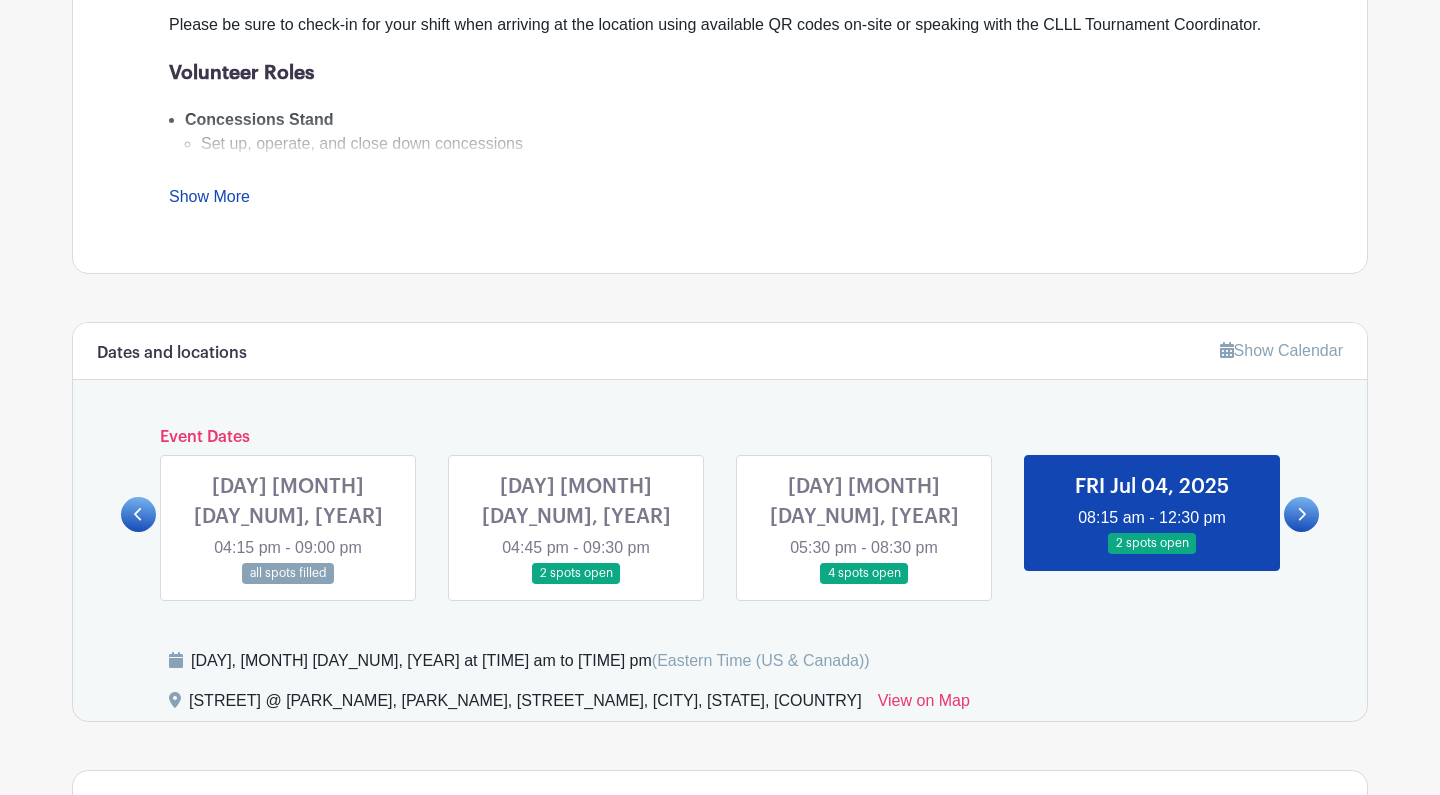 click at bounding box center [1301, 514] 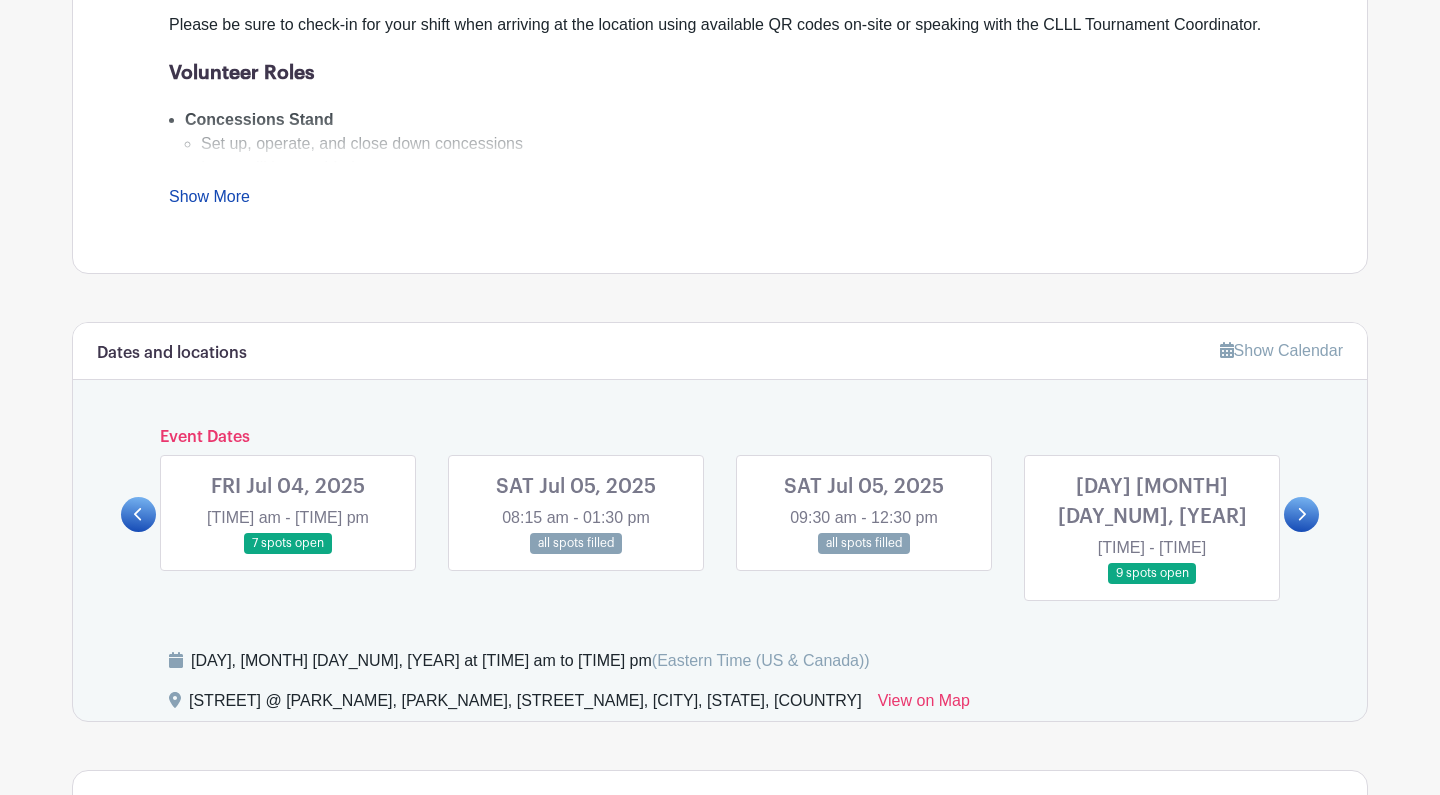 click at bounding box center (576, 554) 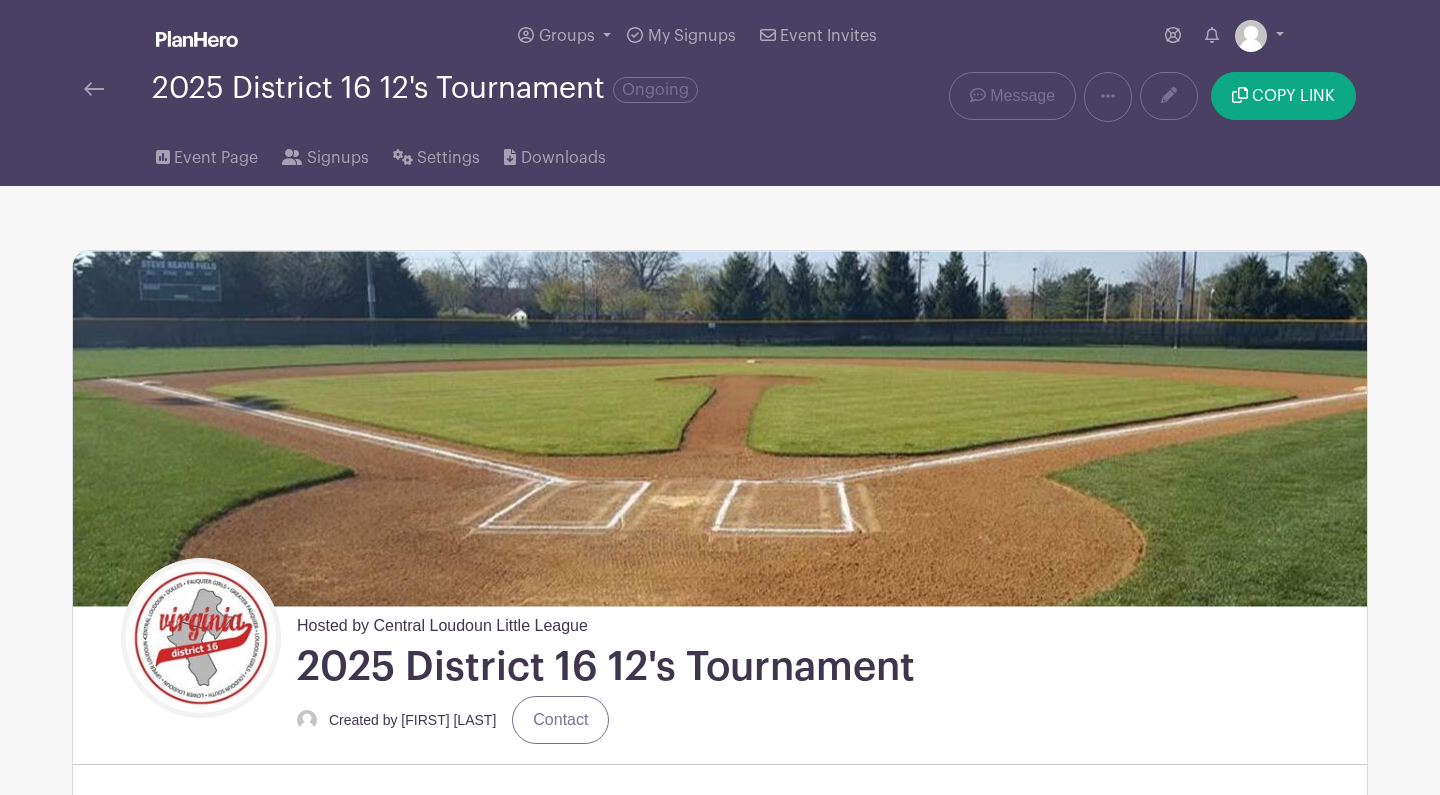 scroll, scrollTop: 0, scrollLeft: 0, axis: both 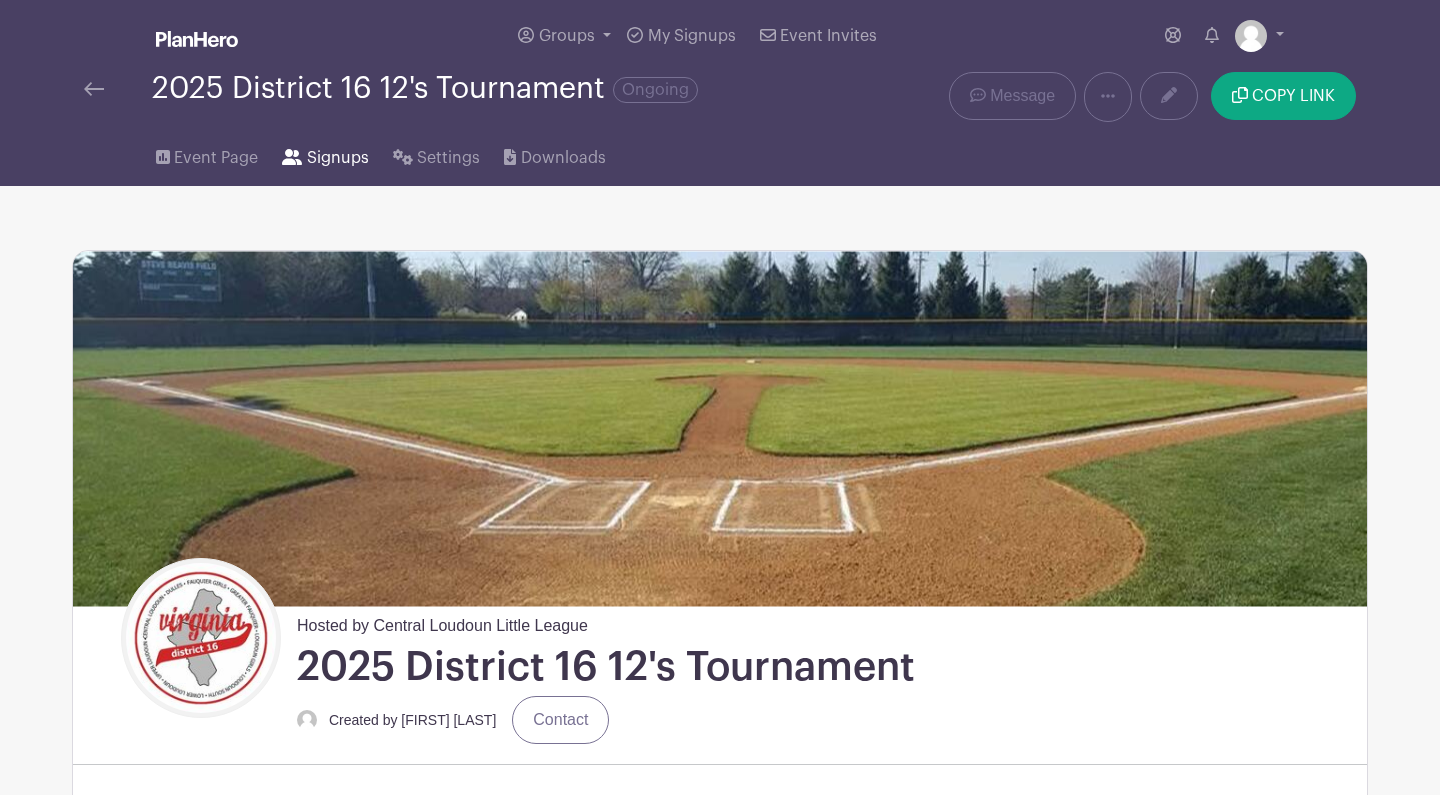click on "Signups" at bounding box center (338, 158) 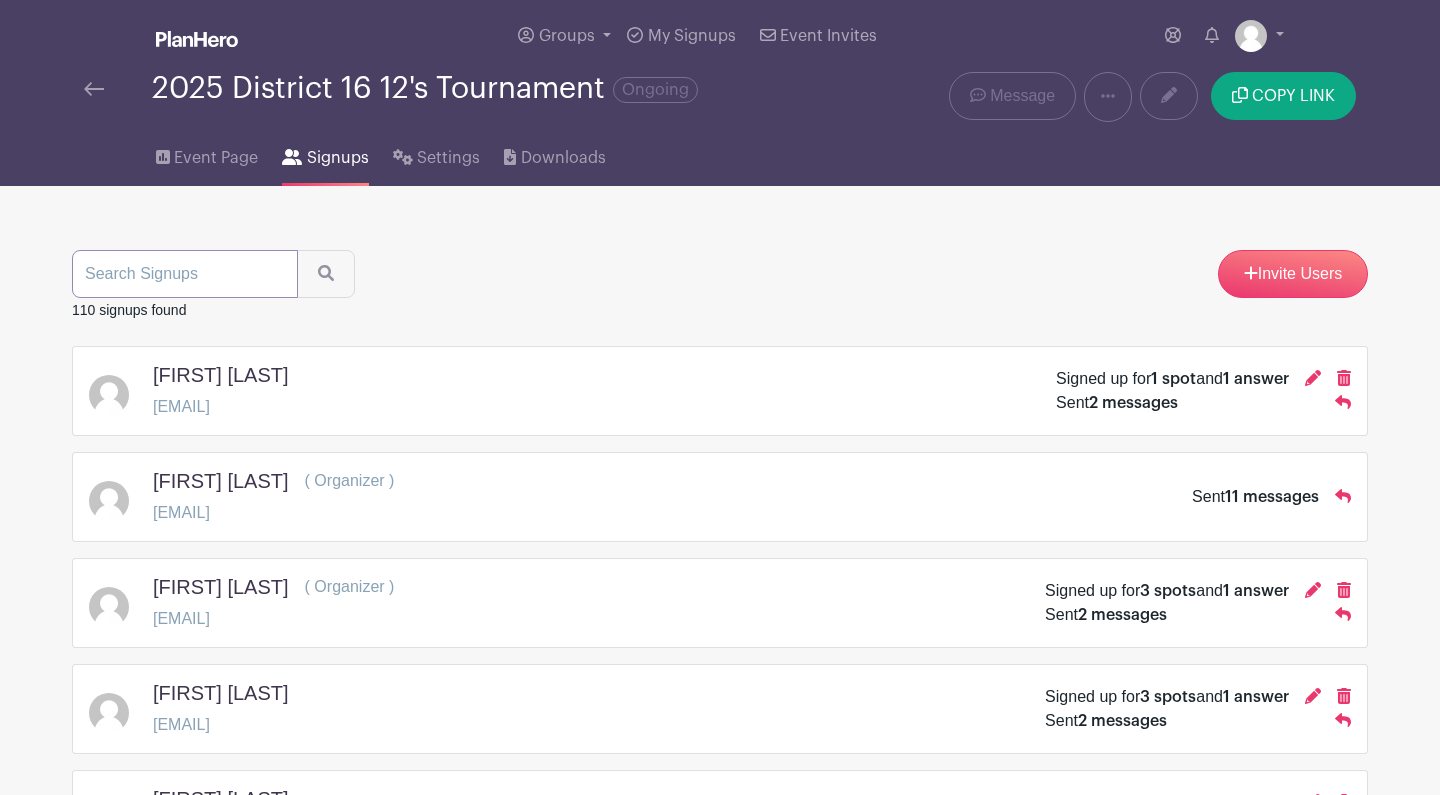 click at bounding box center (185, 274) 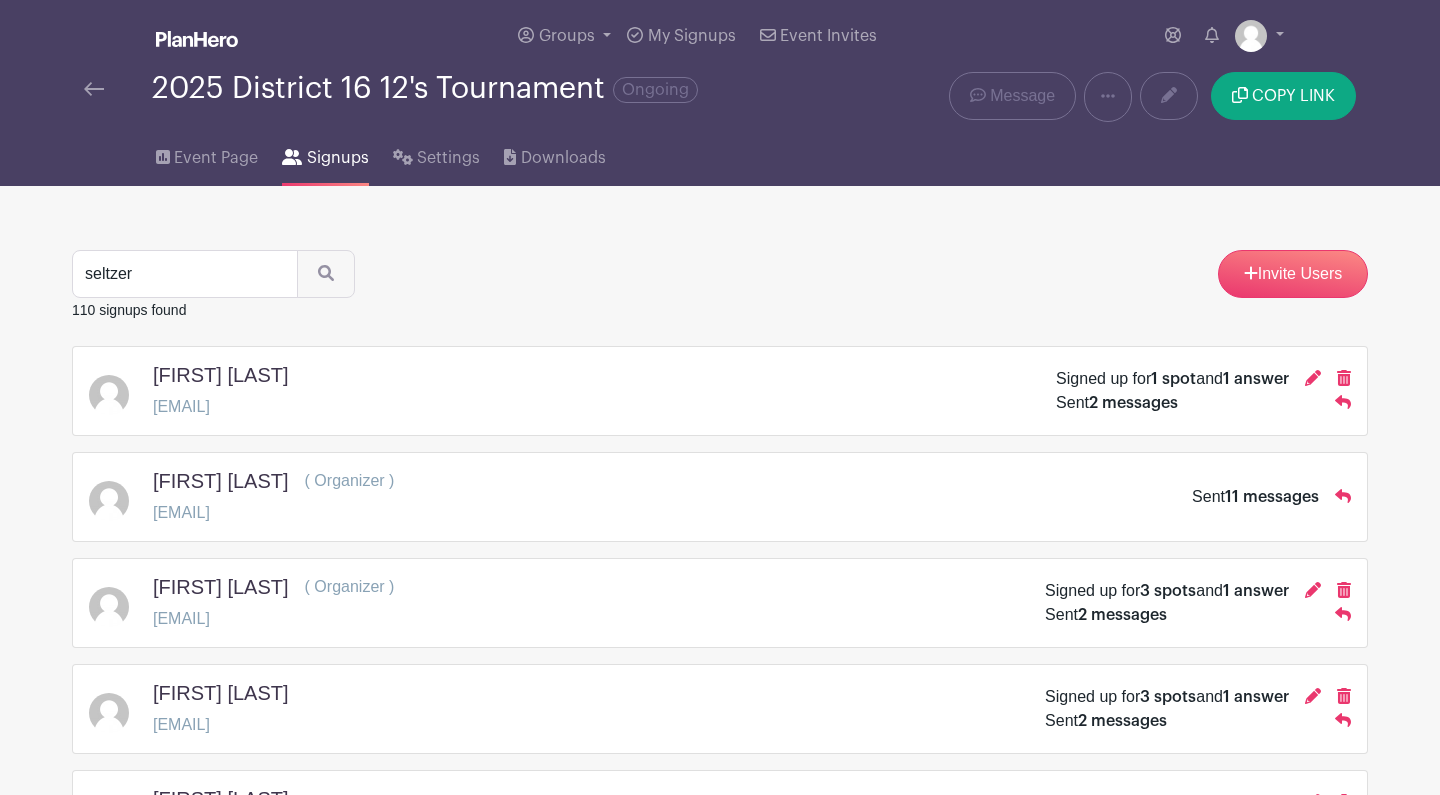 drag, startPoint x: 216, startPoint y: 275, endPoint x: 192, endPoint y: 321, distance: 51.884487 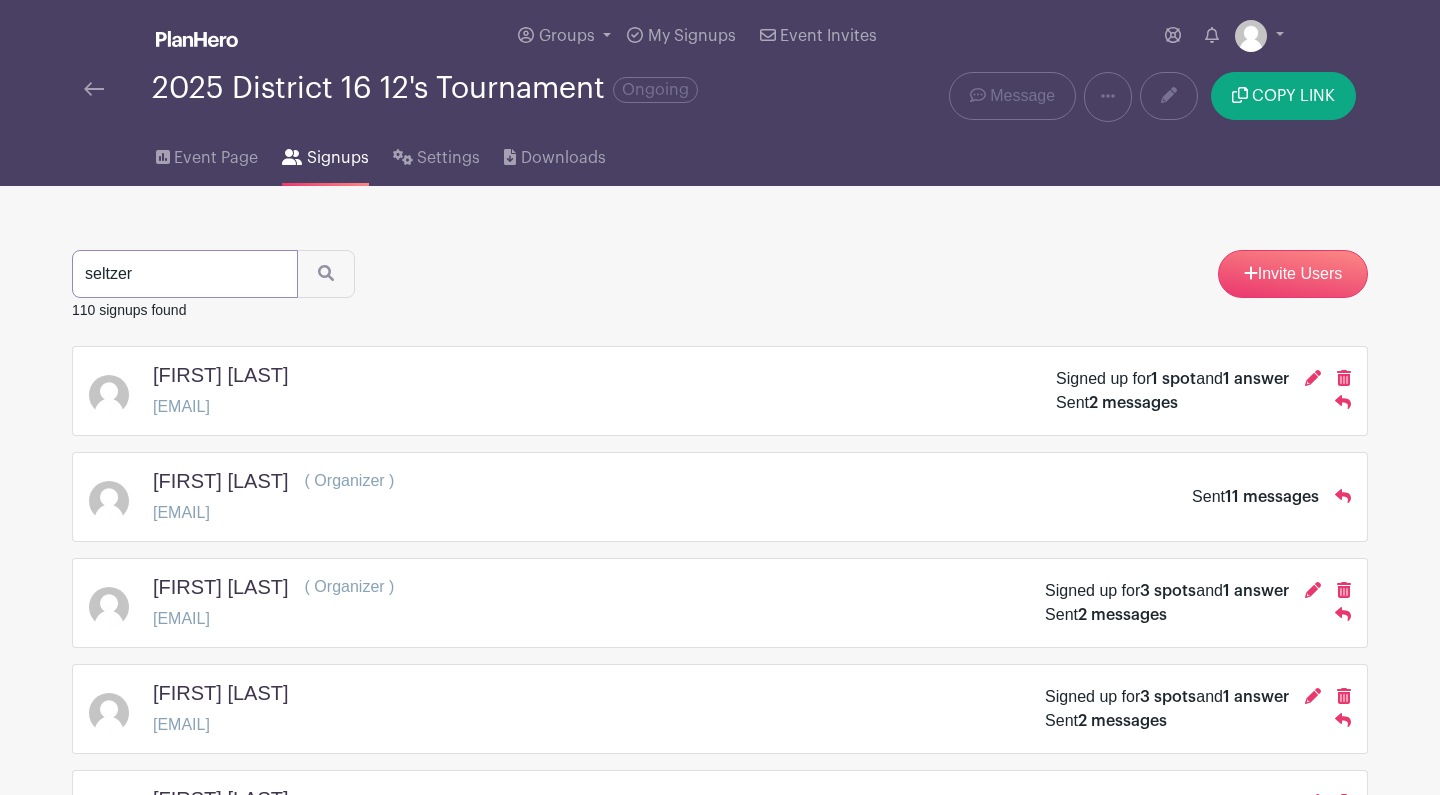 drag, startPoint x: 150, startPoint y: 274, endPoint x: 29, endPoint y: 275, distance: 121.004135 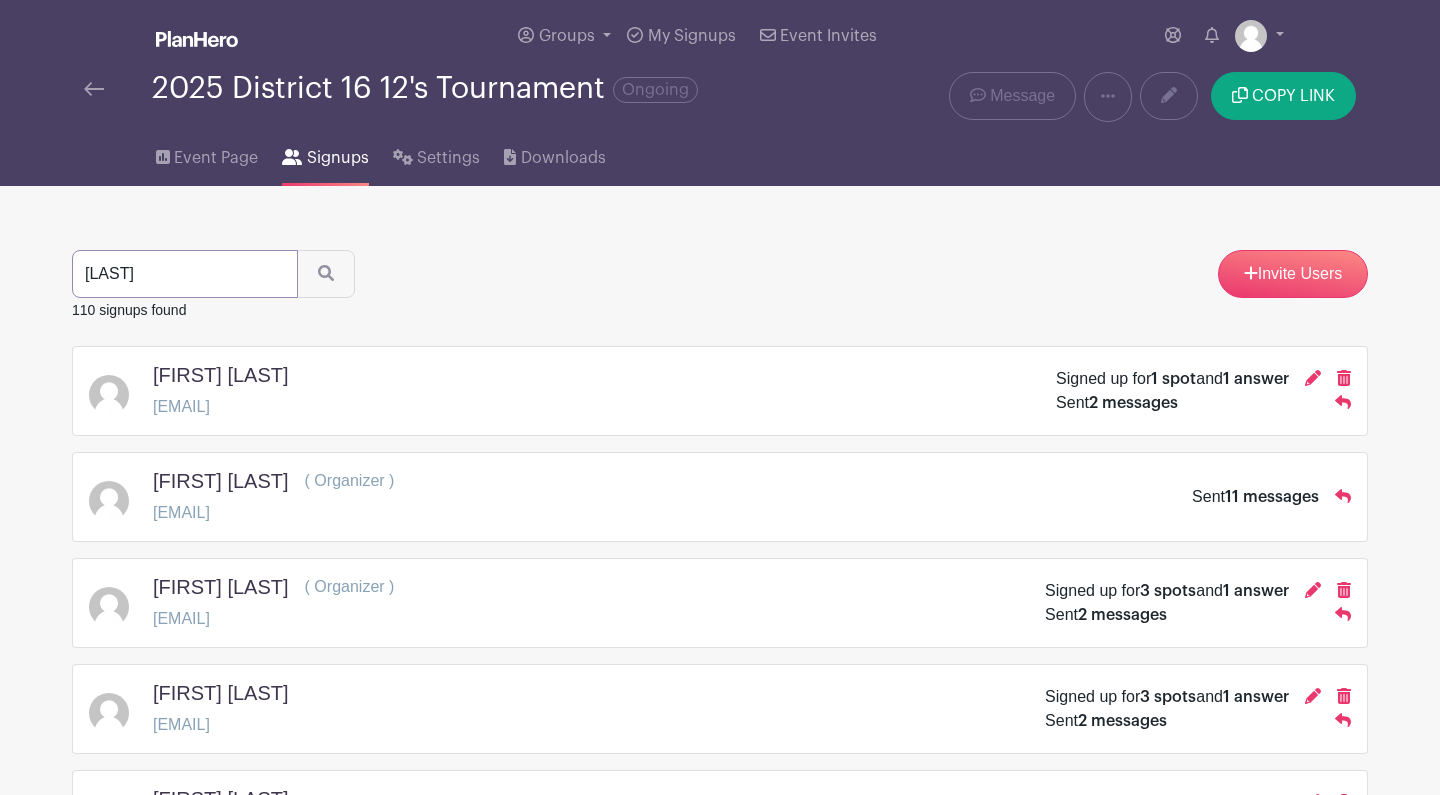 type on "[LAST]" 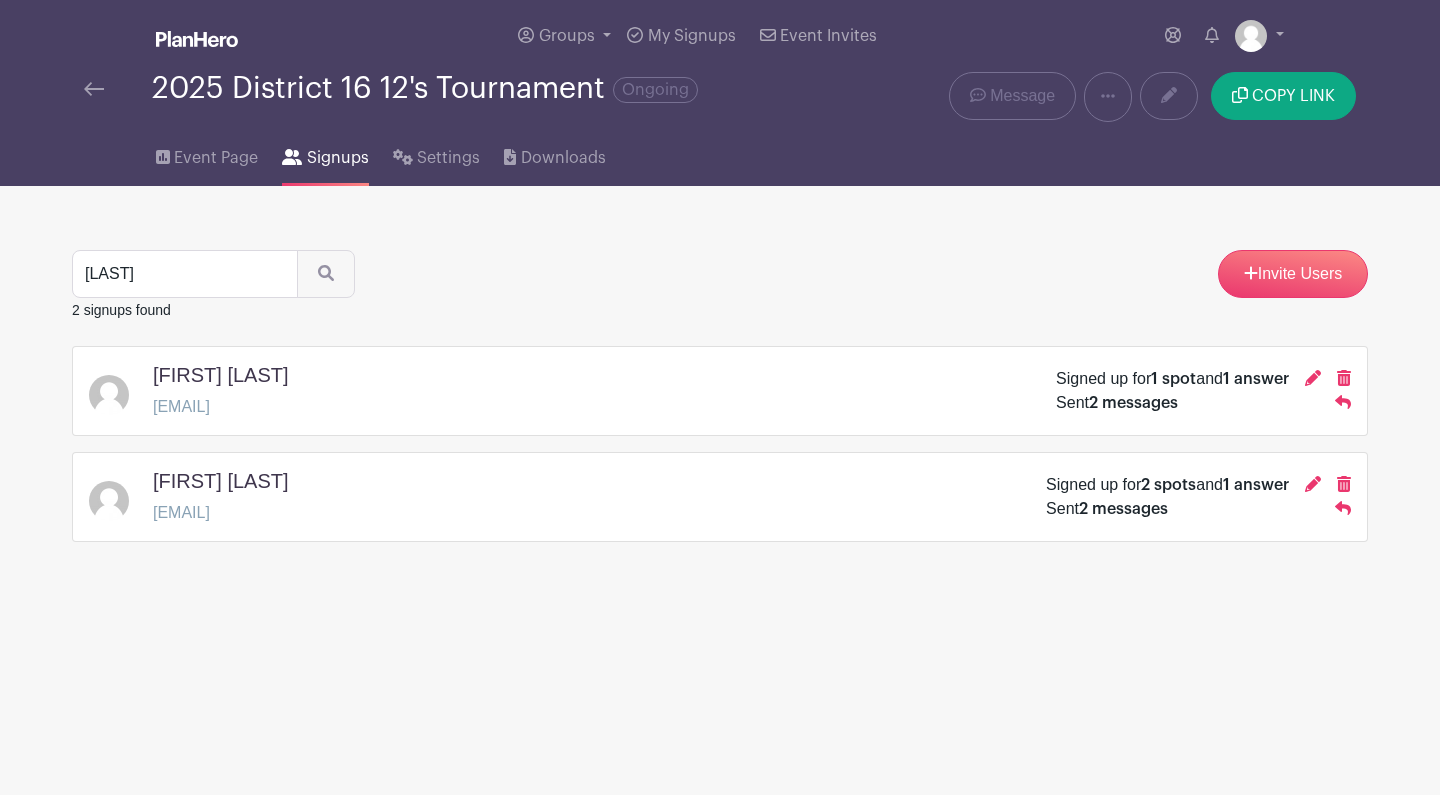 drag, startPoint x: 343, startPoint y: 407, endPoint x: 145, endPoint y: 403, distance: 198.0404 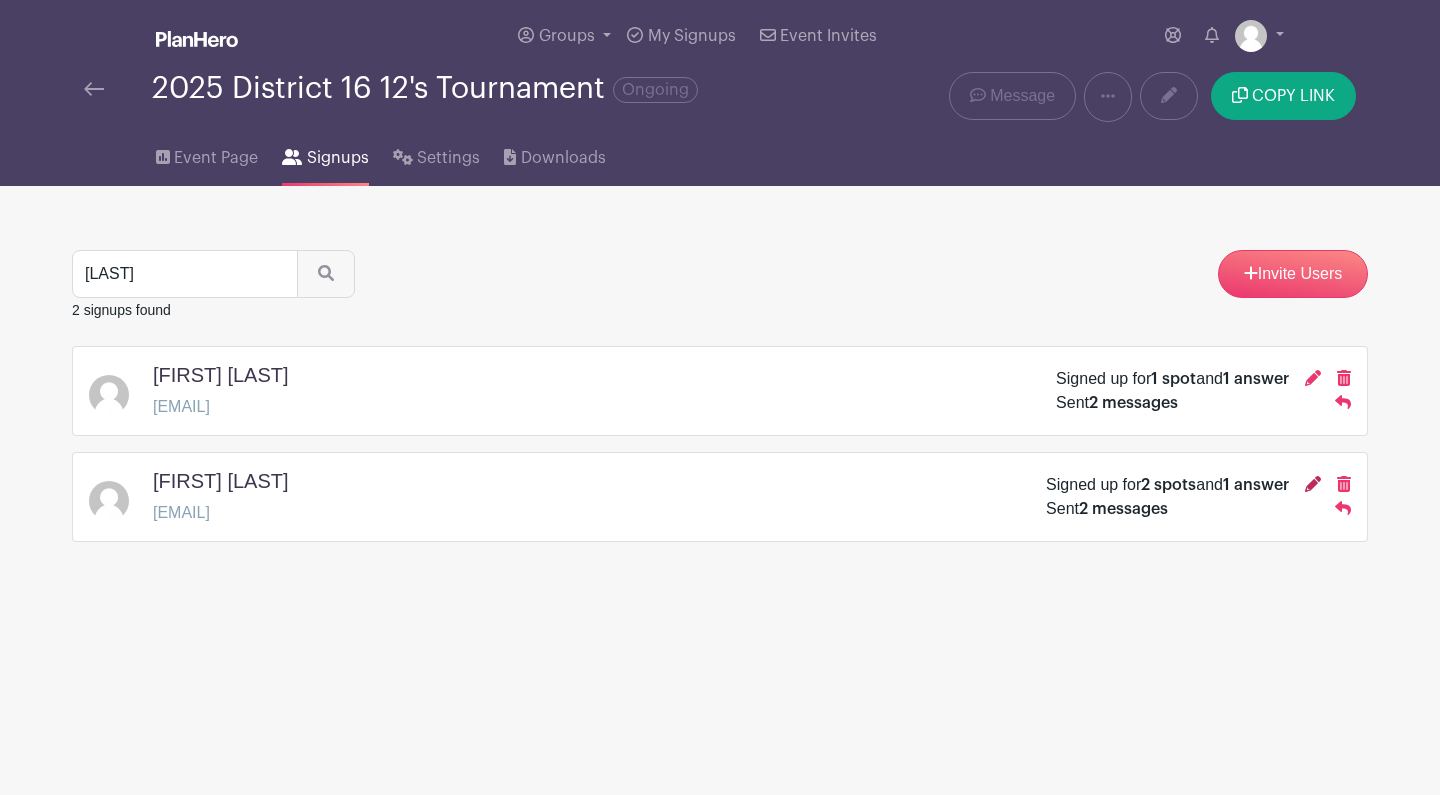 click at bounding box center (1313, 484) 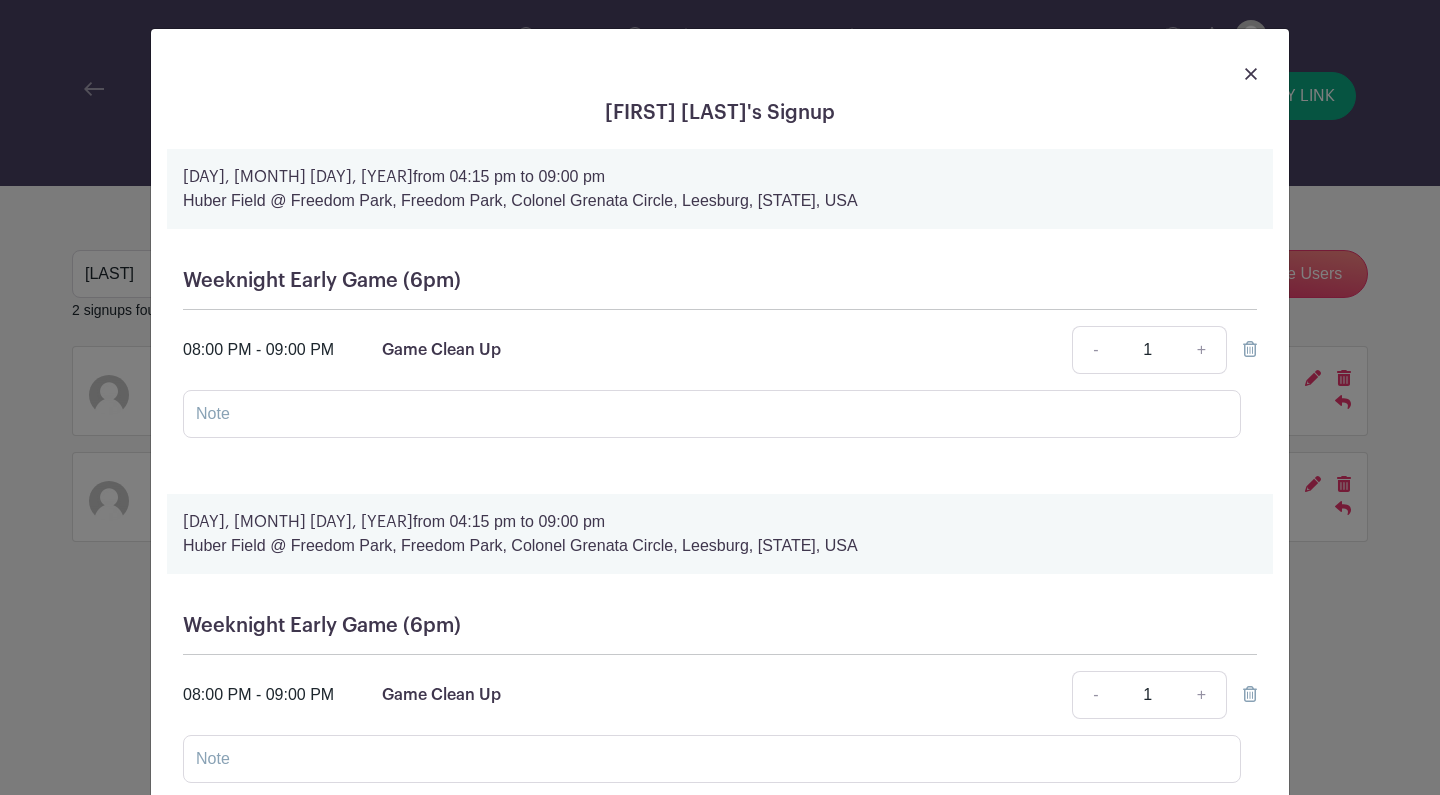 scroll, scrollTop: 0, scrollLeft: 0, axis: both 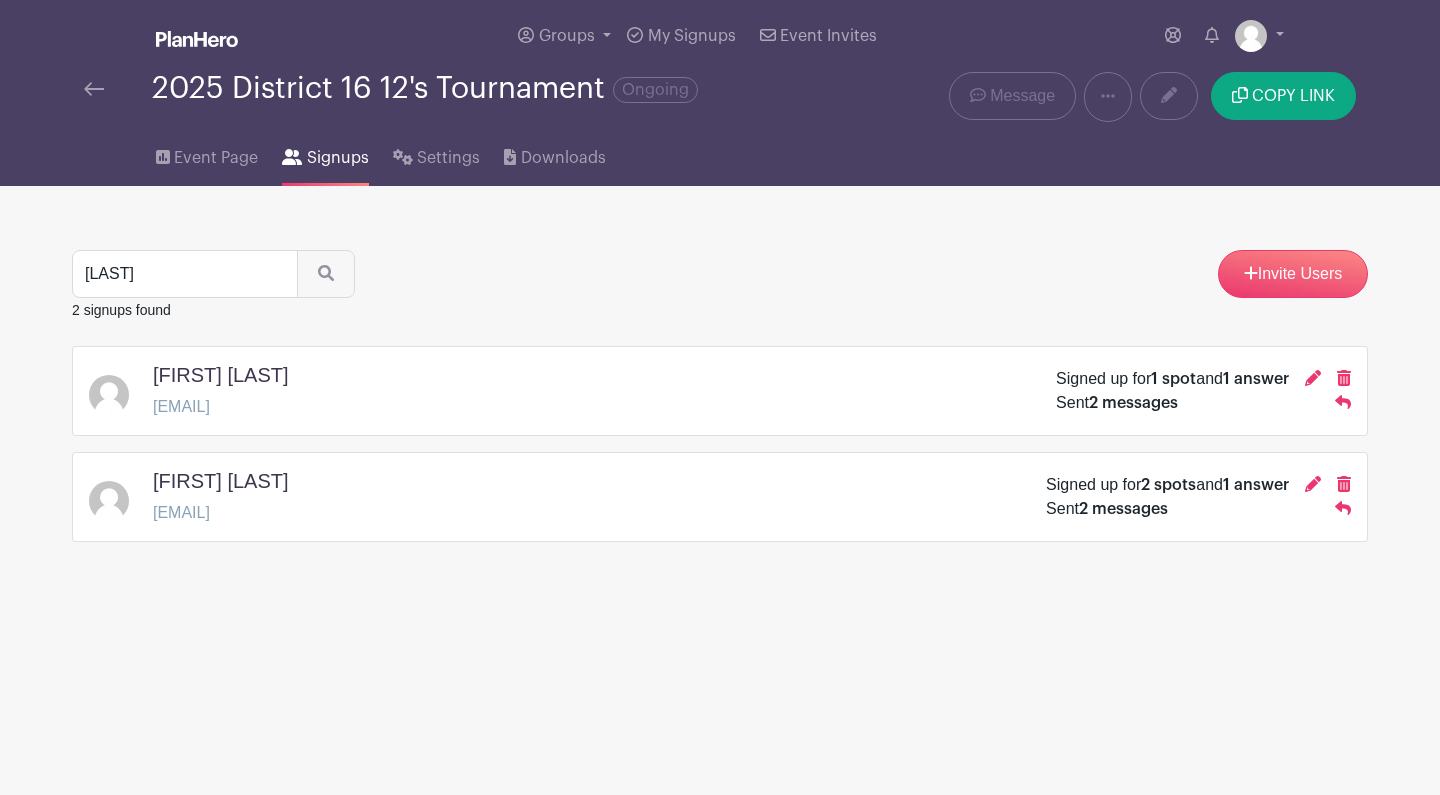 click on "2 signups found" at bounding box center [720, 310] 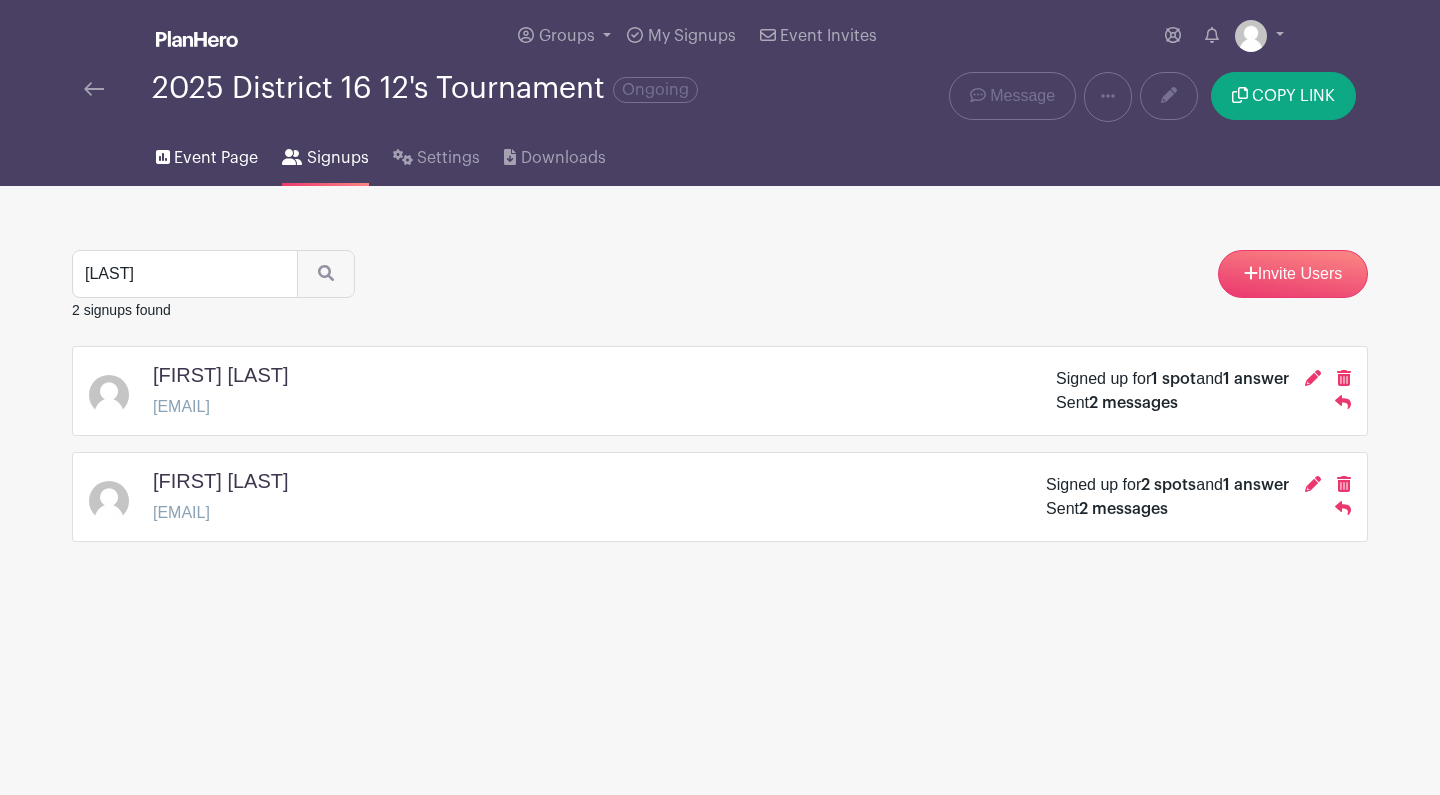 click on "Event Page" at bounding box center [207, 154] 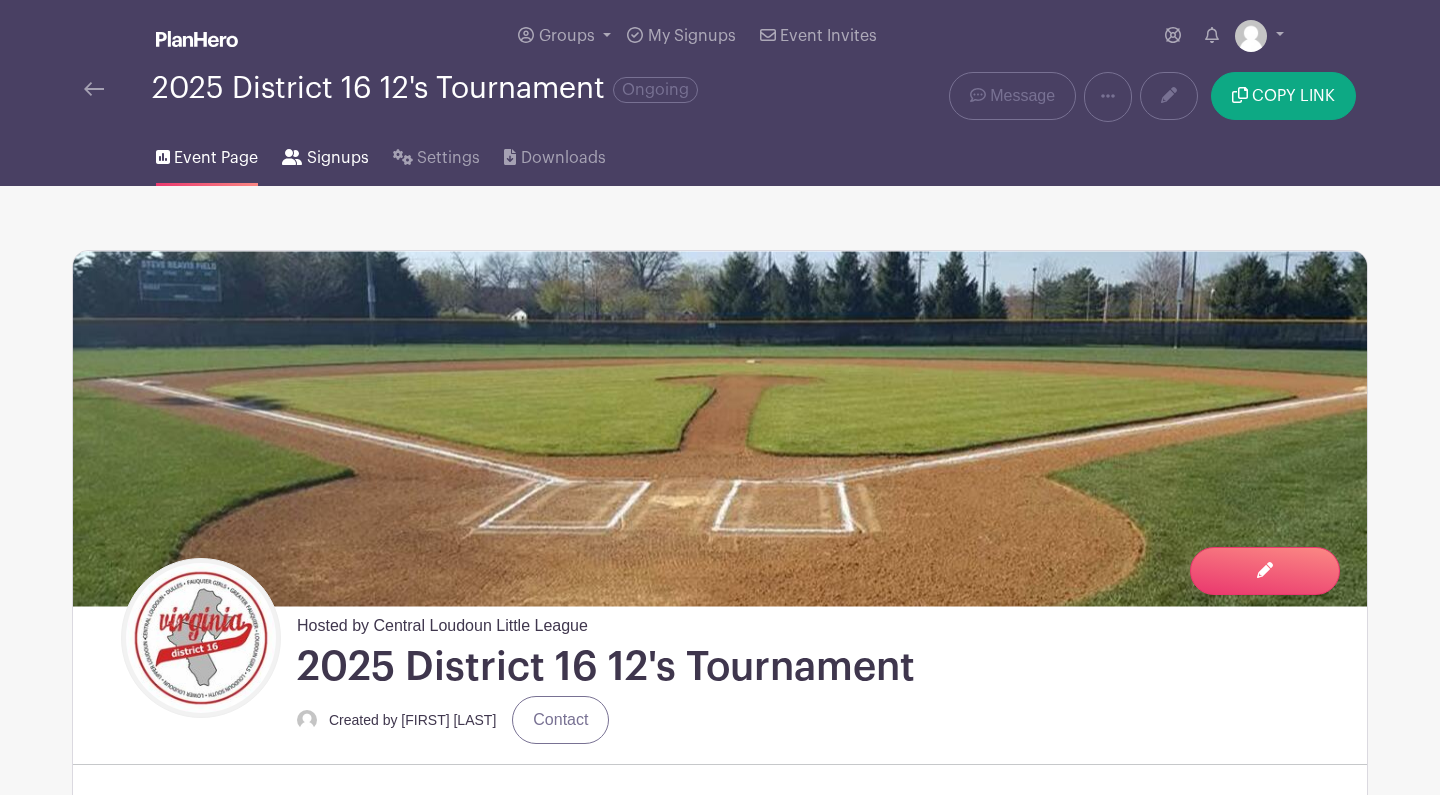 click on "Signups" at bounding box center [338, 158] 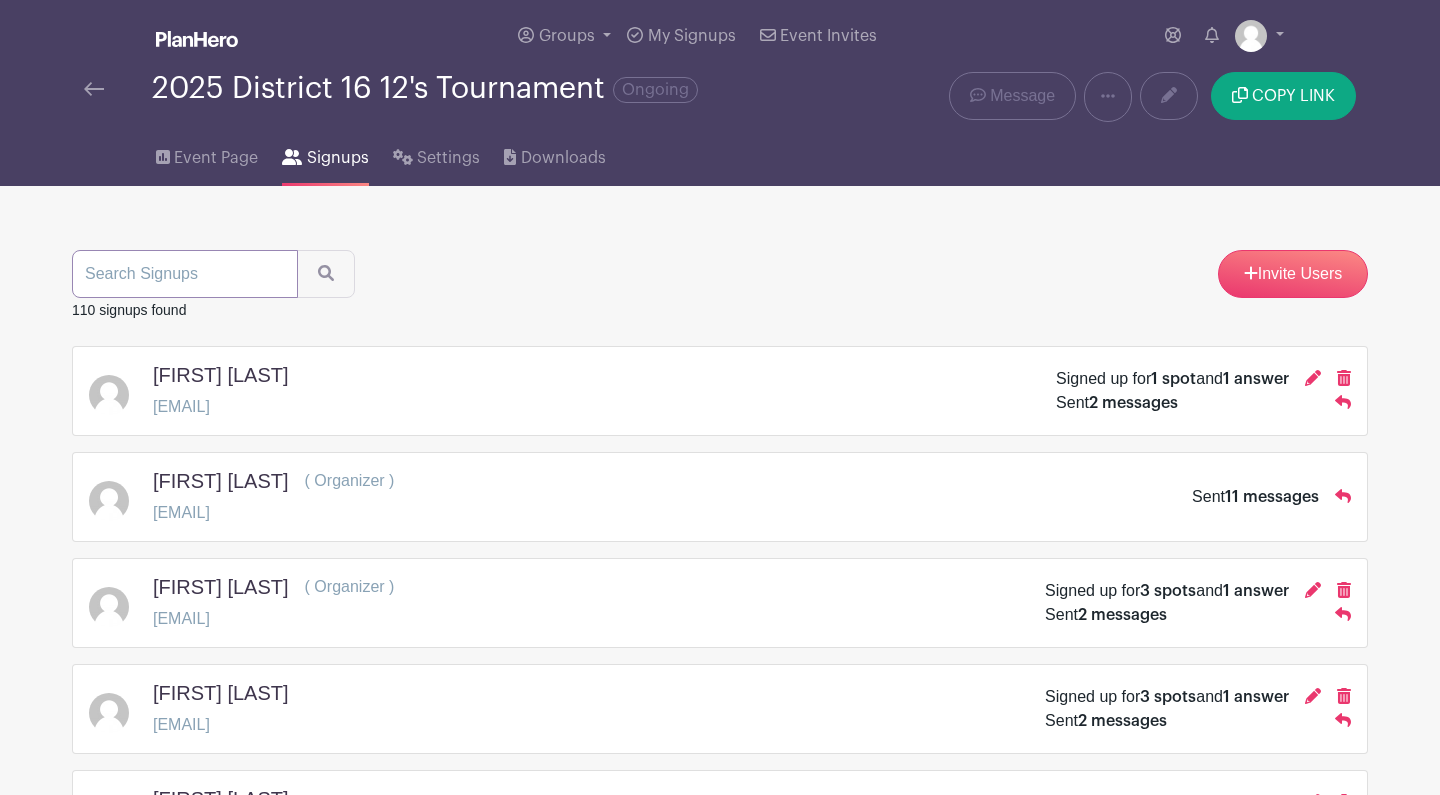 click at bounding box center [185, 274] 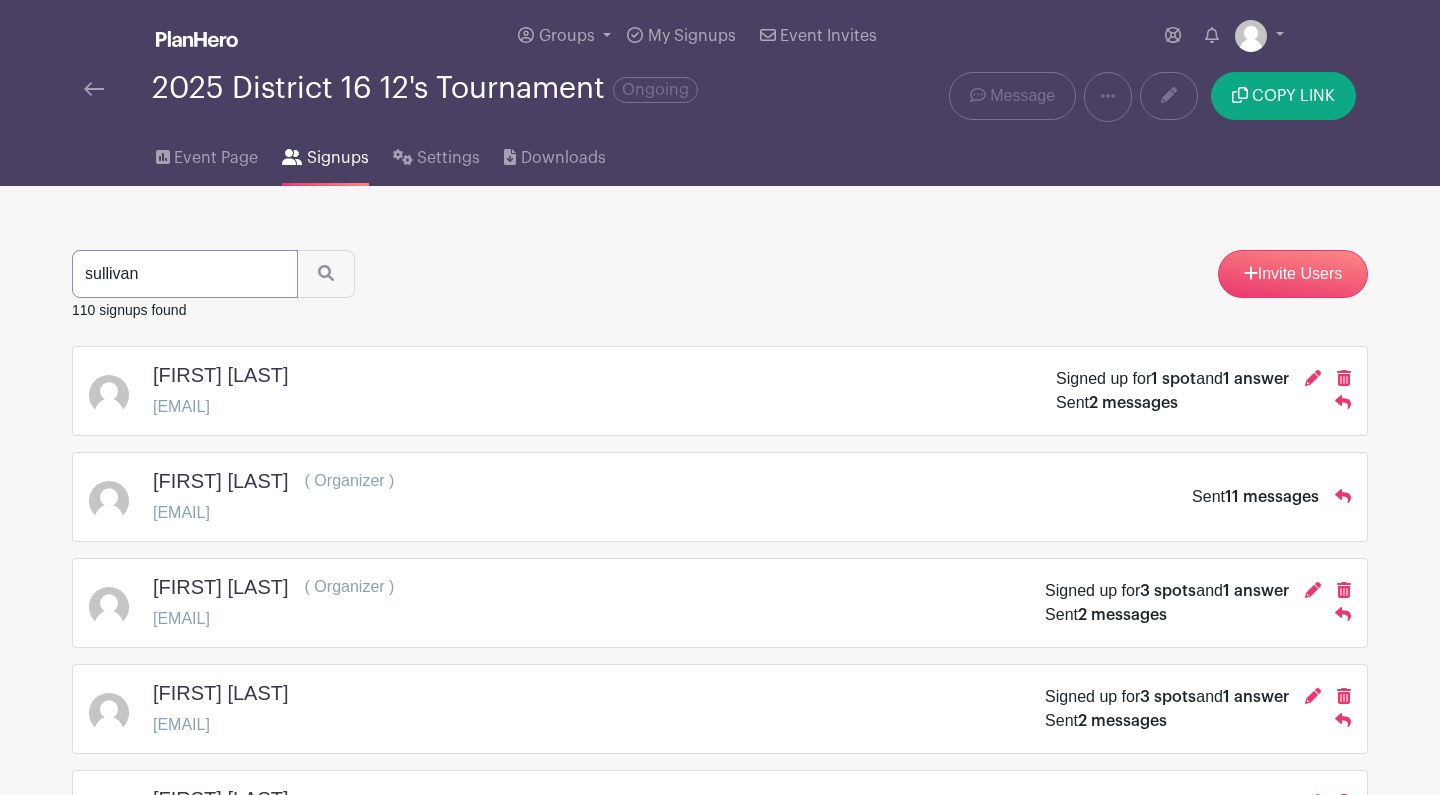 type on "sullivan" 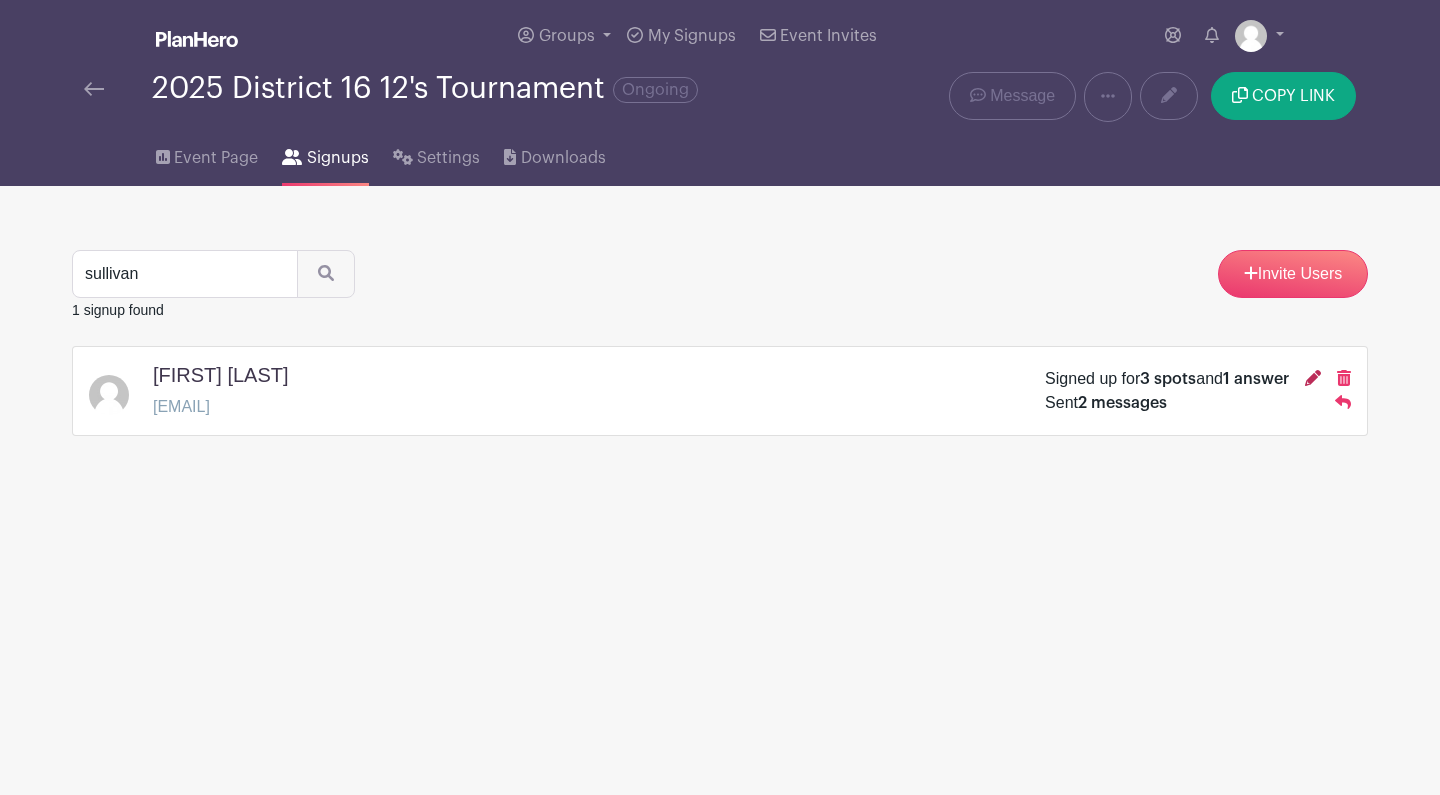 click at bounding box center [1313, 378] 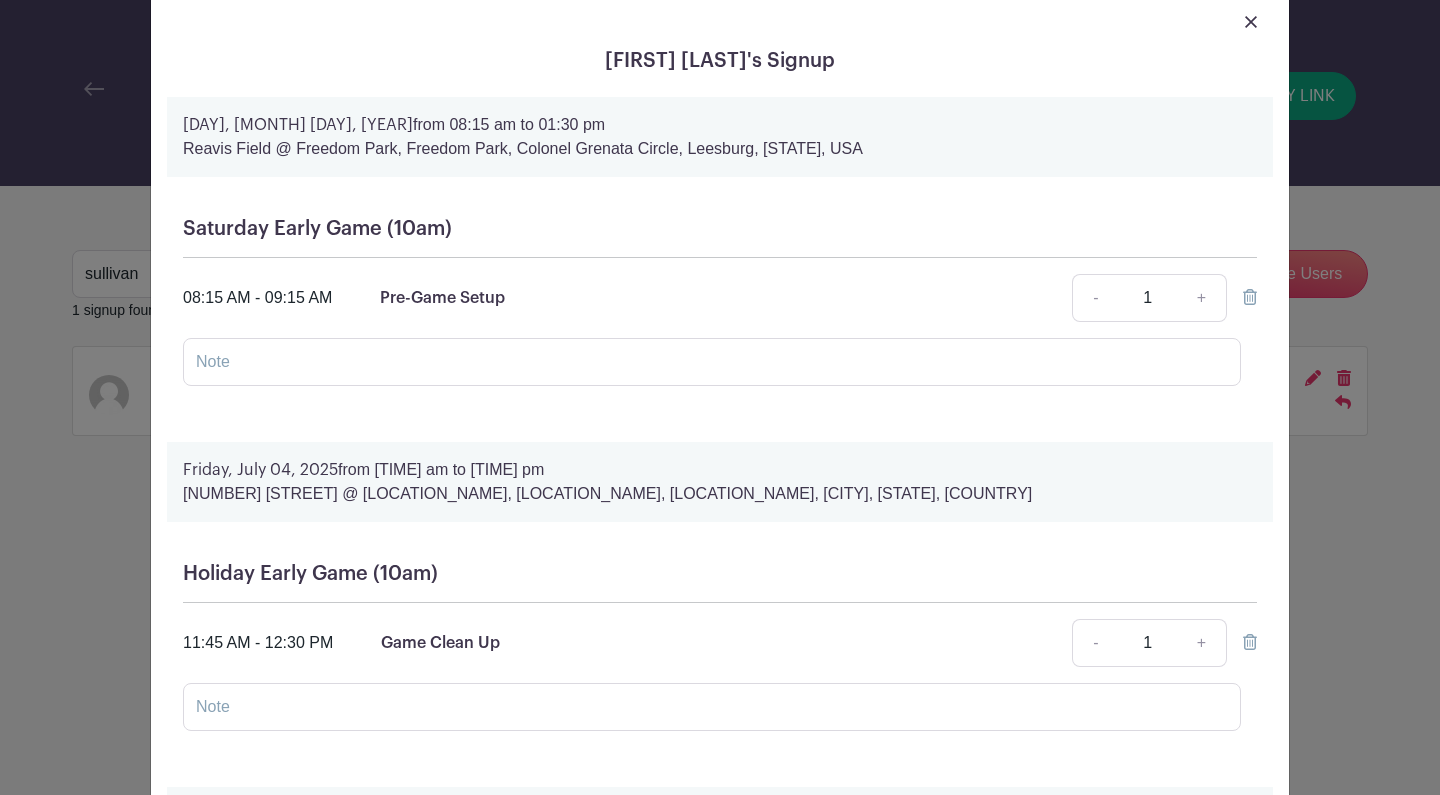 scroll, scrollTop: 54, scrollLeft: 0, axis: vertical 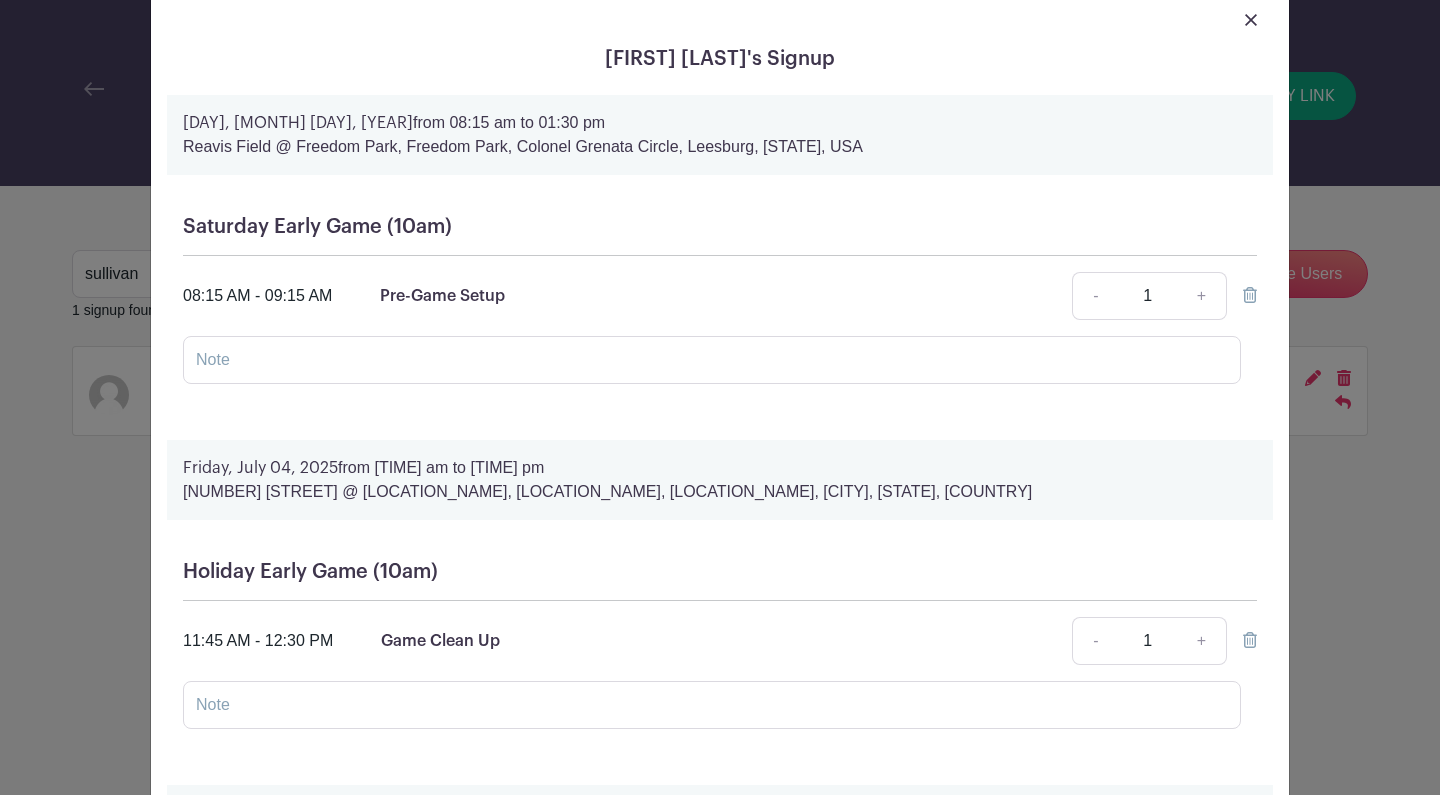 click at bounding box center [1250, 295] 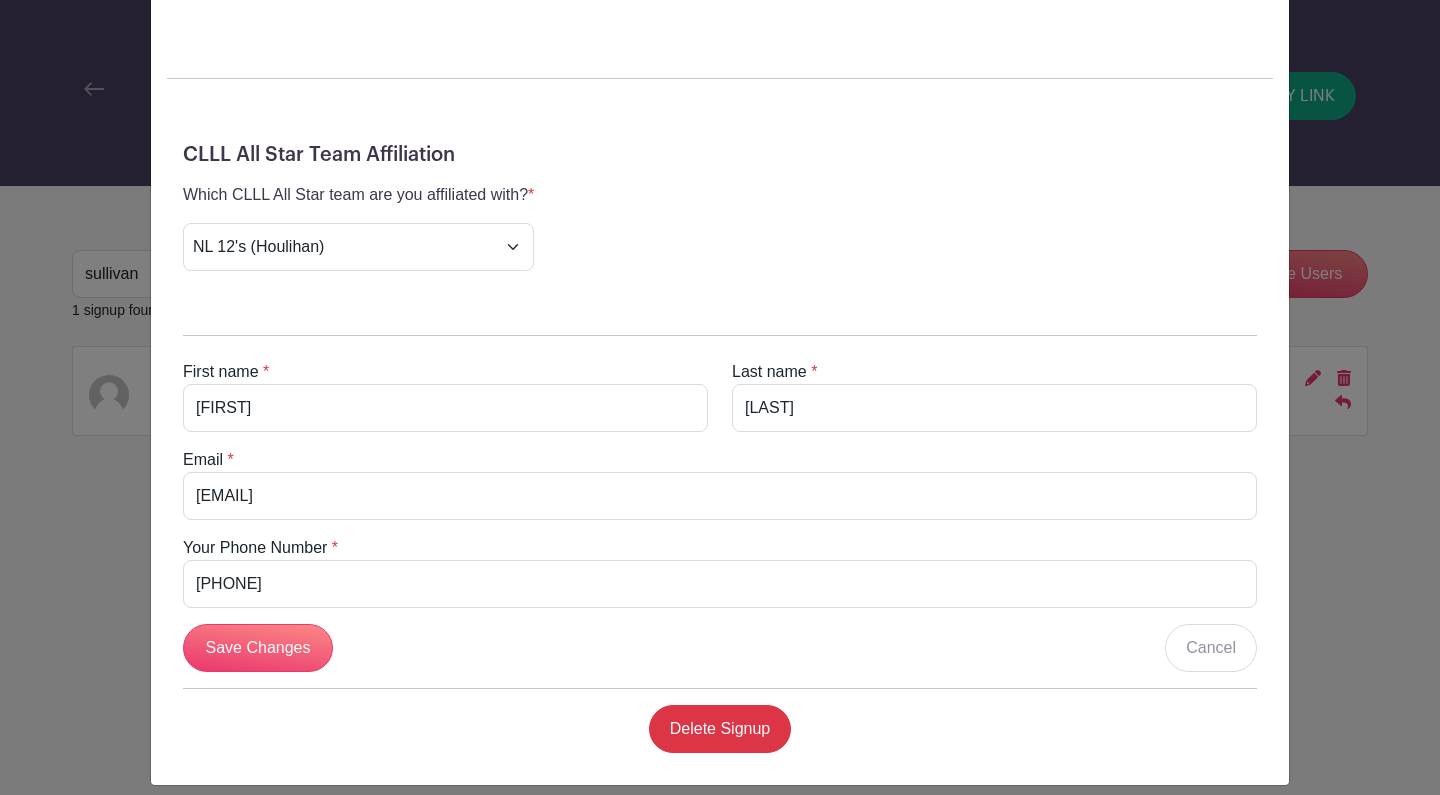 scroll, scrollTop: 1011, scrollLeft: 0, axis: vertical 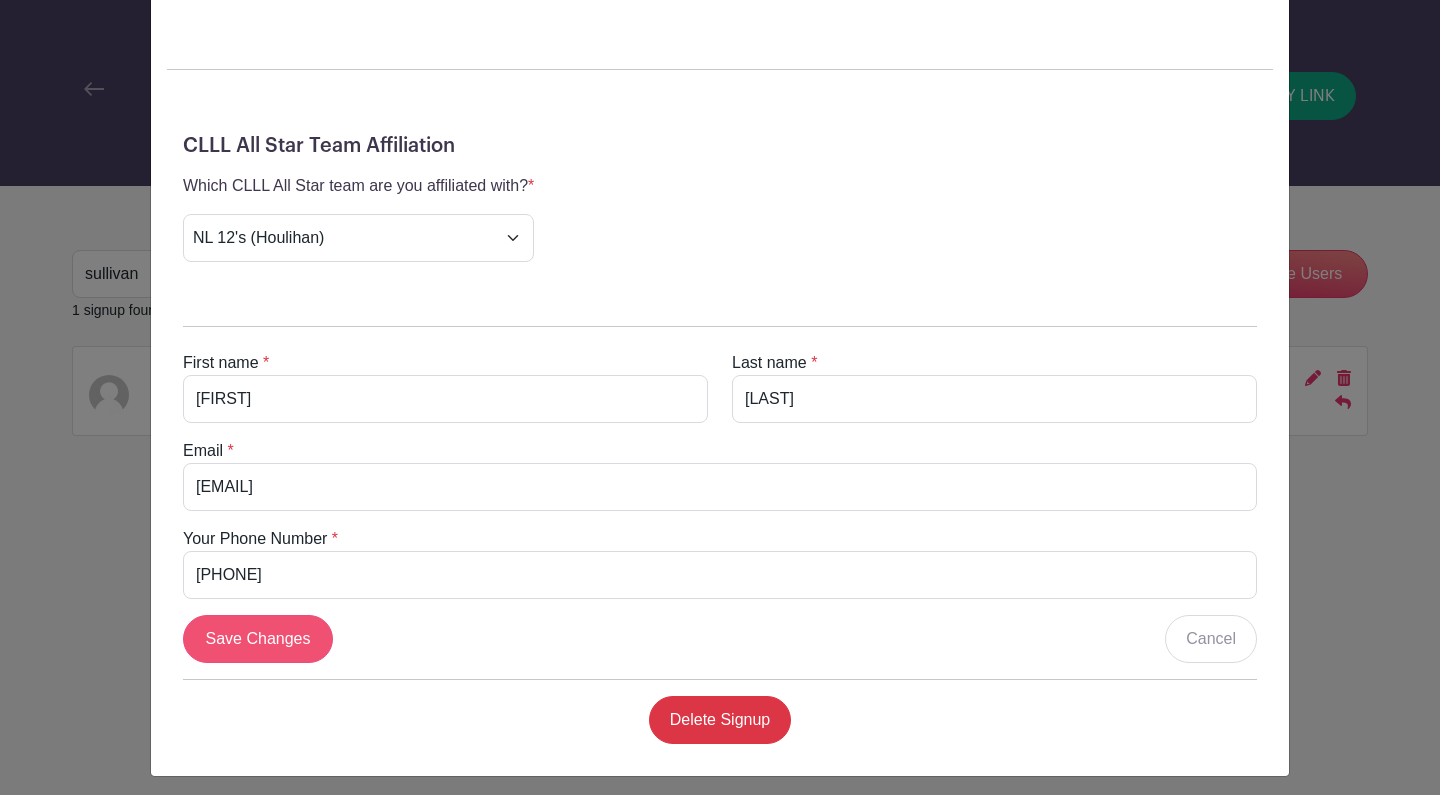 click on "Save Changes" at bounding box center [258, 639] 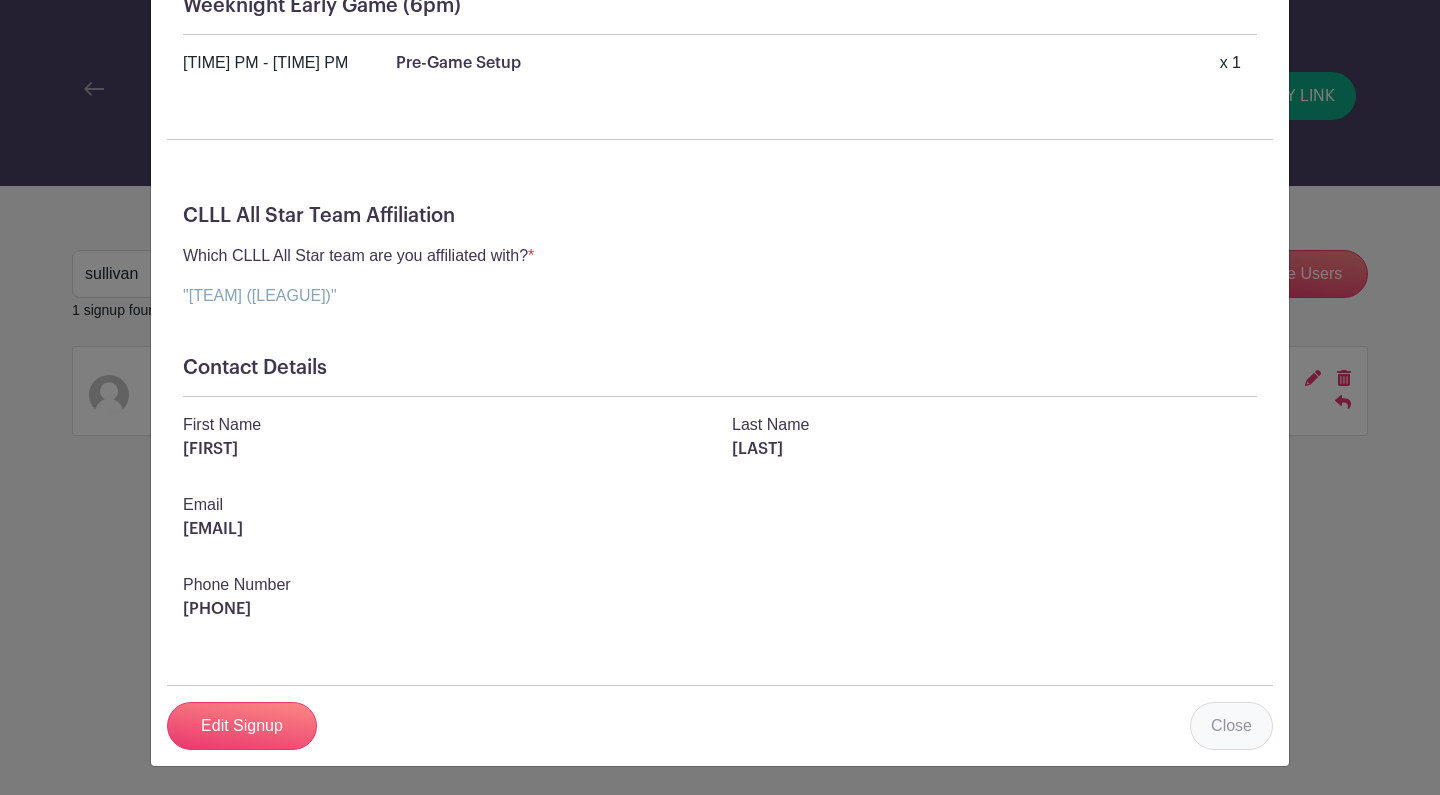 click on "Close" at bounding box center (1231, 726) 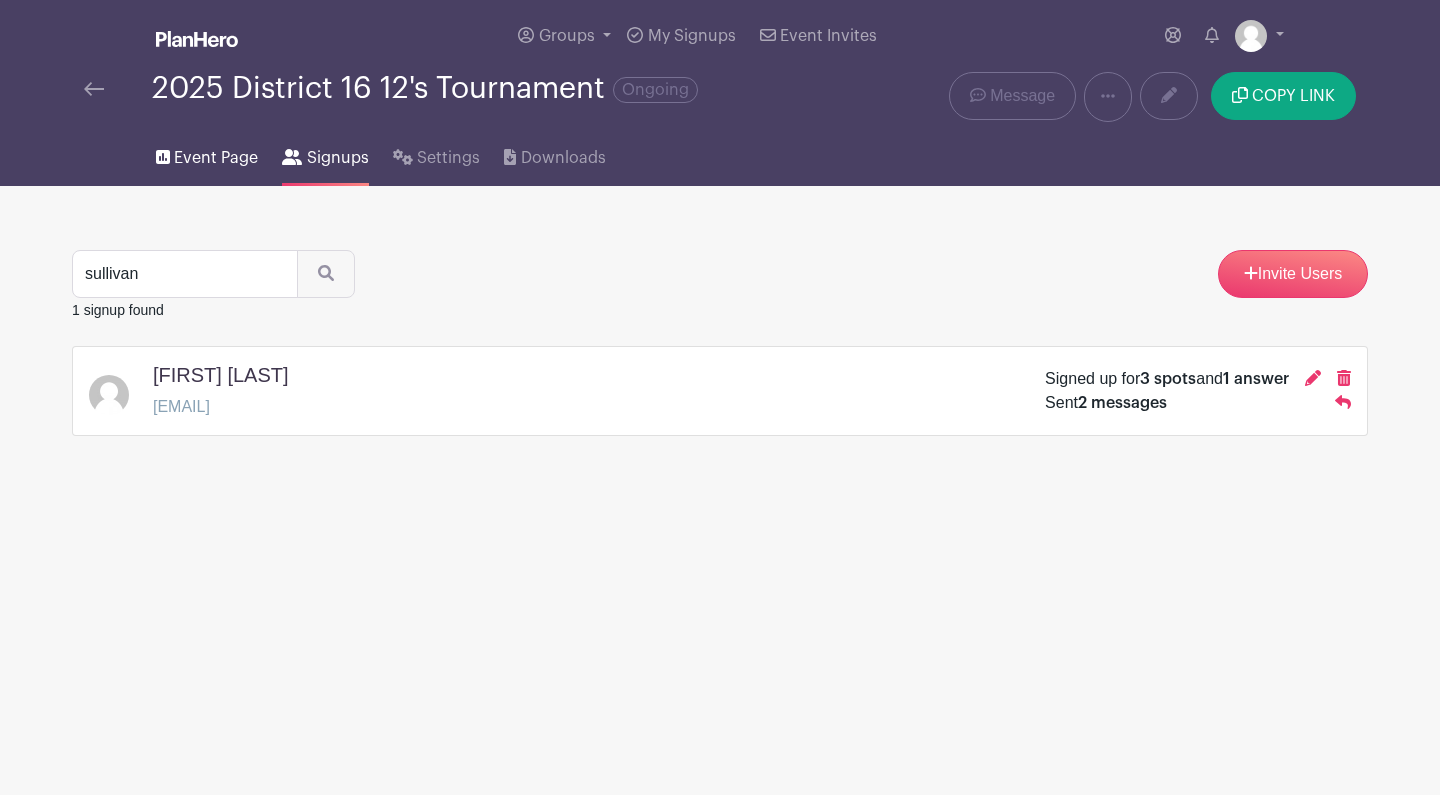 click on "Event Page" at bounding box center [216, 158] 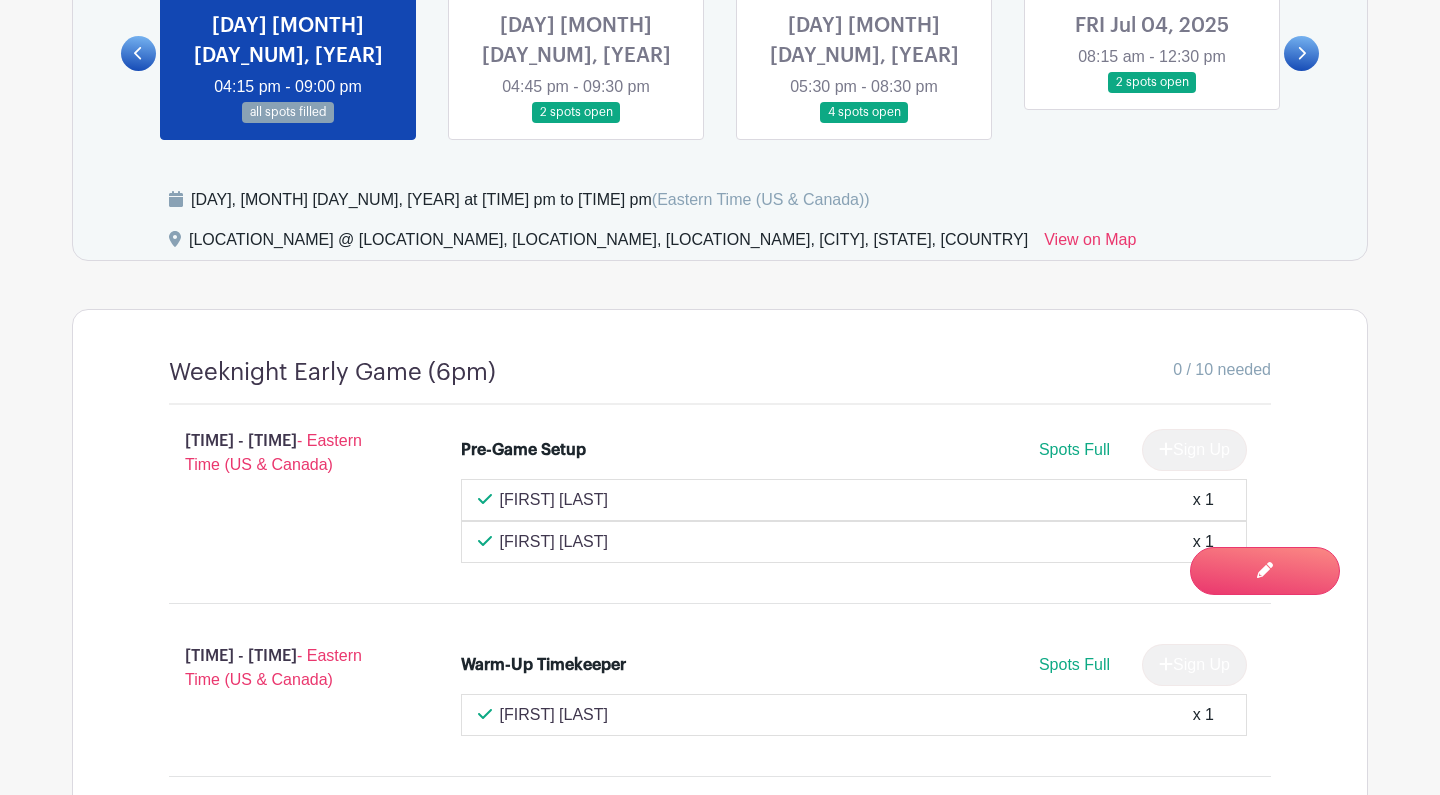 scroll, scrollTop: 1462, scrollLeft: 0, axis: vertical 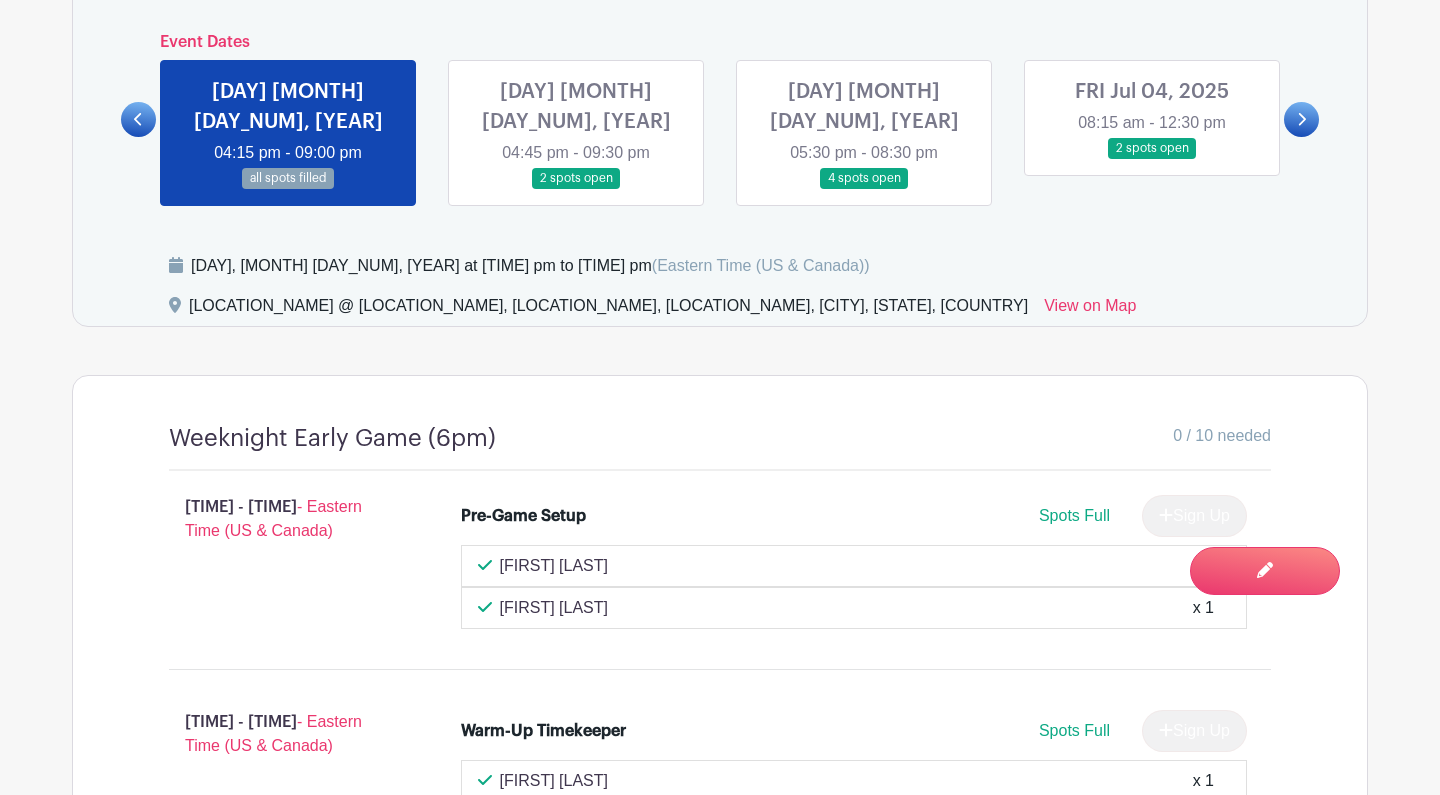 click at bounding box center (1301, 119) 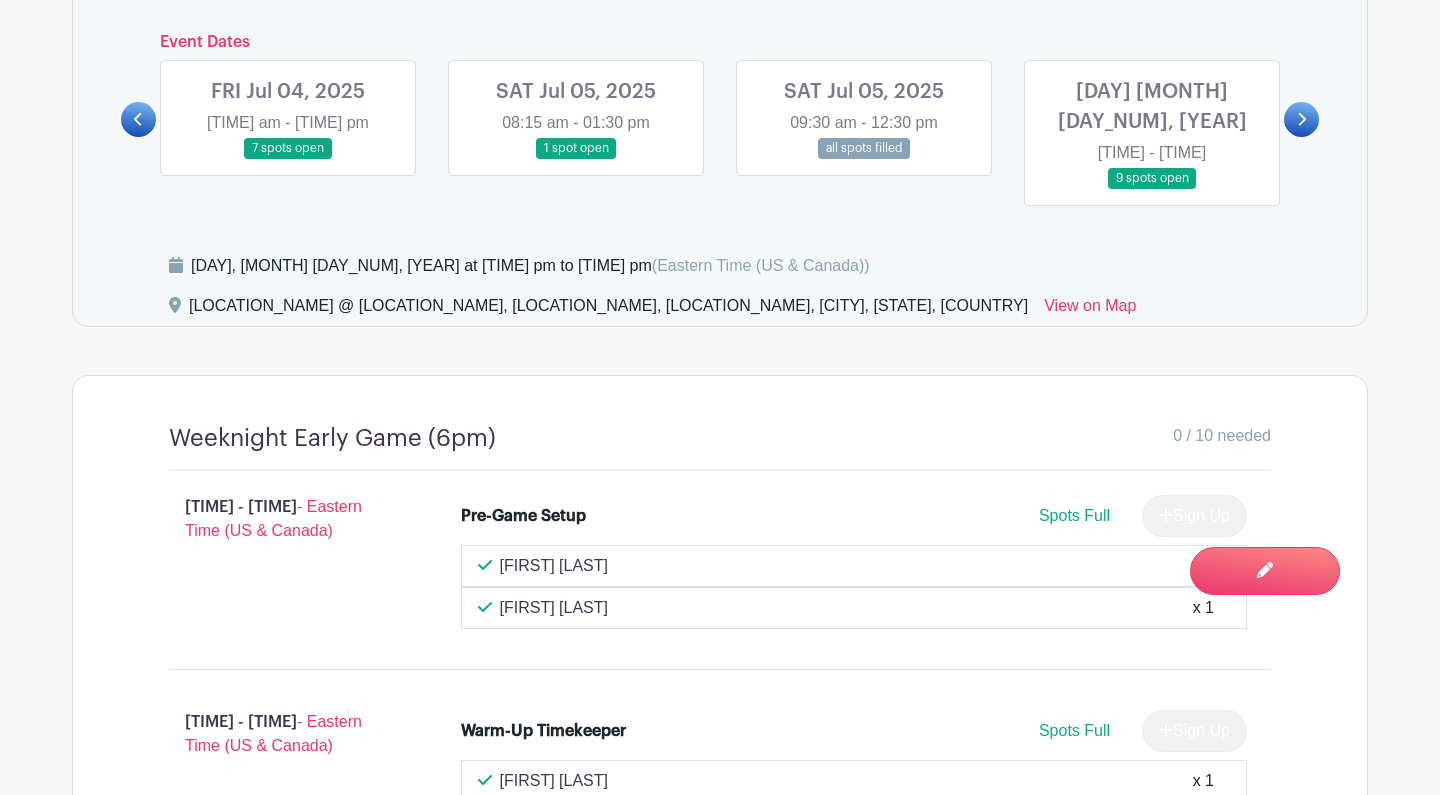click at bounding box center (576, 159) 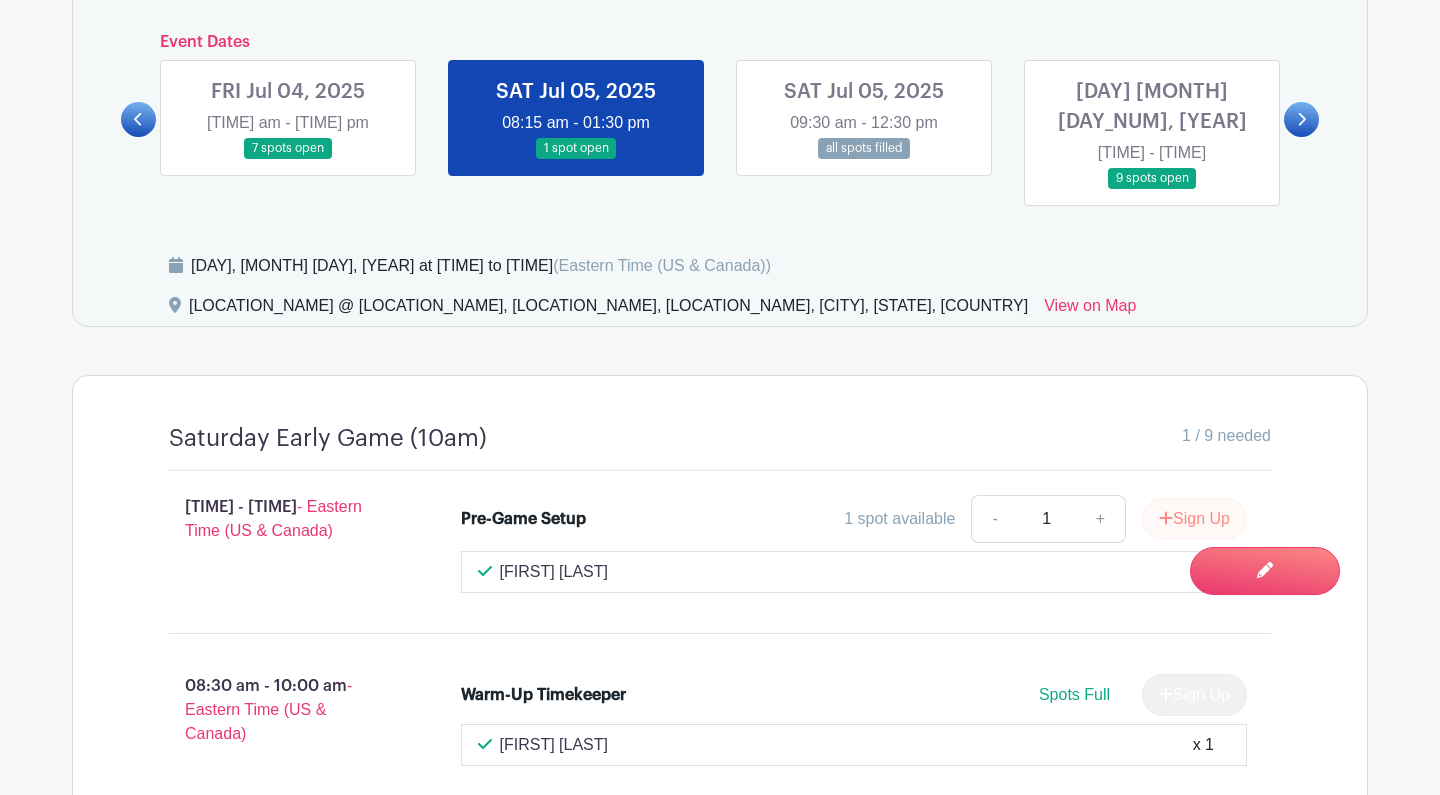 click on "Sign Up" at bounding box center (1194, 519) 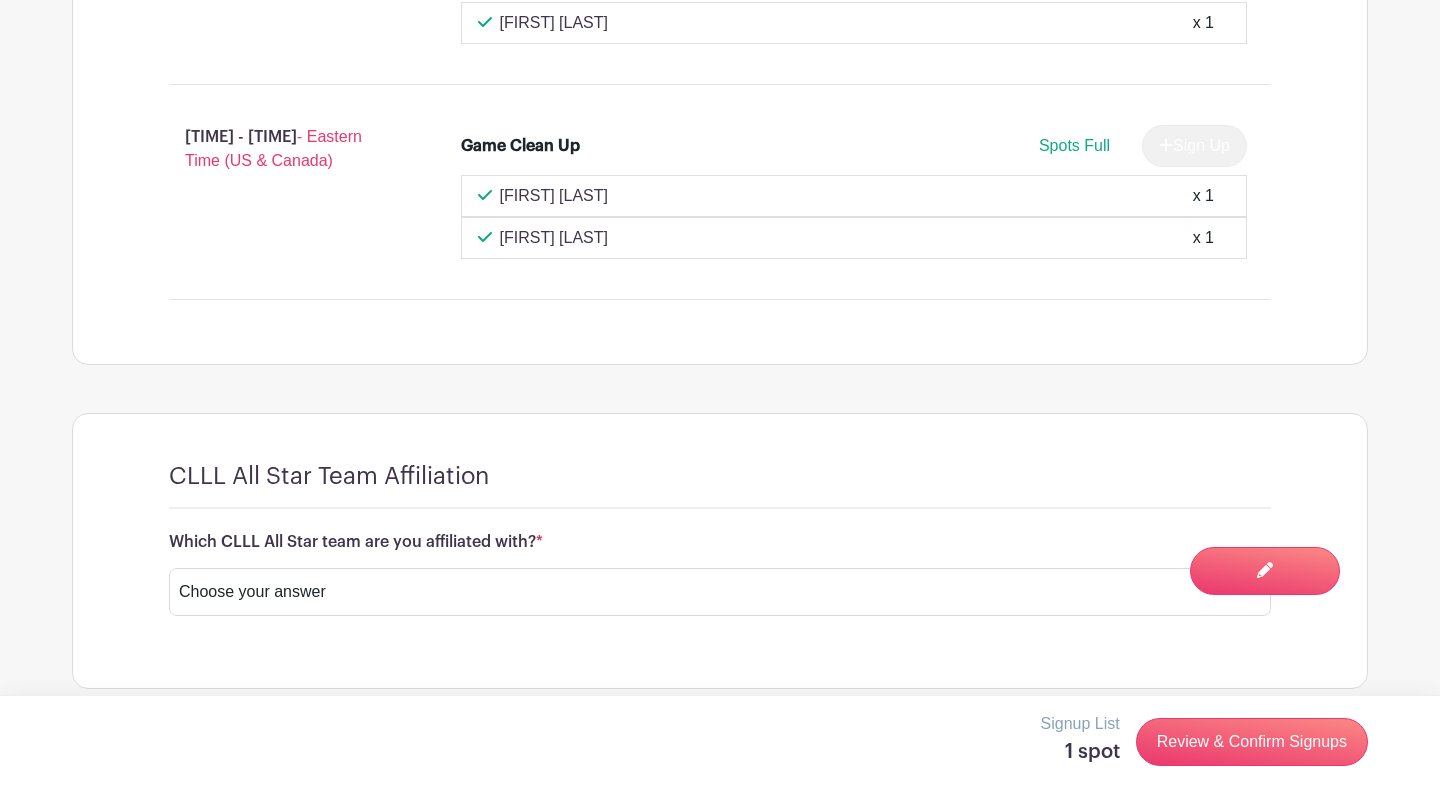 scroll, scrollTop: 4233, scrollLeft: 0, axis: vertical 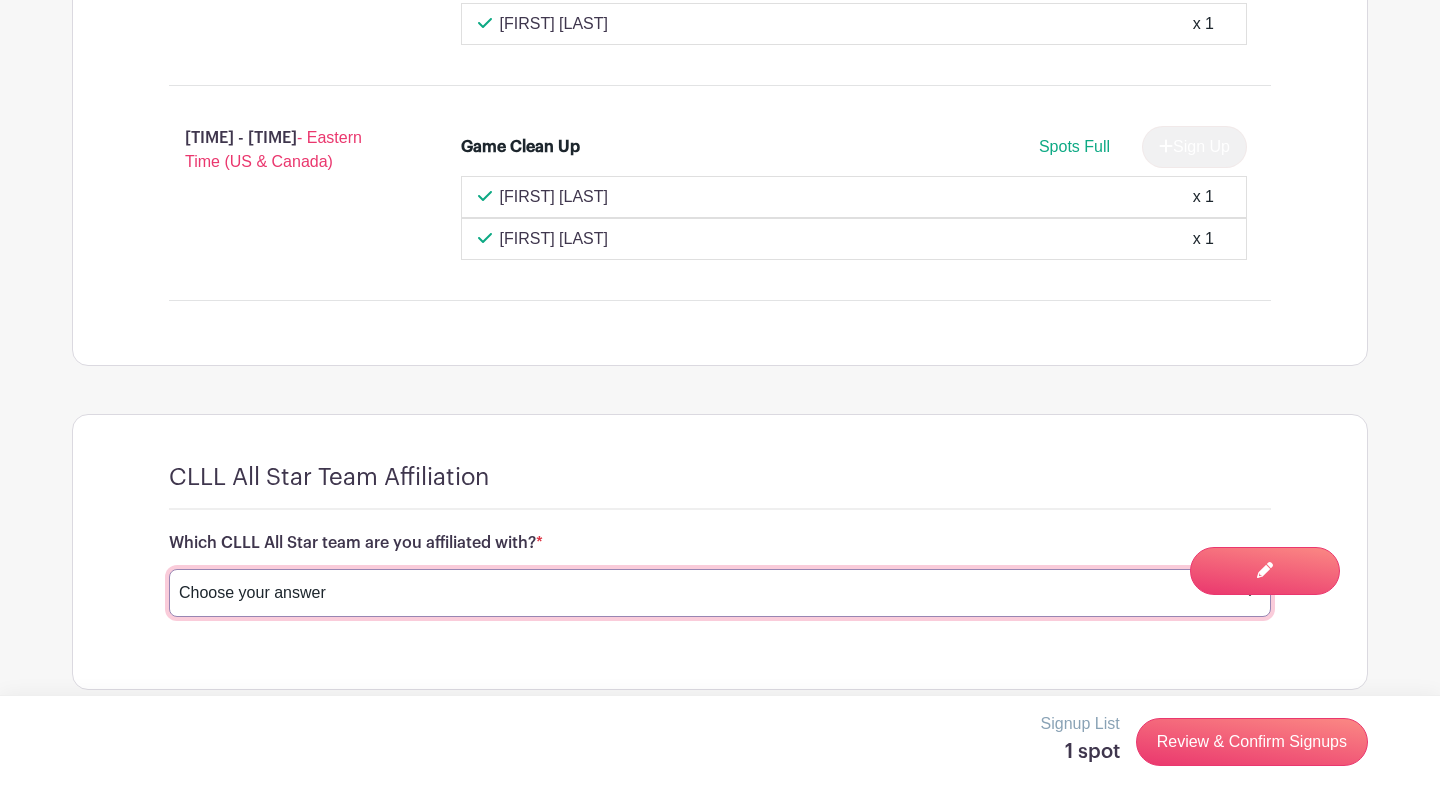select on "[NUMBER]" 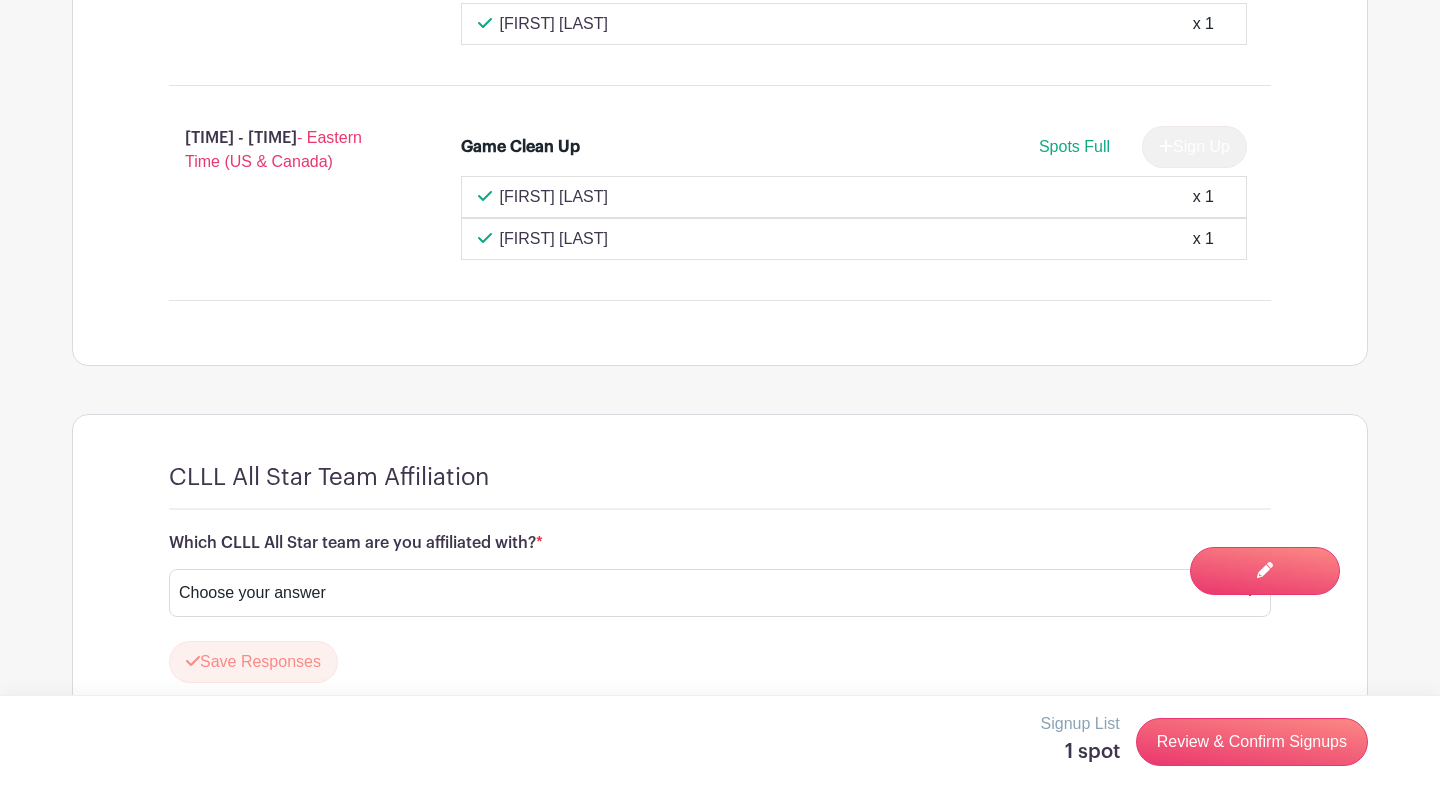 click on "Save Responses" at bounding box center (720, 662) 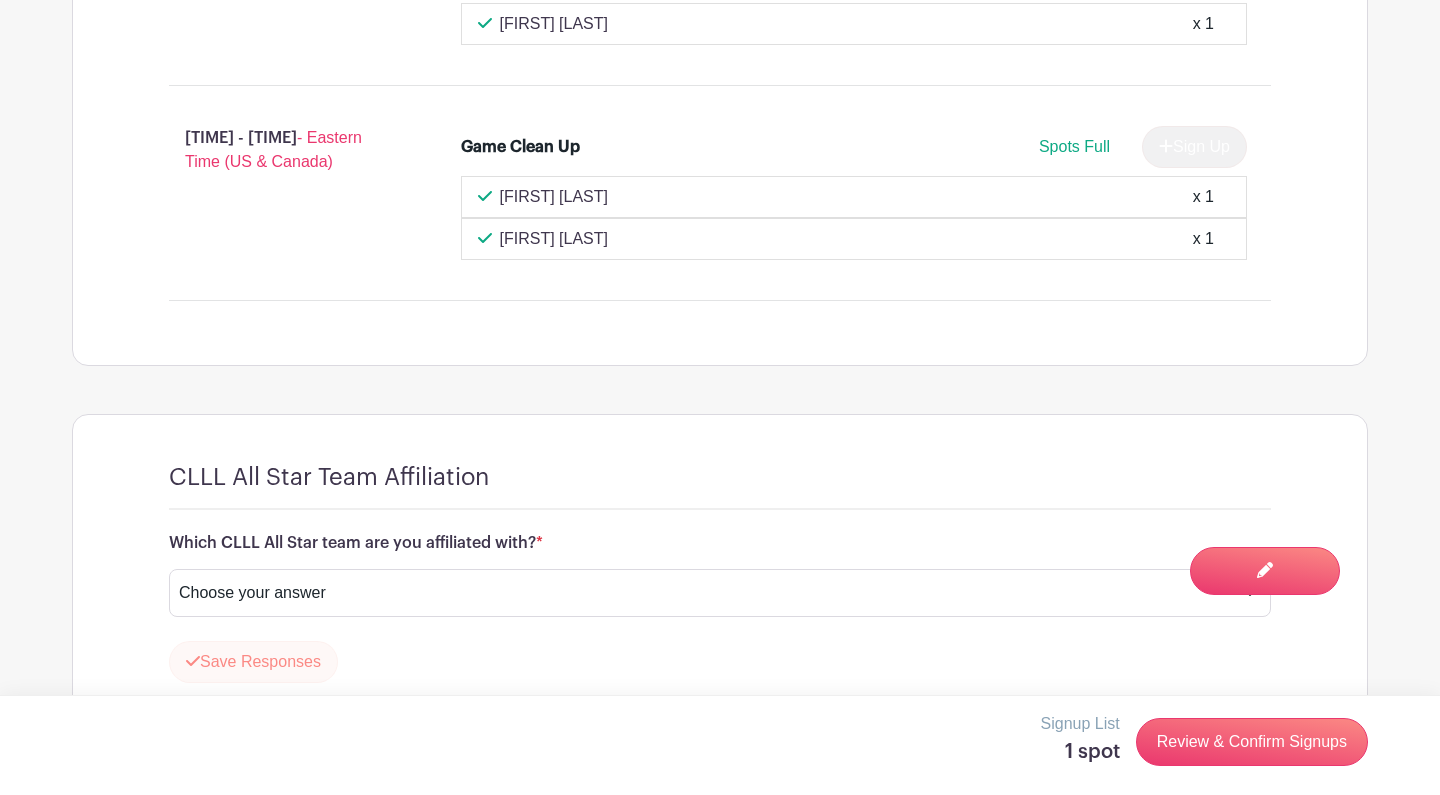 click on "Save Responses" at bounding box center (253, 662) 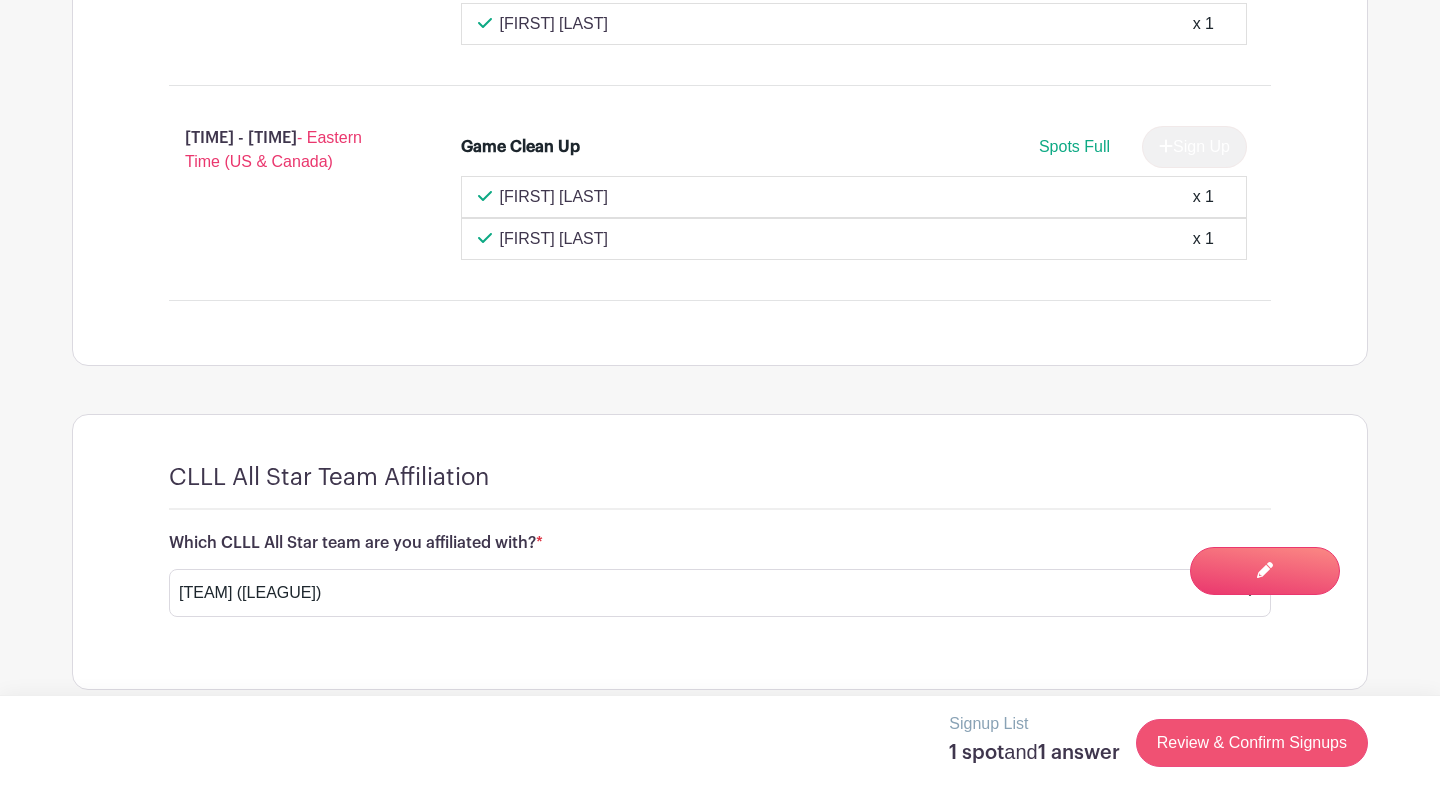 click on "Review & Confirm Signups" at bounding box center [1252, 743] 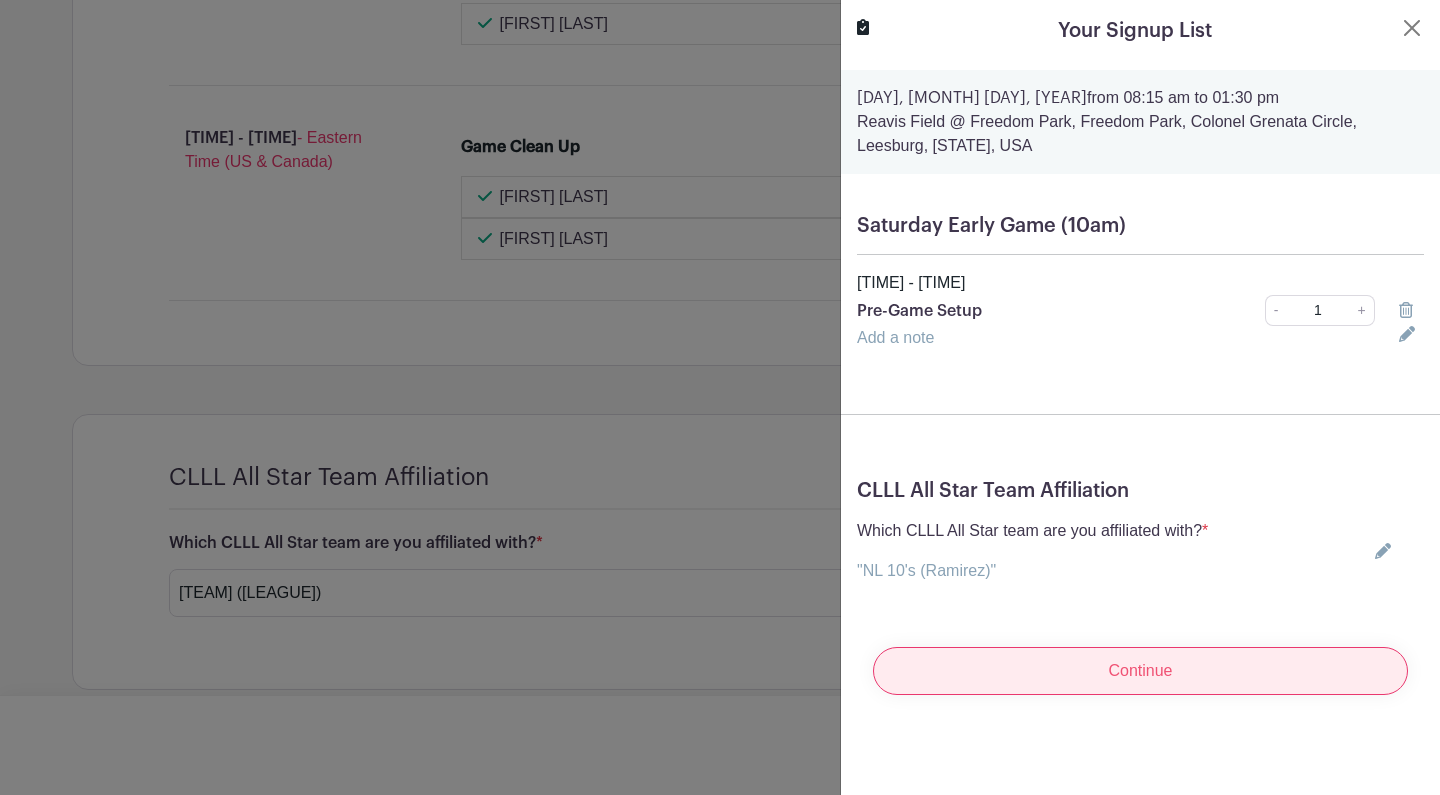 click on "Continue" at bounding box center (1140, 671) 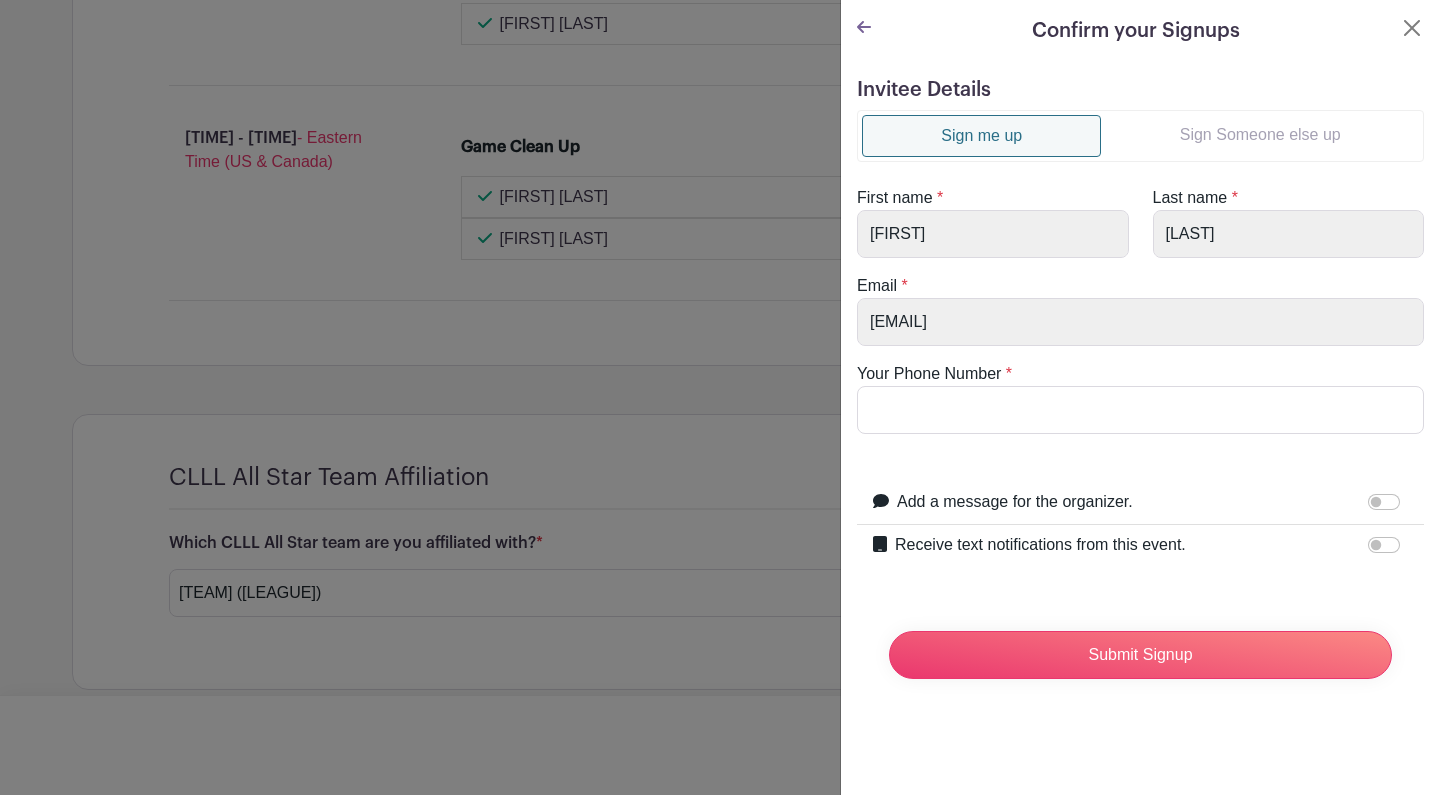 click on "Sign Someone else up" at bounding box center (1260, 135) 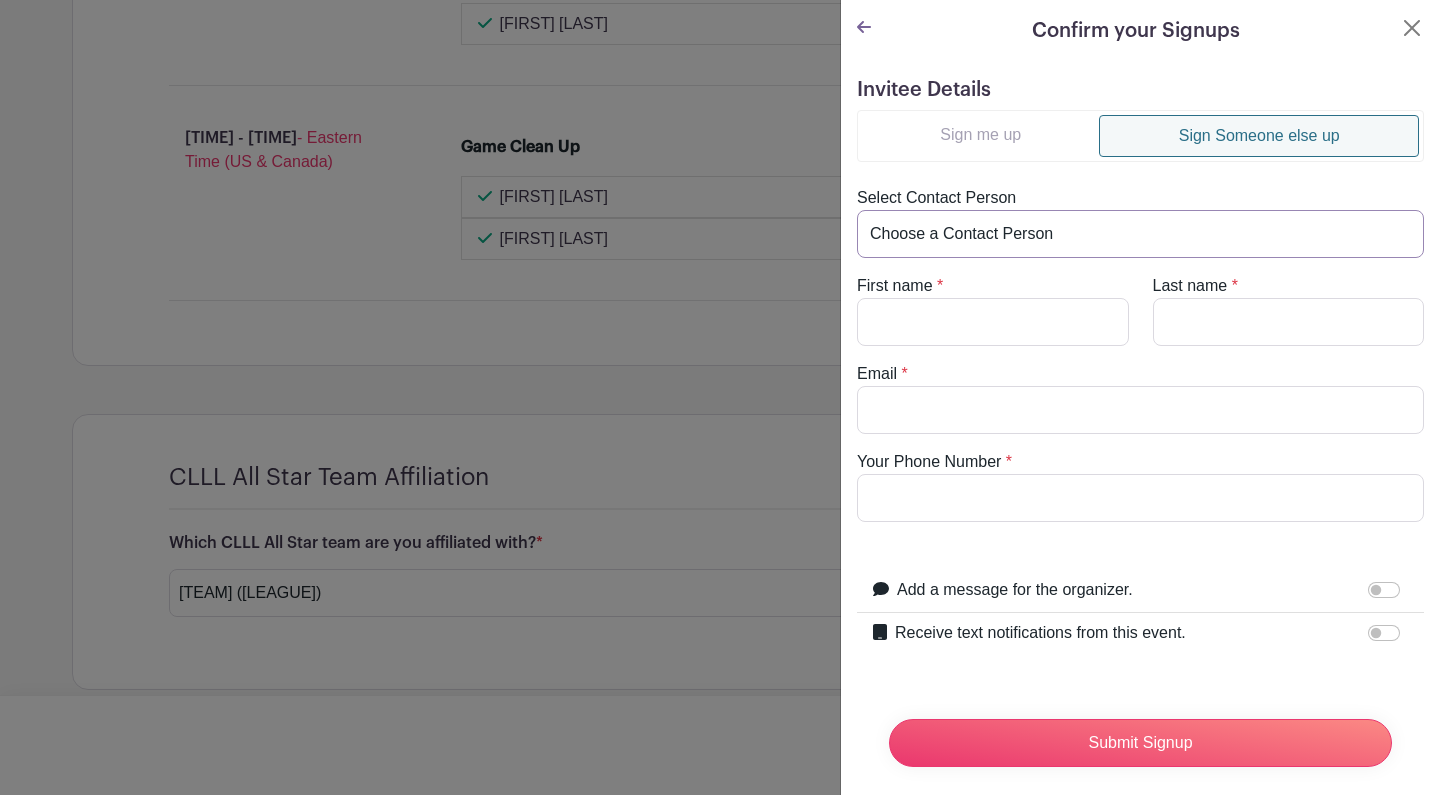 select on "[EMAIL]" 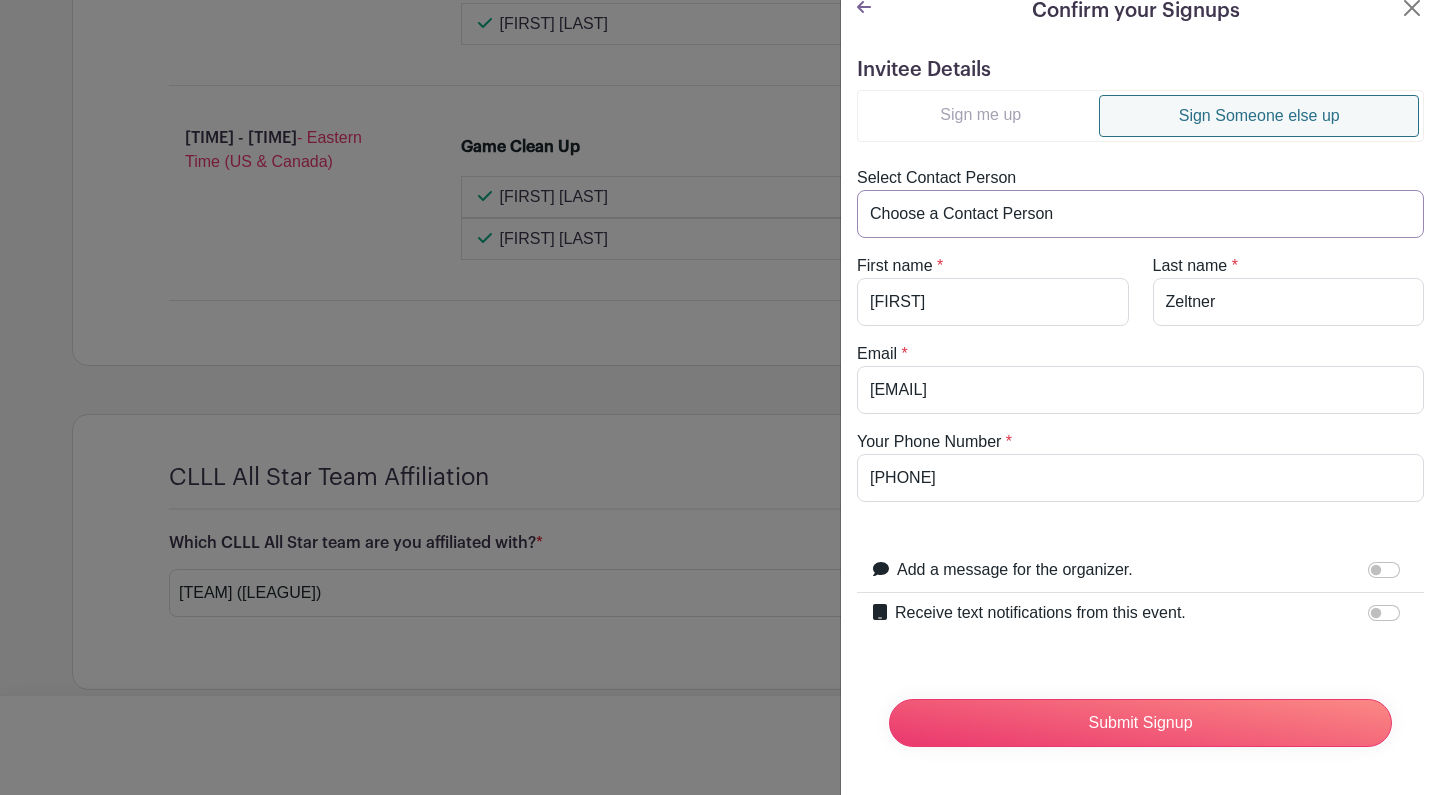 scroll, scrollTop: 20, scrollLeft: 0, axis: vertical 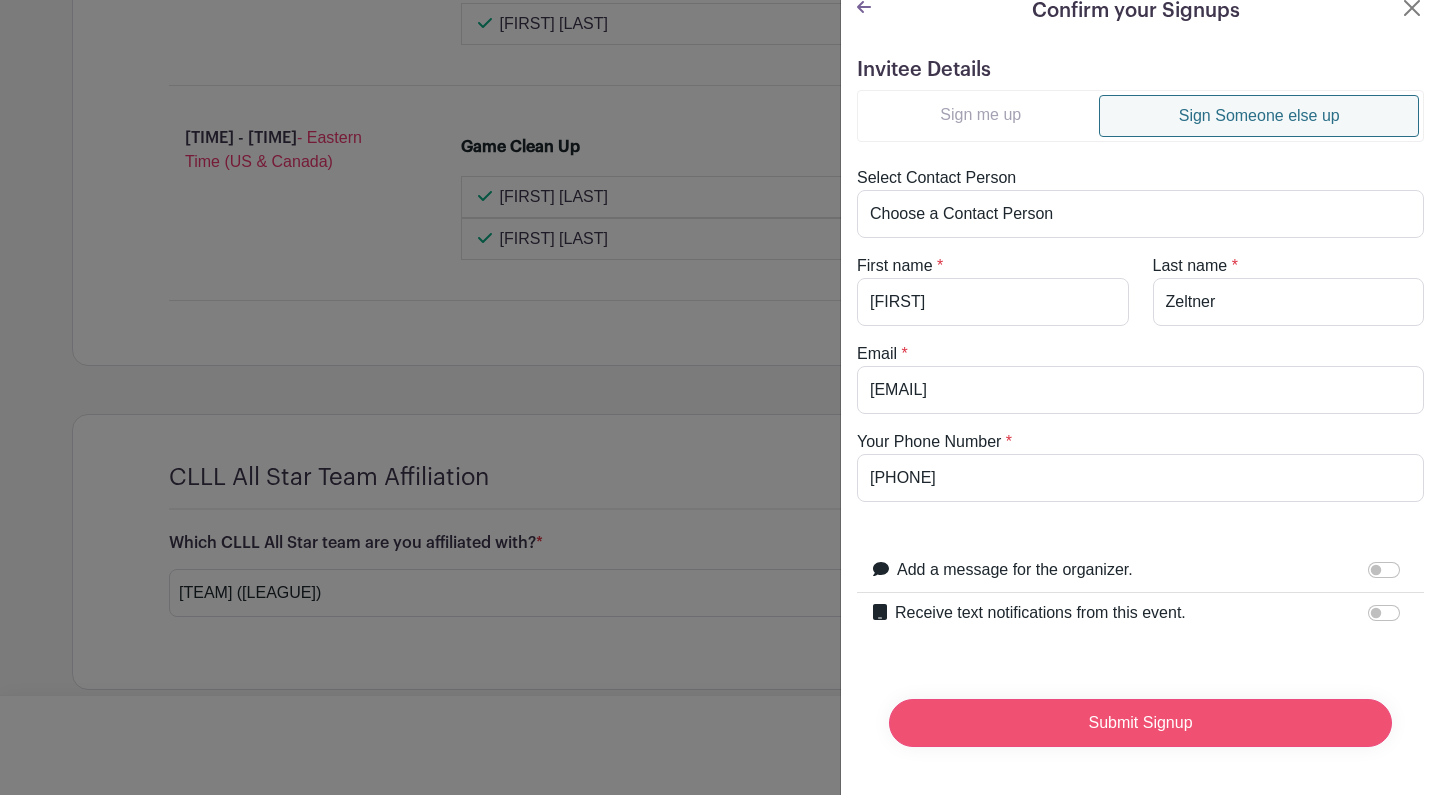 click on "Submit Signup" at bounding box center (1140, 723) 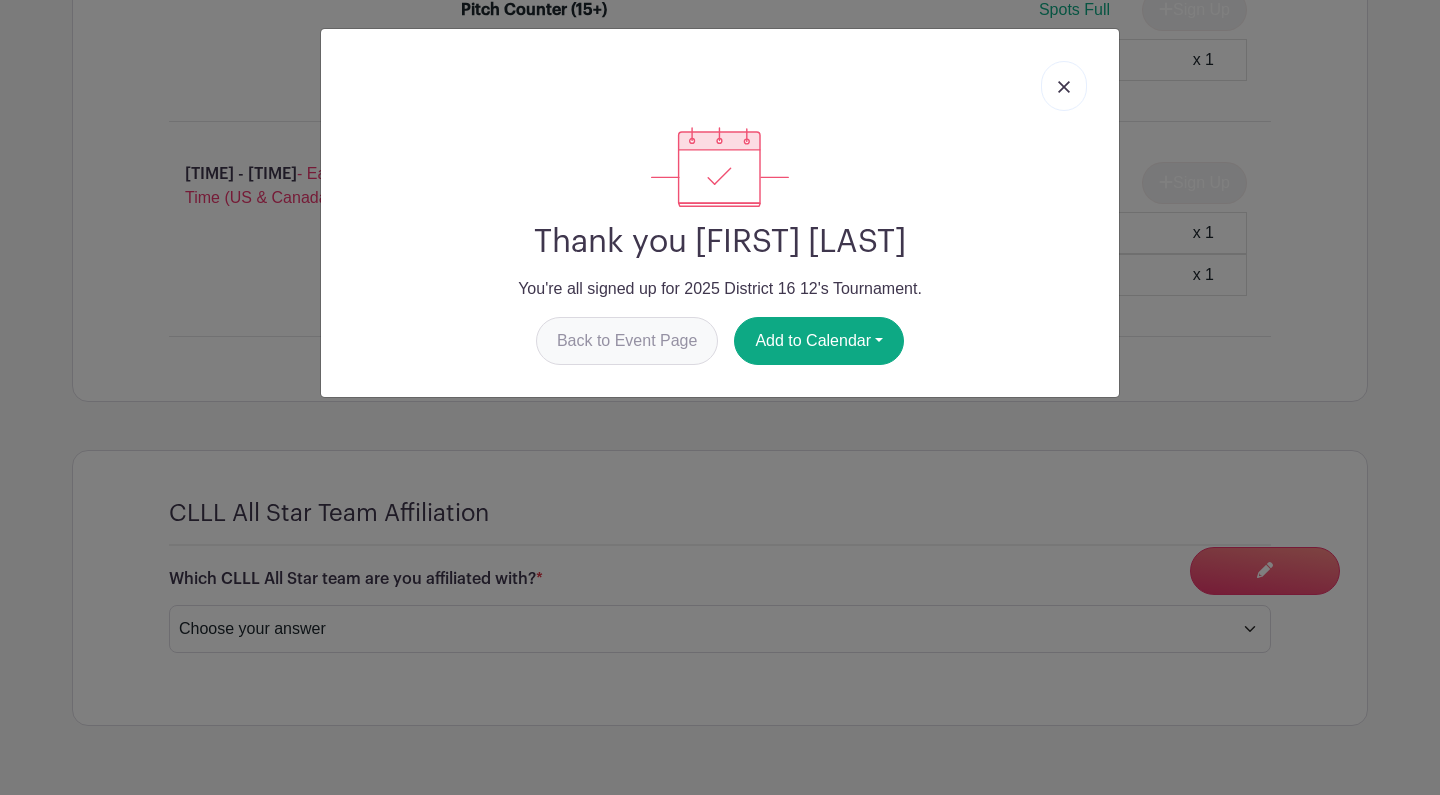 click on "Back to Event Page" at bounding box center (627, 341) 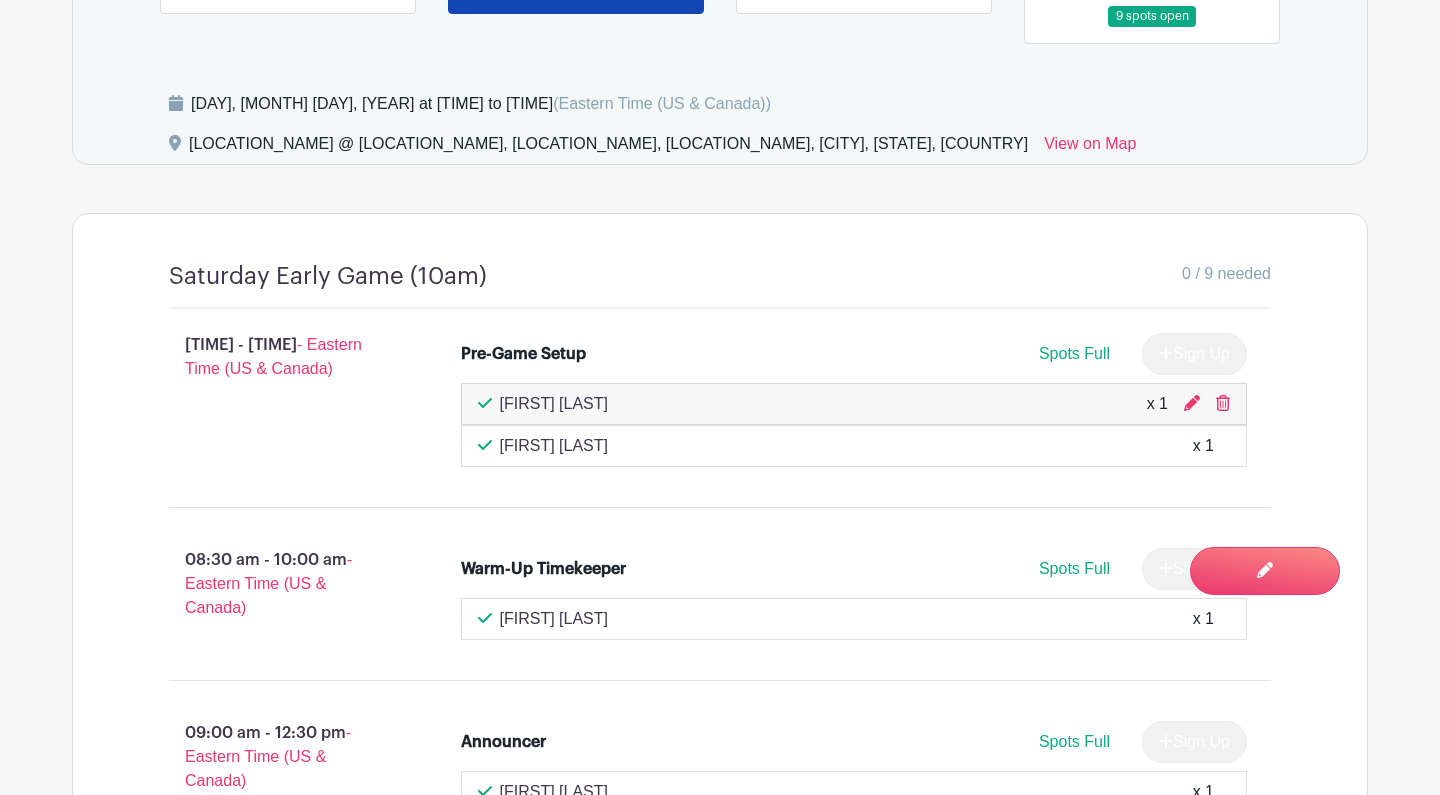 scroll, scrollTop: 1583, scrollLeft: 0, axis: vertical 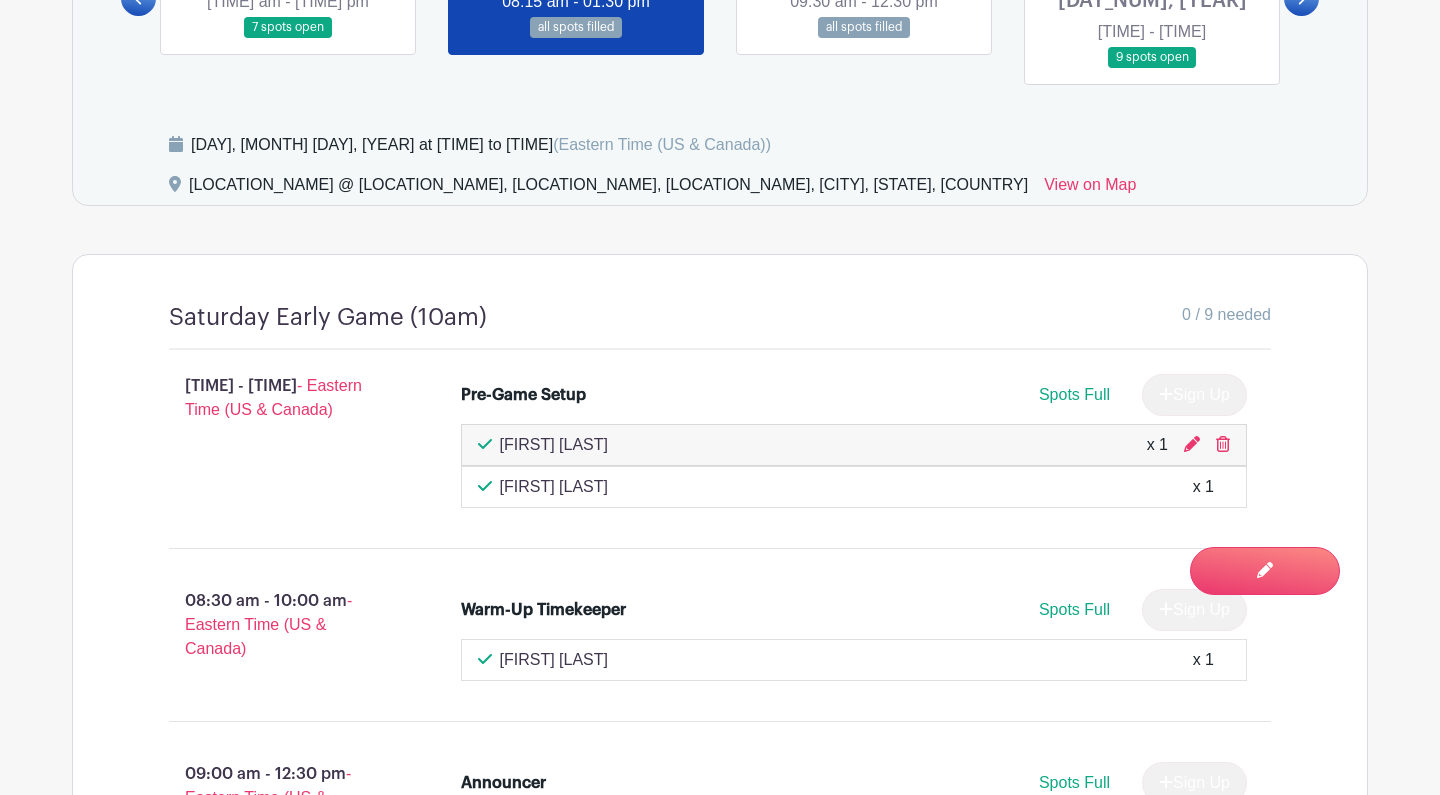 click on "Pre-Game Setup
Spots Full  Sign Up
[FIRST] [LAST]
x 1
[FIRST] [LAST]
x 1" at bounding box center [854, 441] 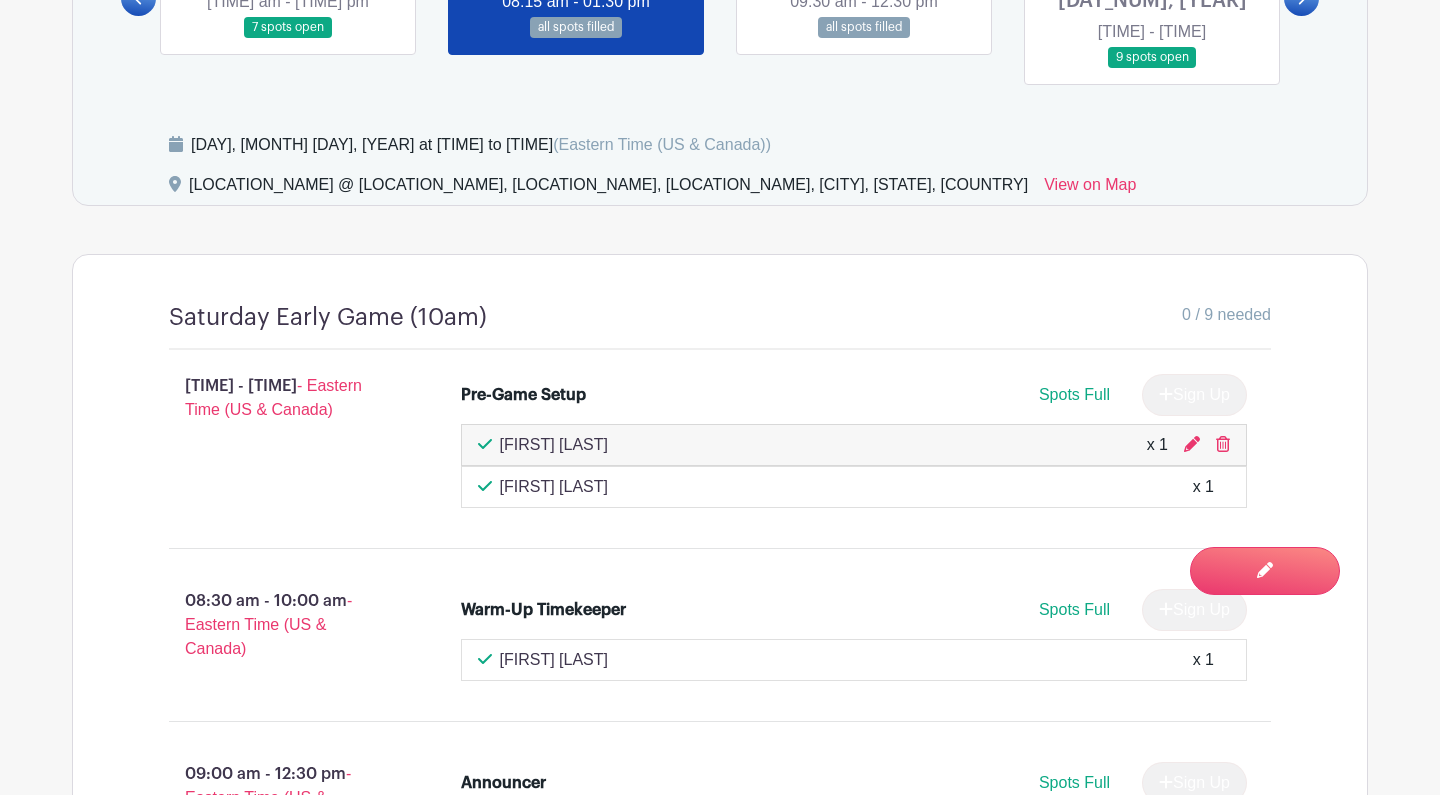 click on "Saturday Early Game (10am)
0 / 9 needed
[TIME] am -
[TIME] am
- Eastern Time (US & Canada)
Pre-Game Setup
Spots Full  Sign Up
[FIRST] [LAST]
x 1
[FIRST] [LAST]
x 1" at bounding box center [720, 943] 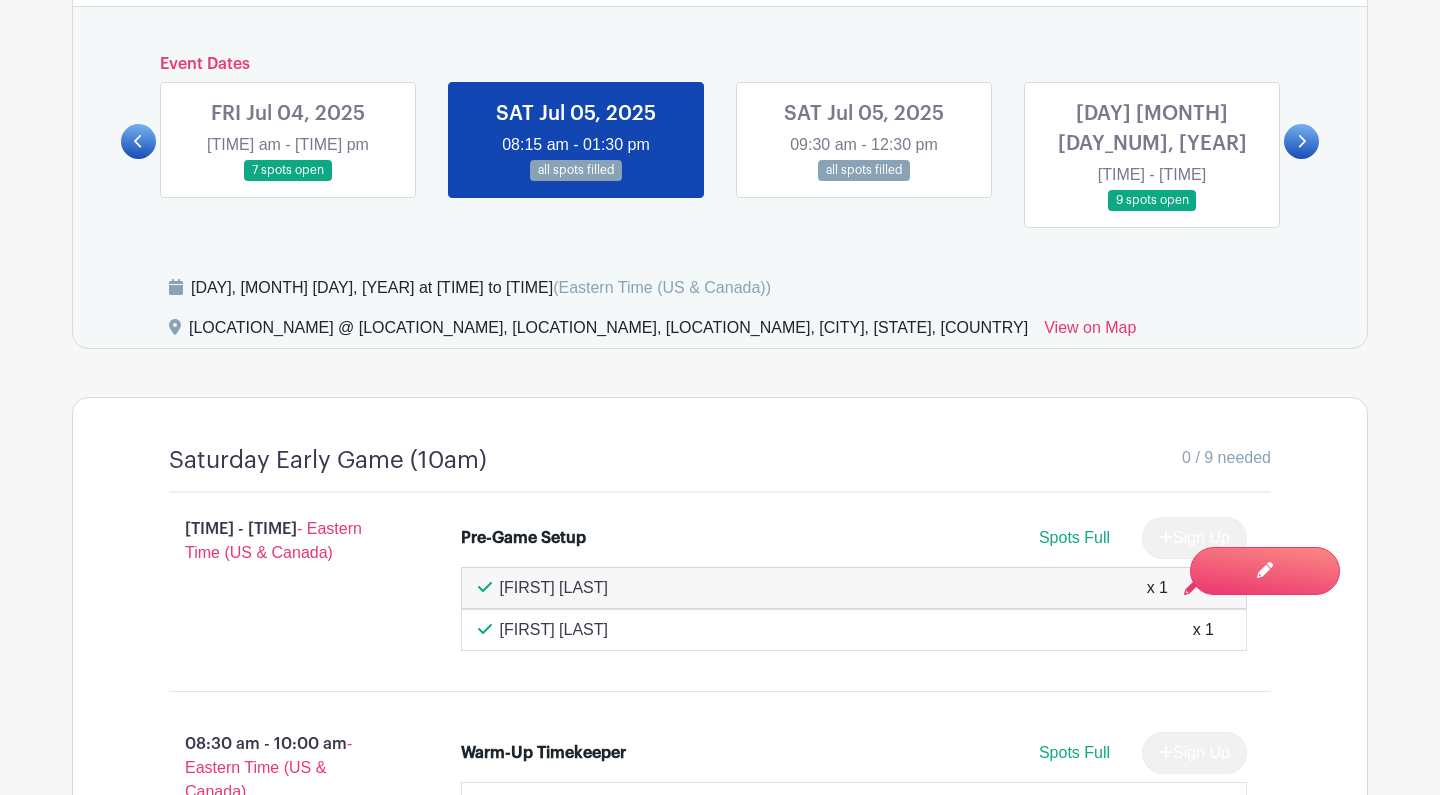 scroll, scrollTop: 1399, scrollLeft: 0, axis: vertical 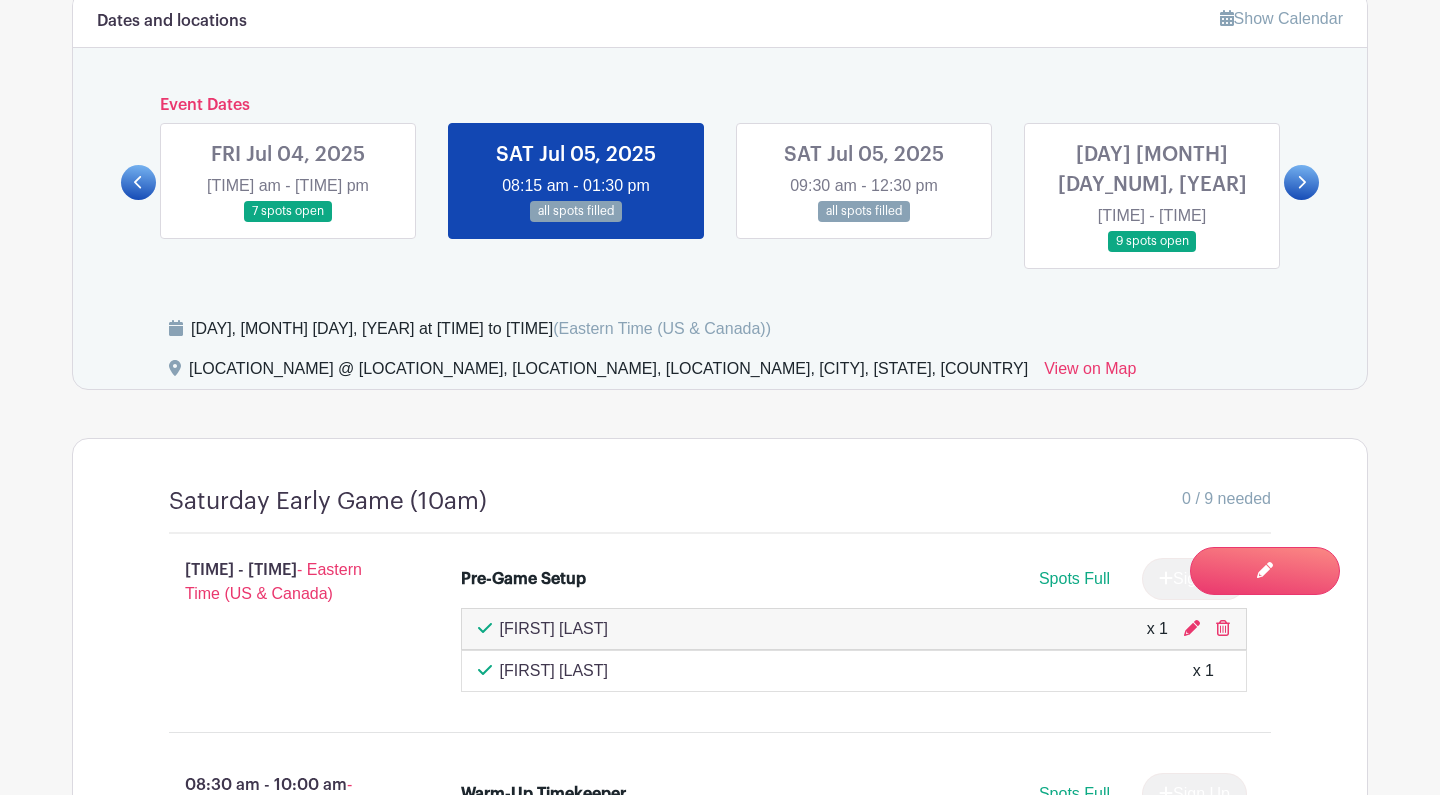 click at bounding box center [288, 222] 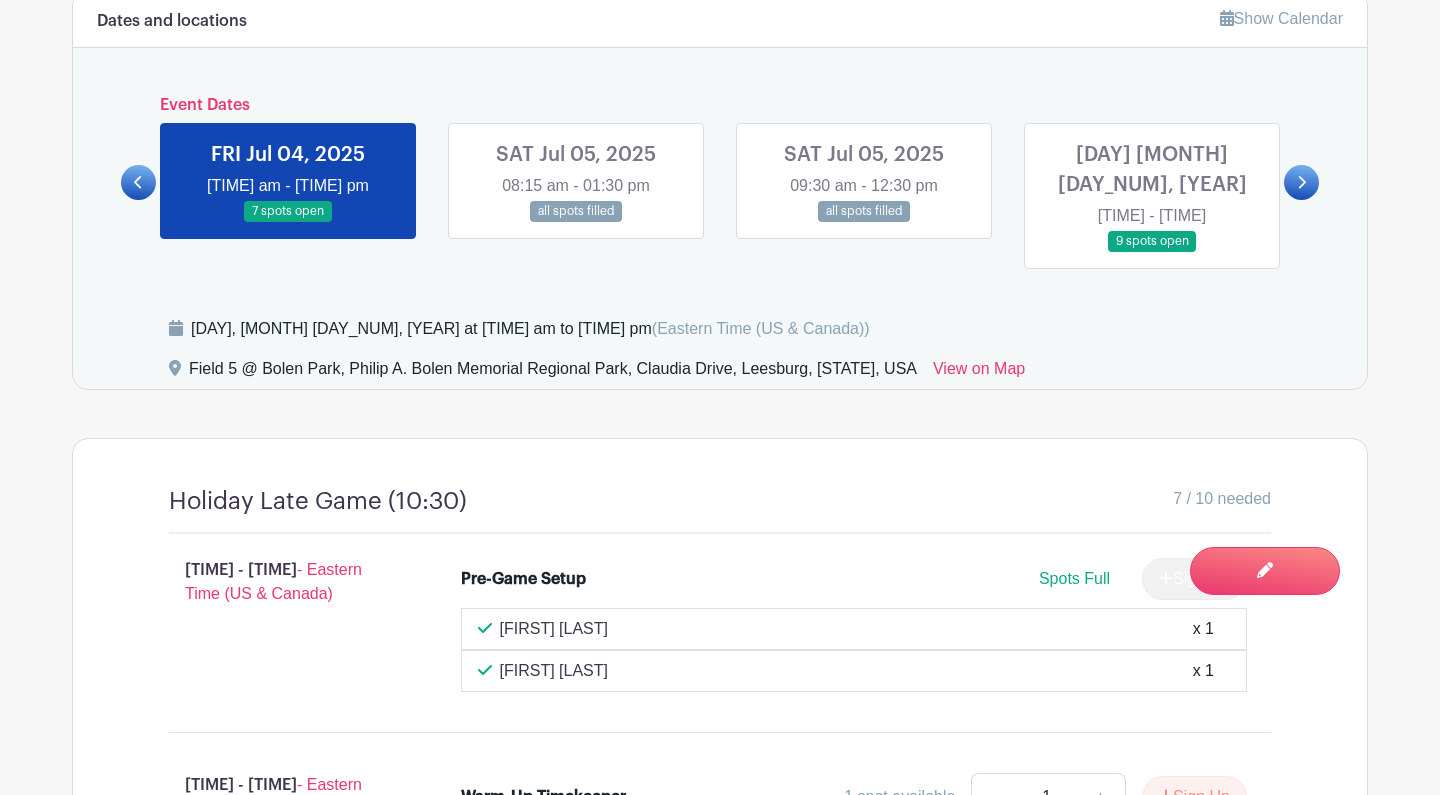 click at bounding box center (138, 182) 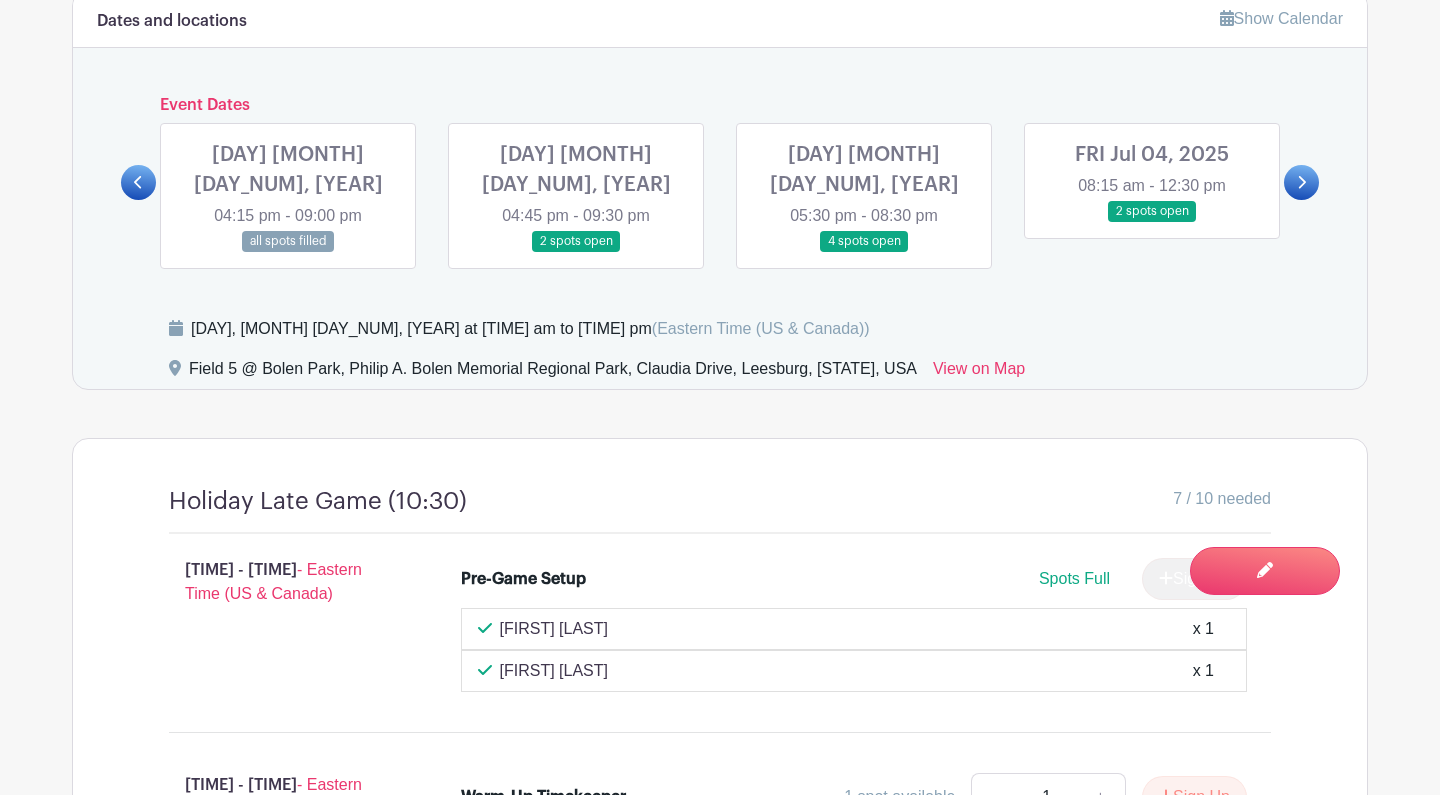 click at bounding box center [1152, 222] 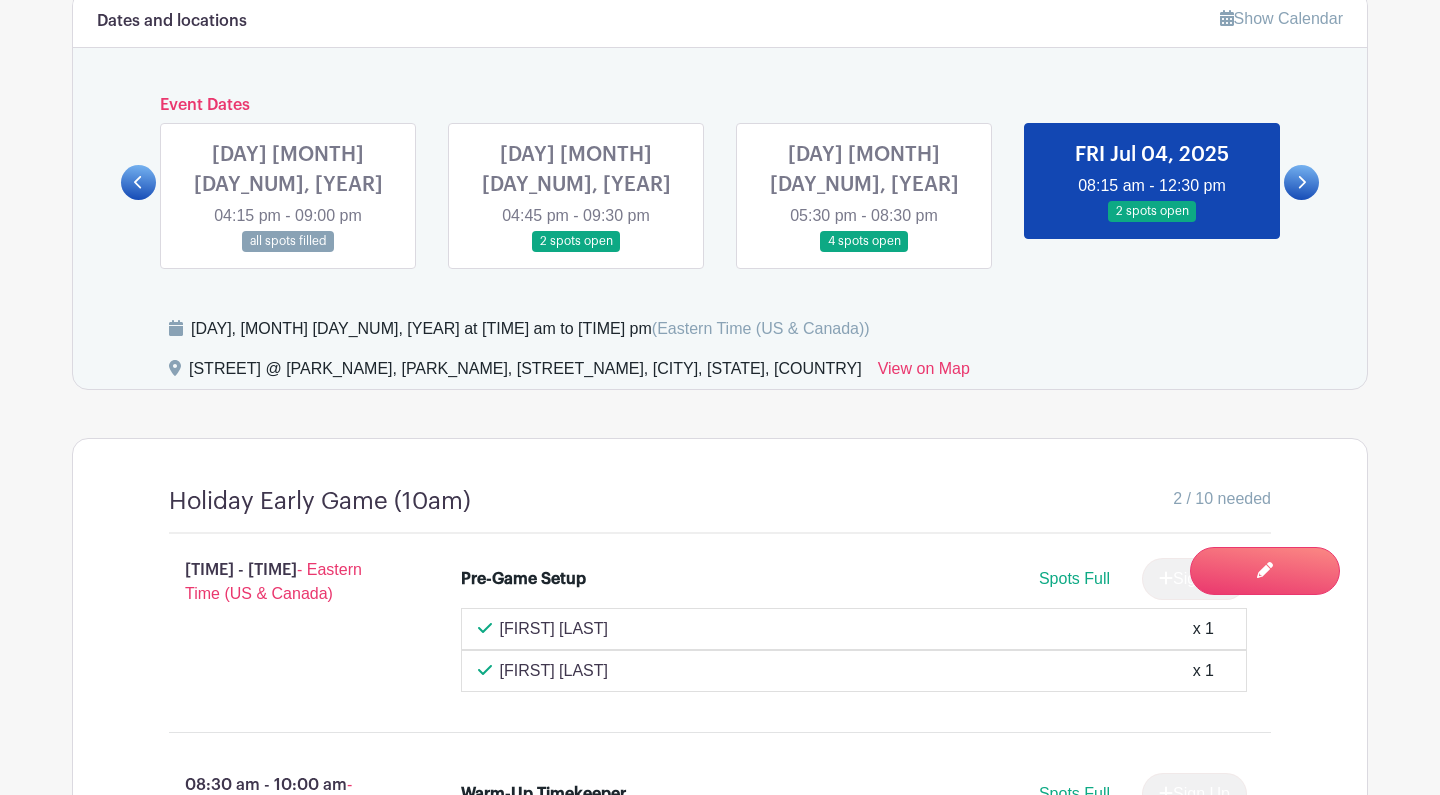 click at bounding box center (1301, 182) 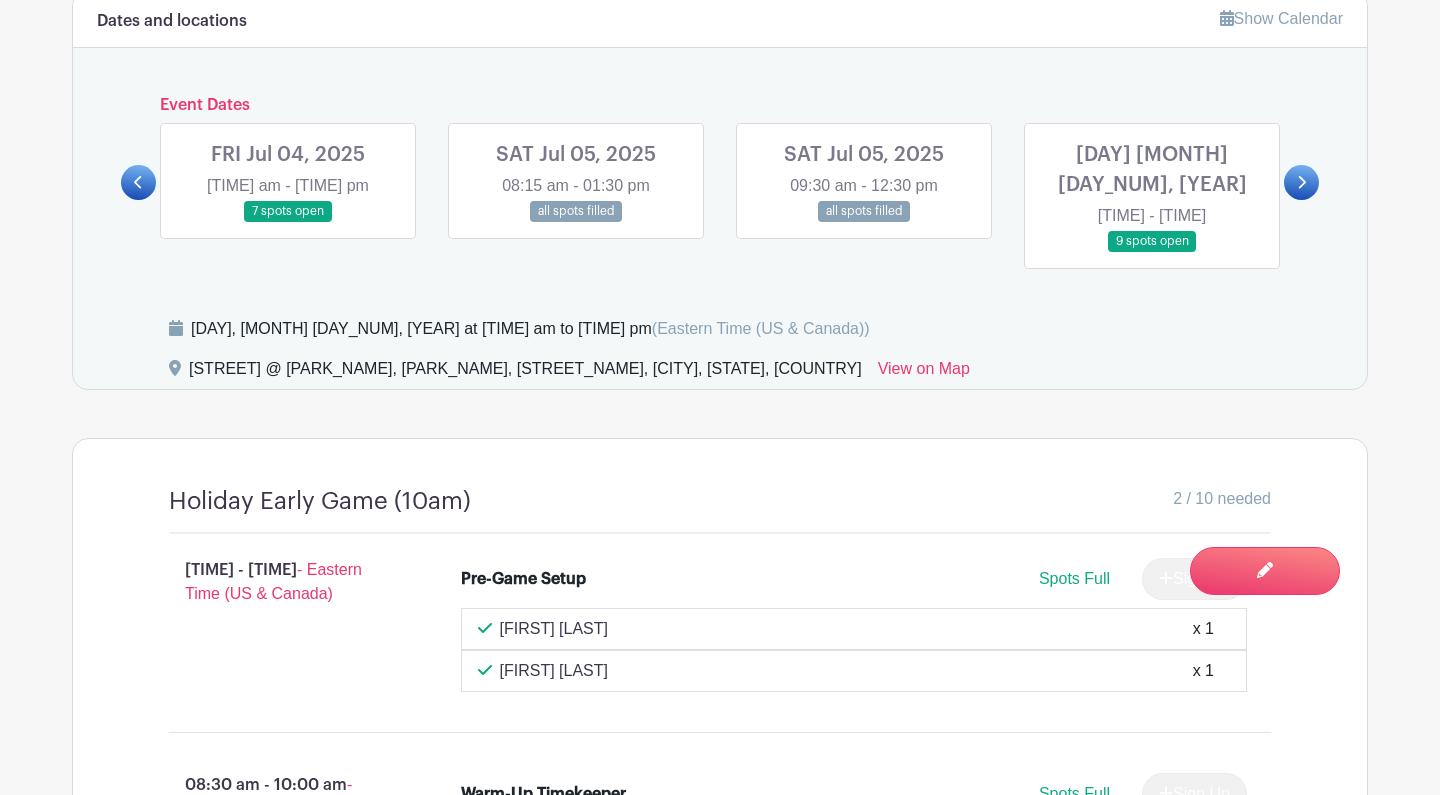 click at bounding box center (288, 222) 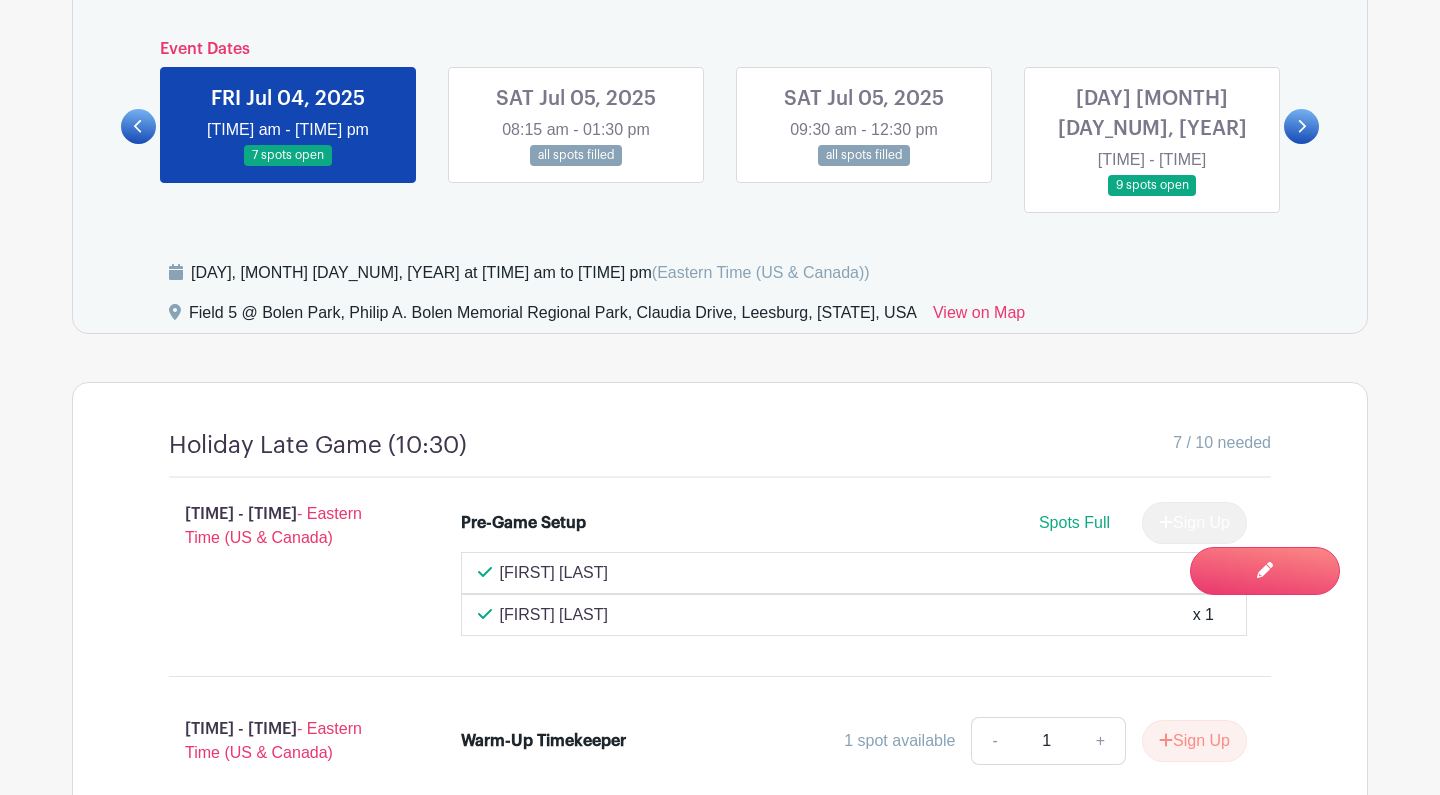 scroll, scrollTop: 1335, scrollLeft: 0, axis: vertical 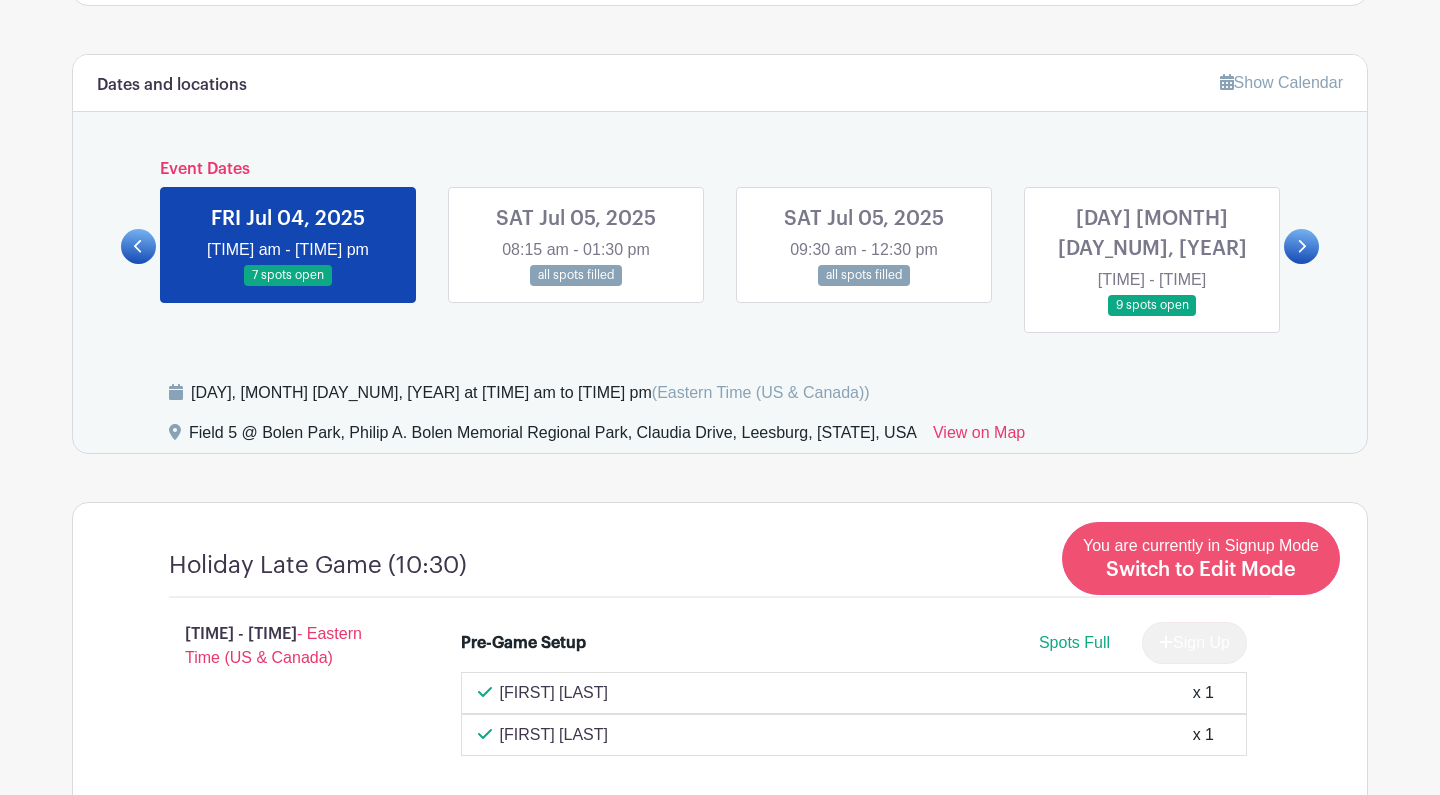 click on "You are currently in Signup Mode
Switch to Edit Mode" at bounding box center (1201, 558) 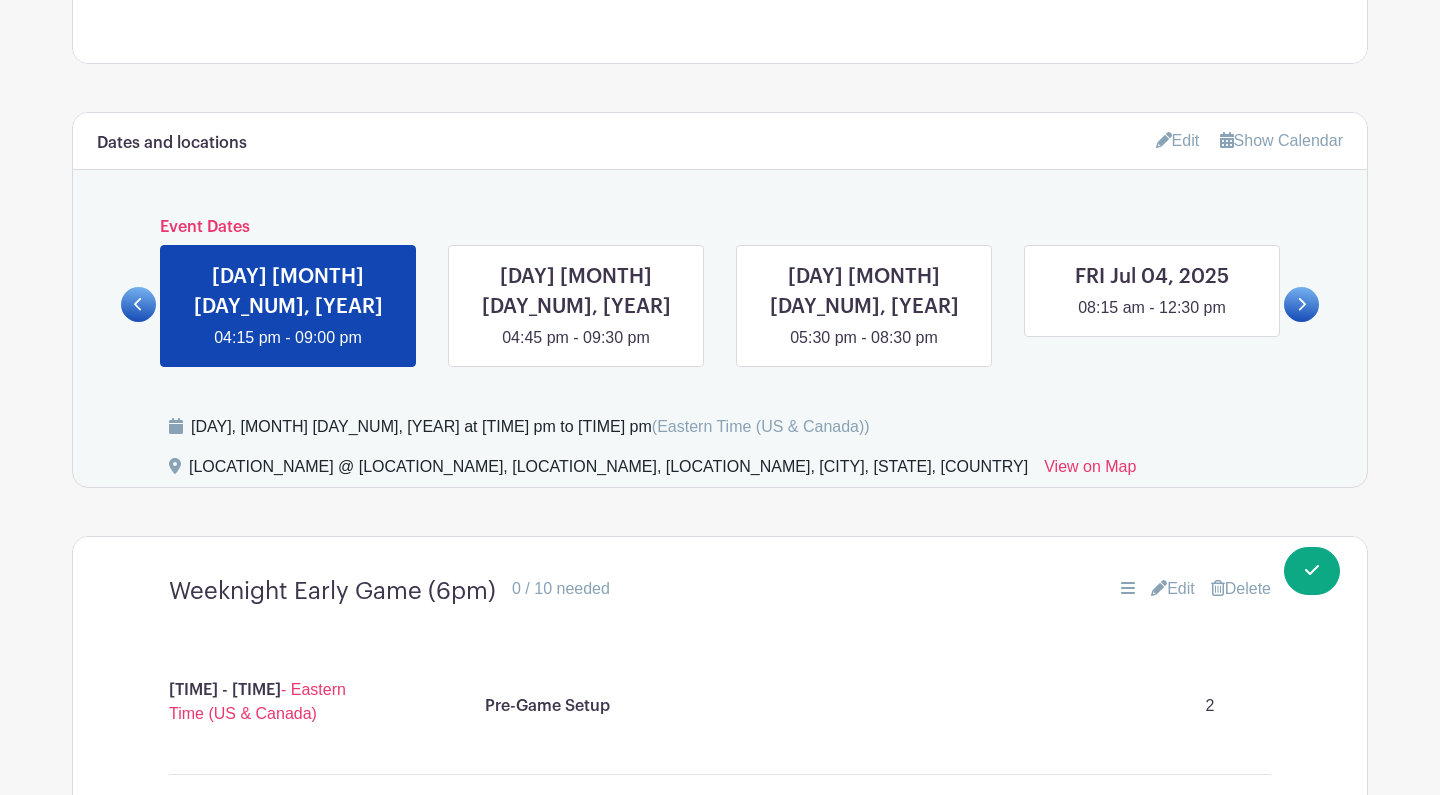 scroll, scrollTop: 1298, scrollLeft: 0, axis: vertical 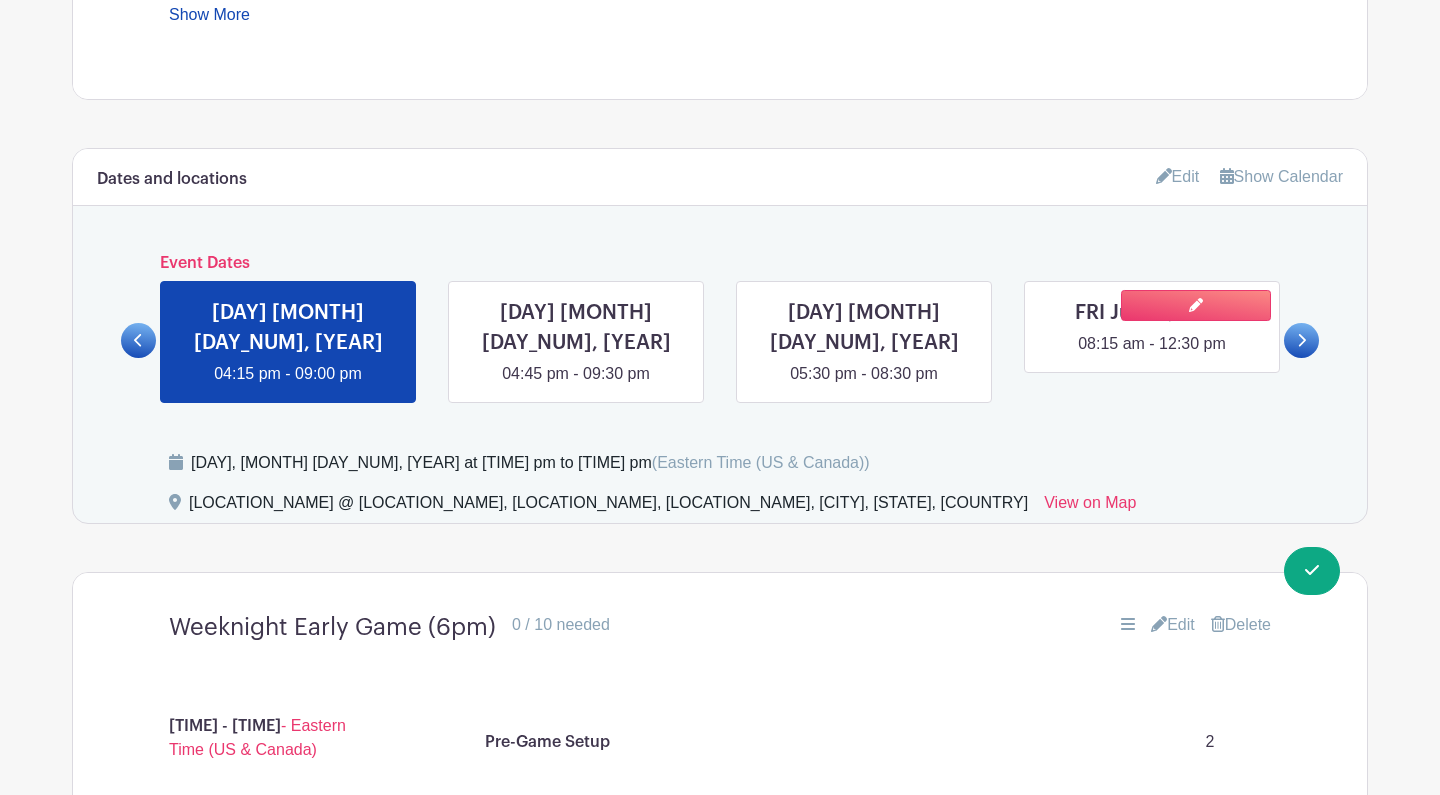 click at bounding box center (1152, 356) 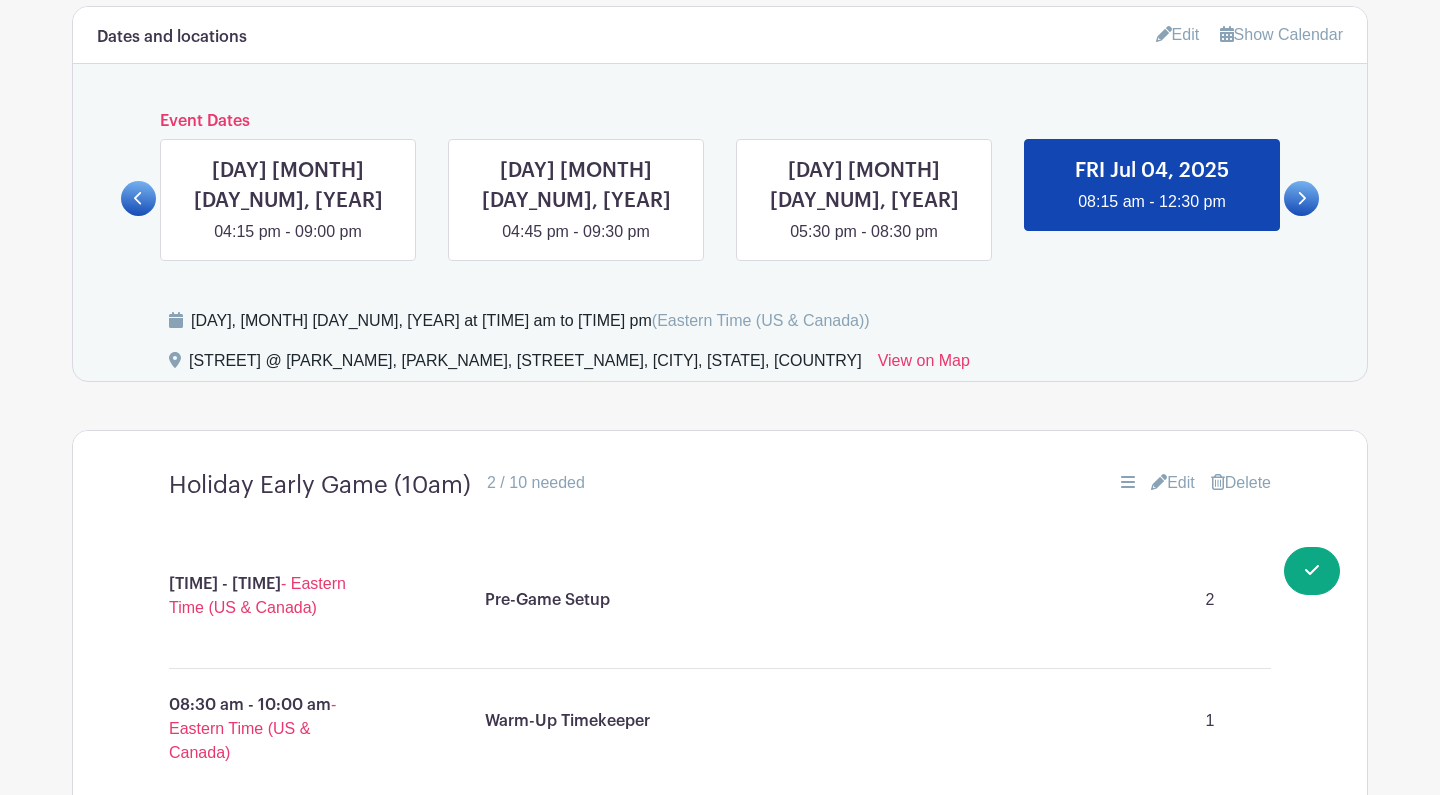 scroll, scrollTop: 1676, scrollLeft: 0, axis: vertical 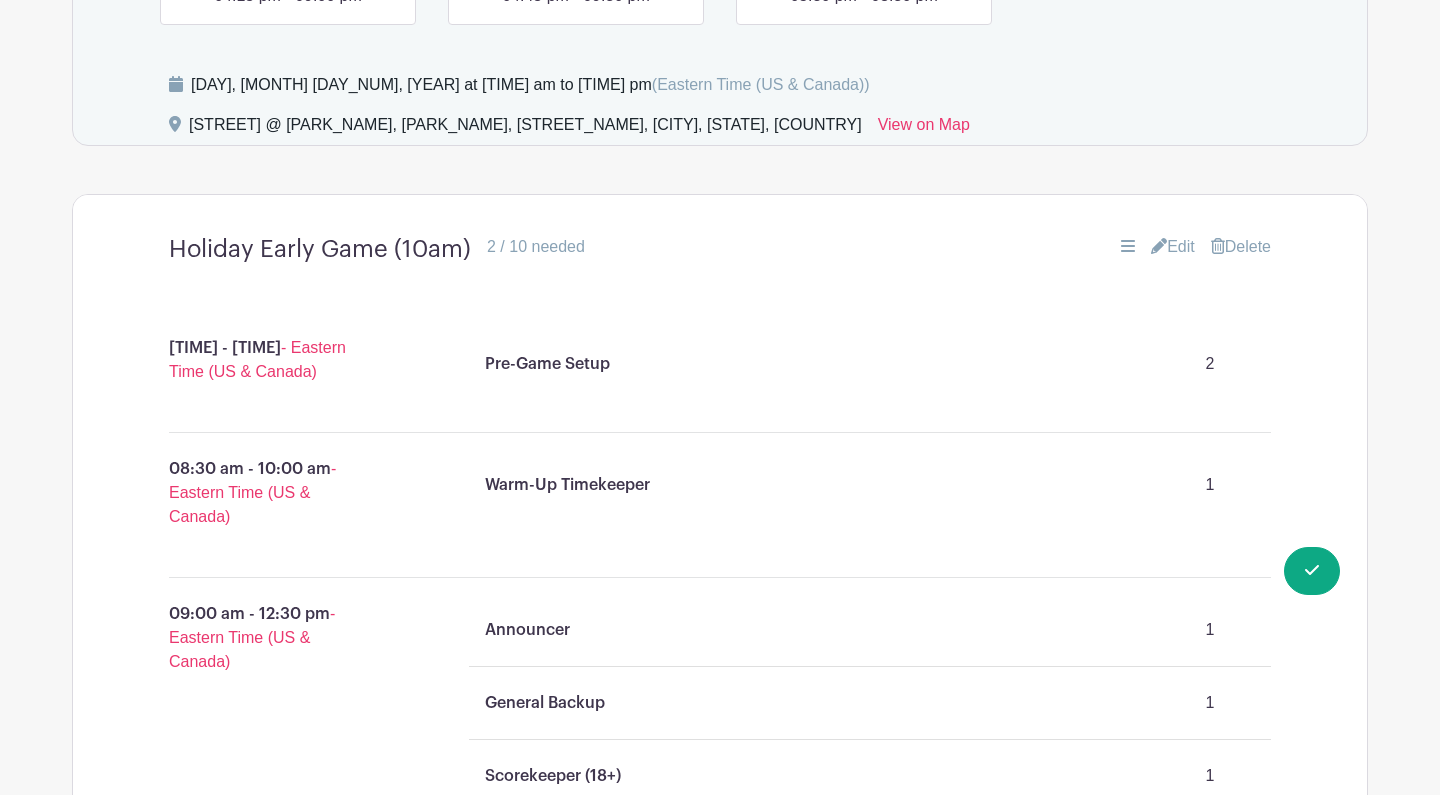 click on "Edit" at bounding box center (1173, 247) 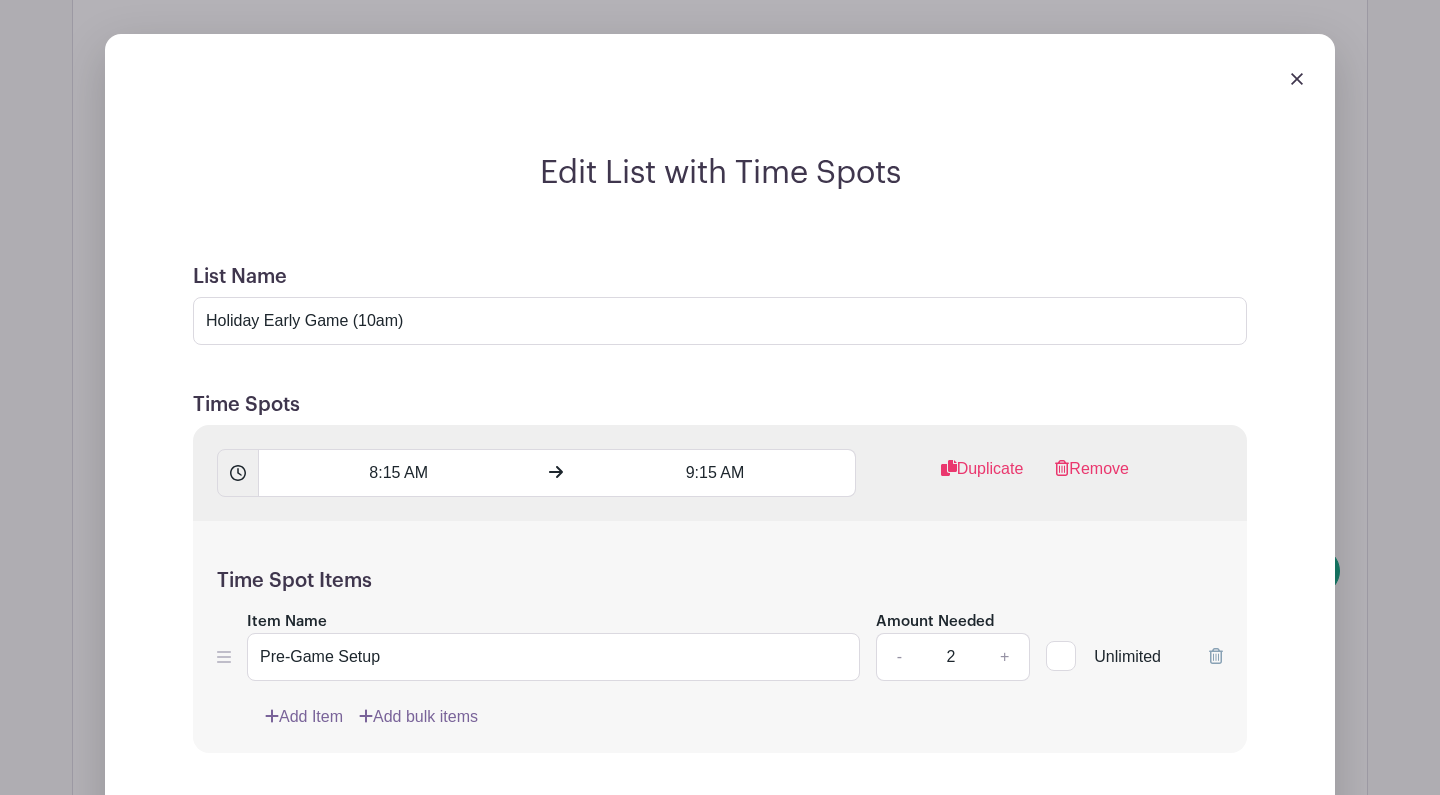 scroll, scrollTop: 2000, scrollLeft: 0, axis: vertical 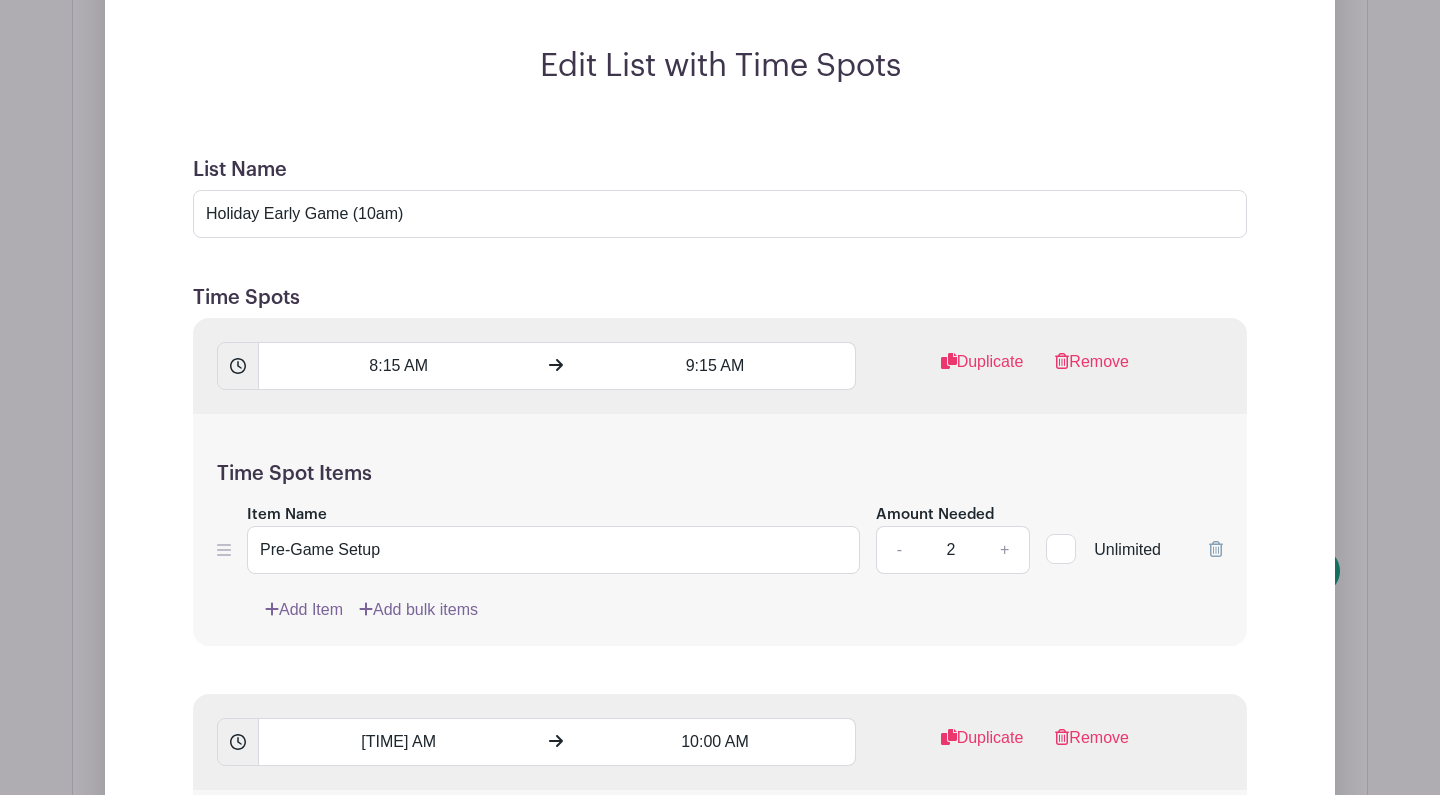 click on "+" at bounding box center [1005, 550] 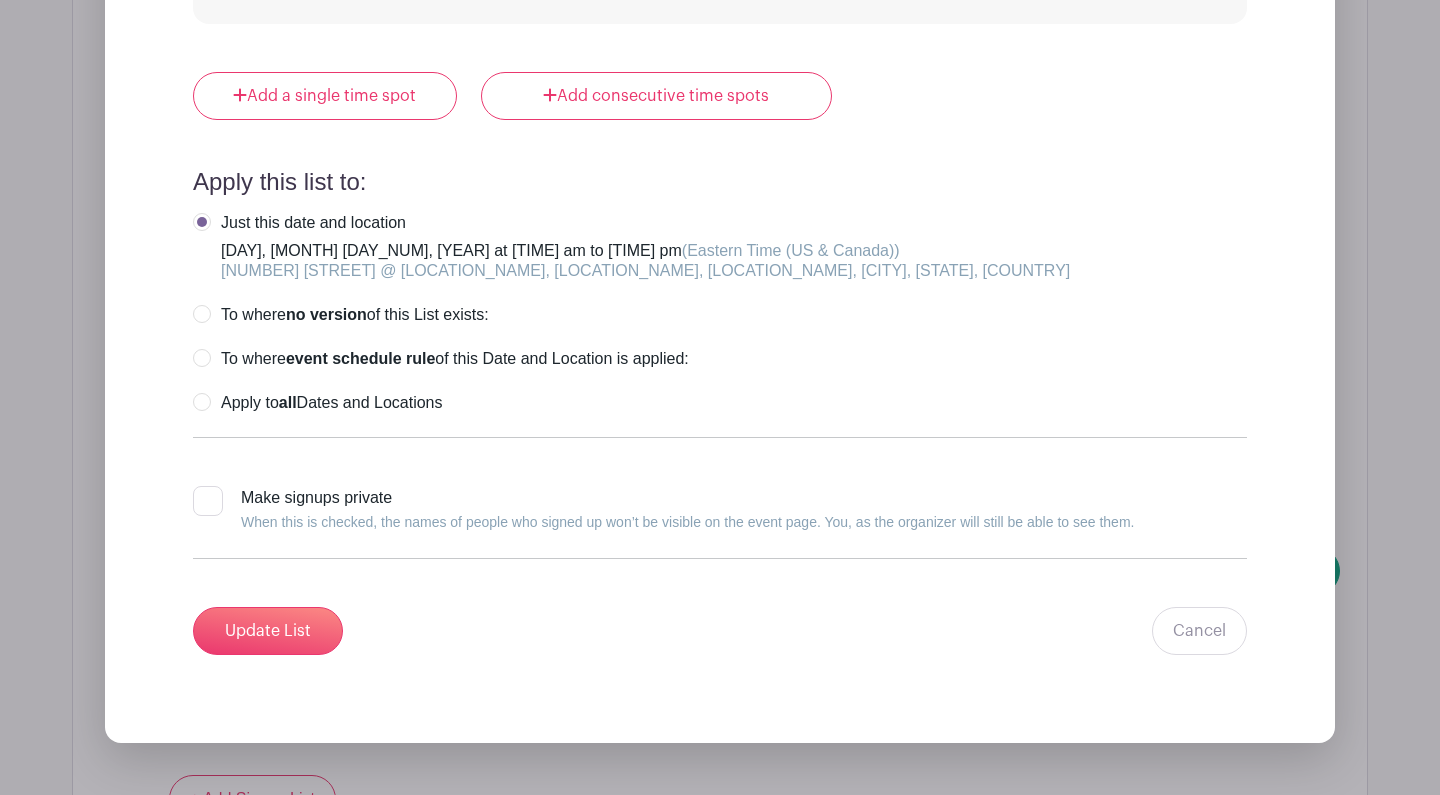 scroll, scrollTop: 4394, scrollLeft: 0, axis: vertical 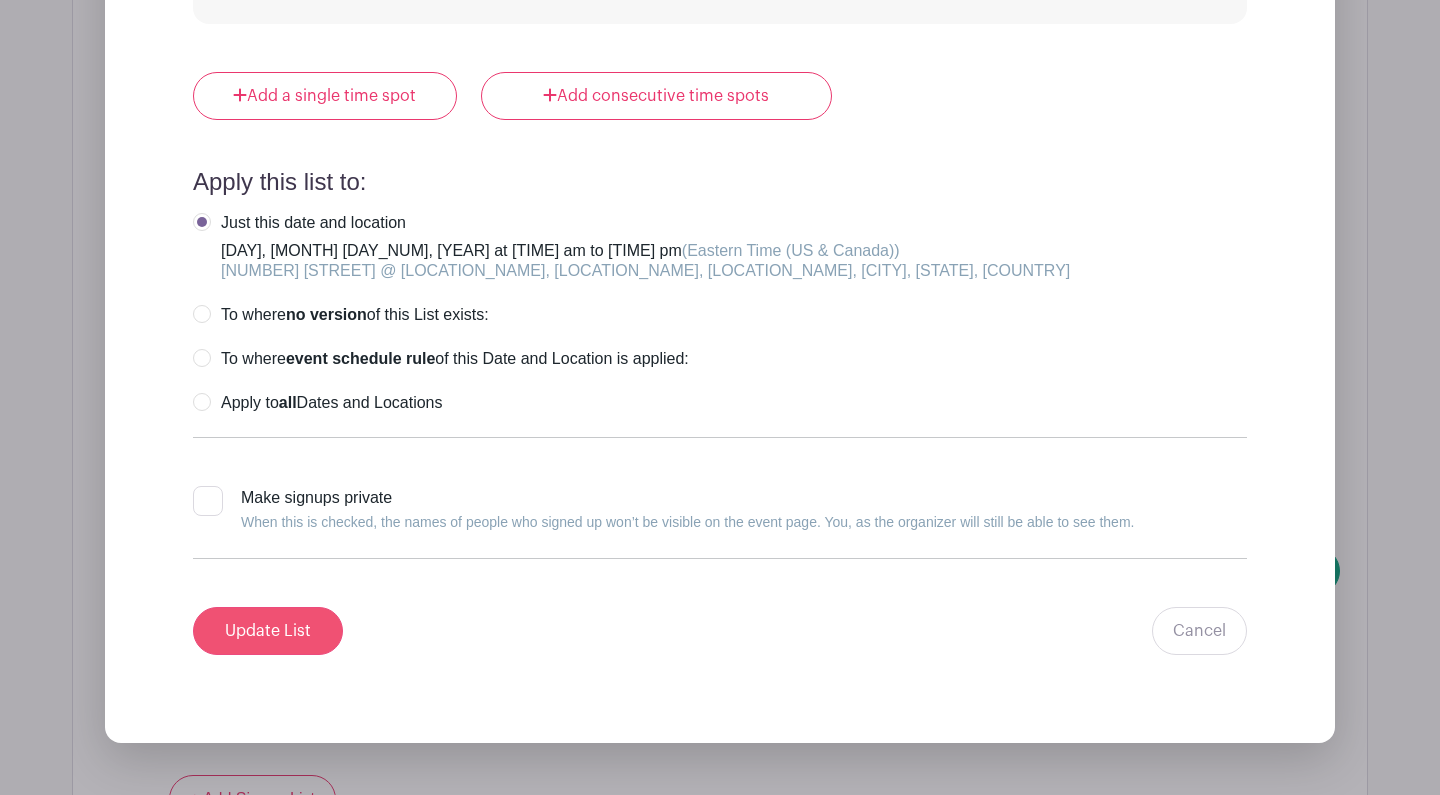 click on "Update List" at bounding box center (268, 631) 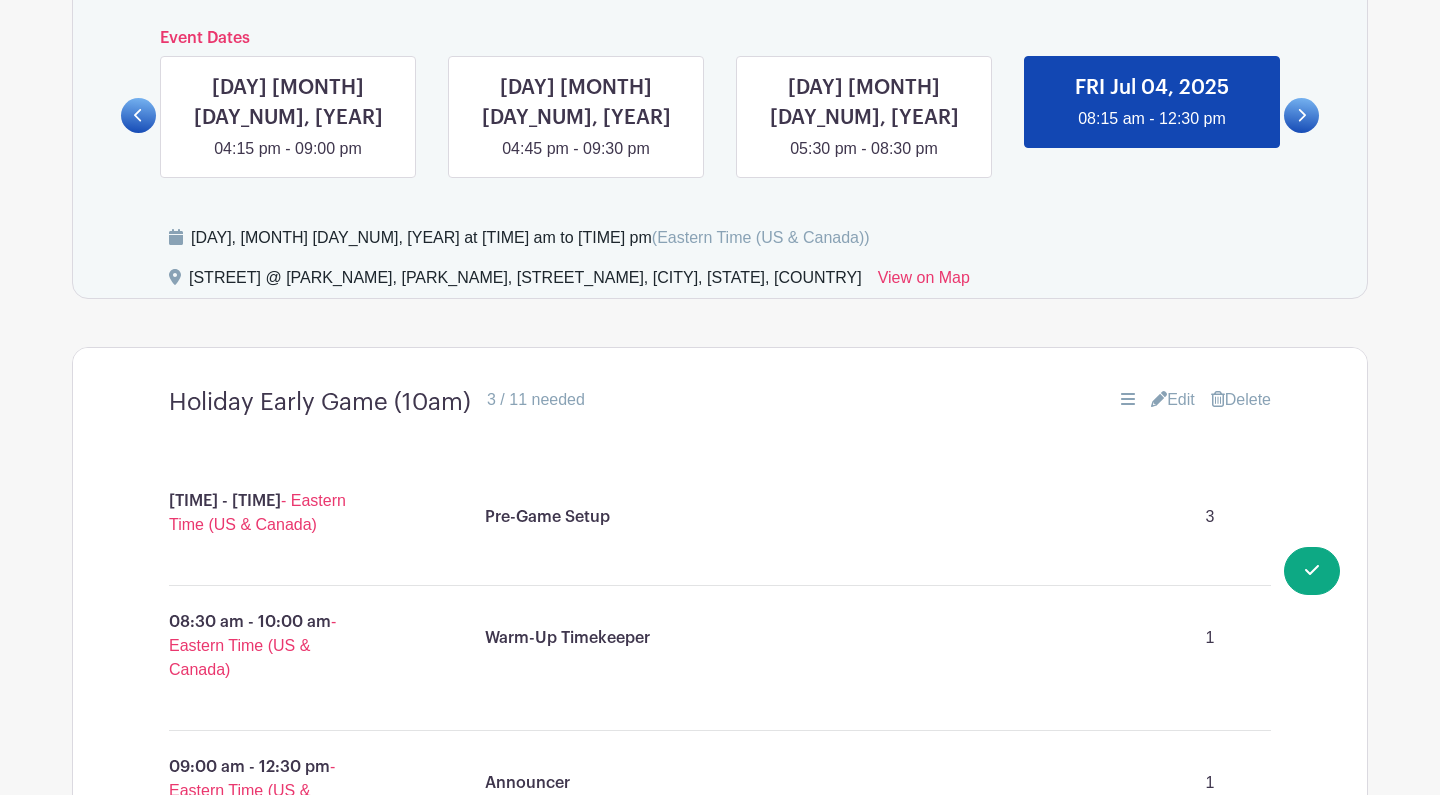 scroll, scrollTop: 1541, scrollLeft: 0, axis: vertical 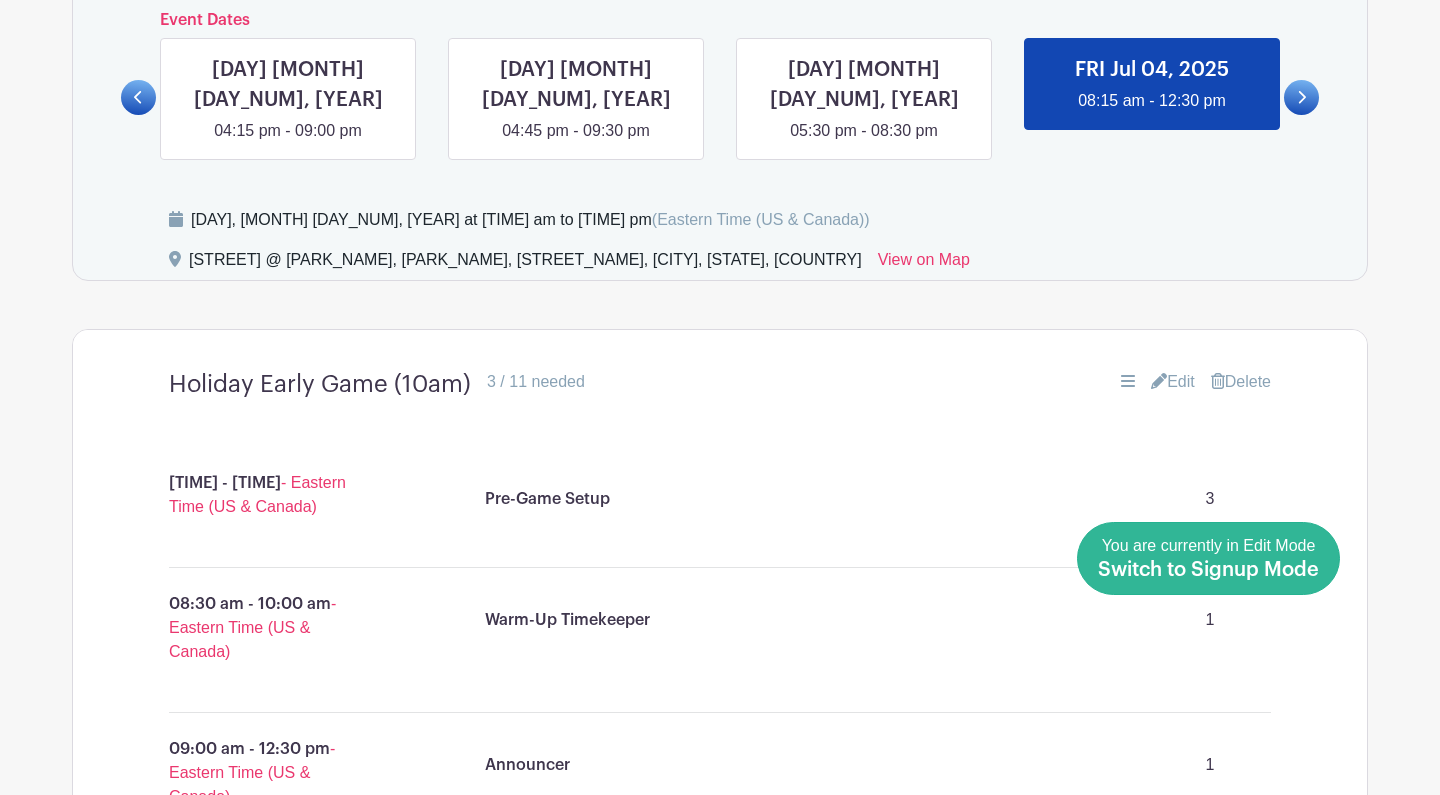 click on "Switch to Signup Mode" at bounding box center (1208, 570) 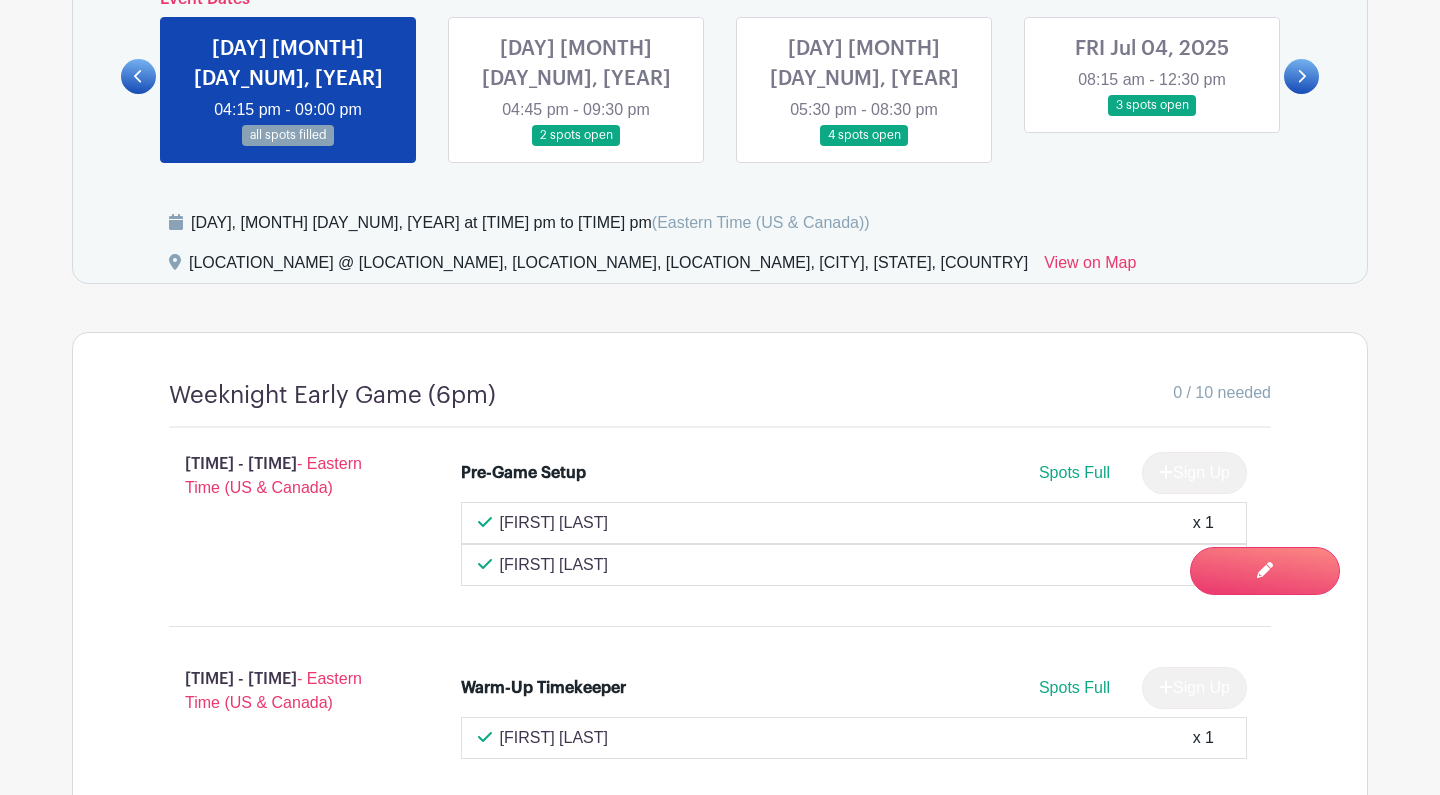 scroll, scrollTop: 1503, scrollLeft: 0, axis: vertical 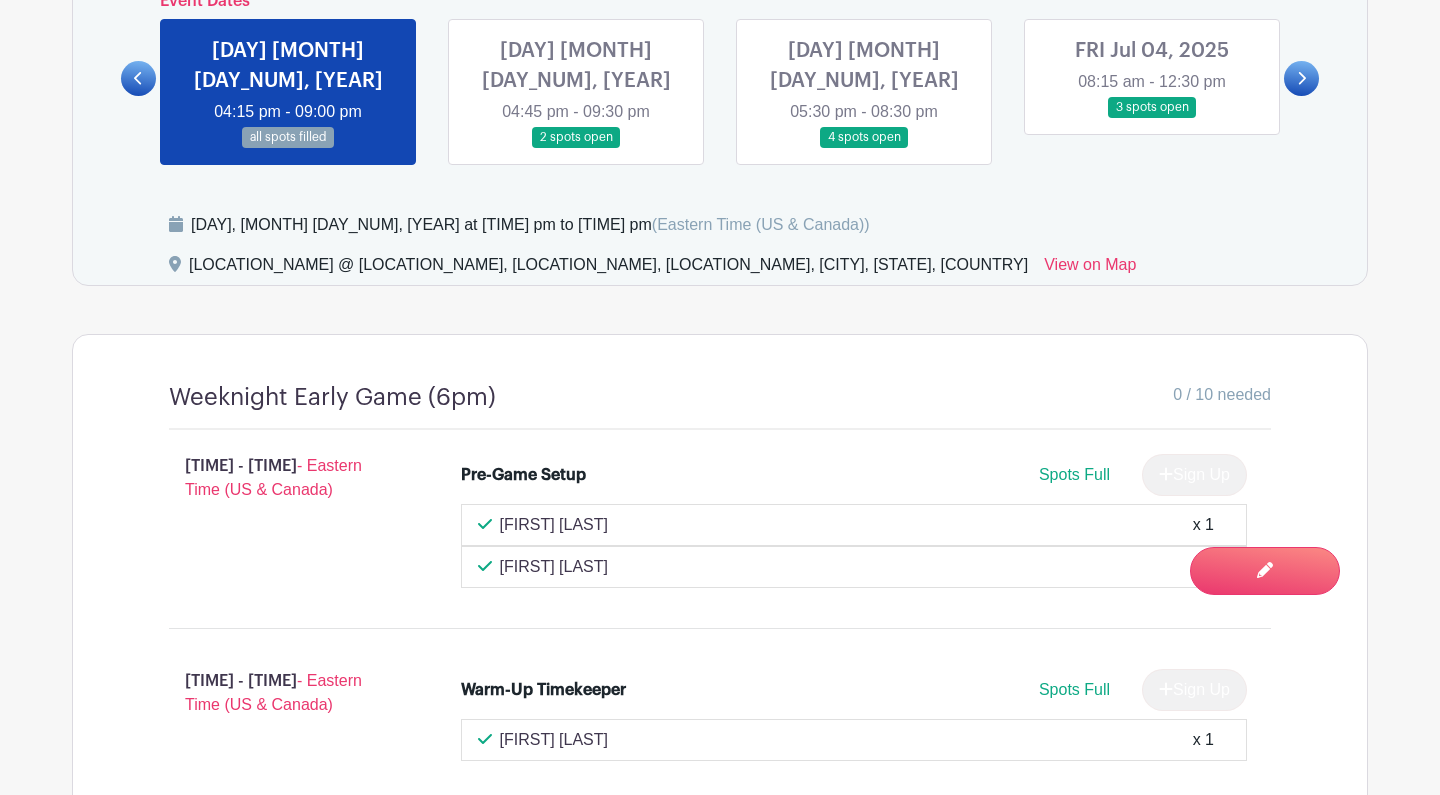 click at bounding box center [1152, 118] 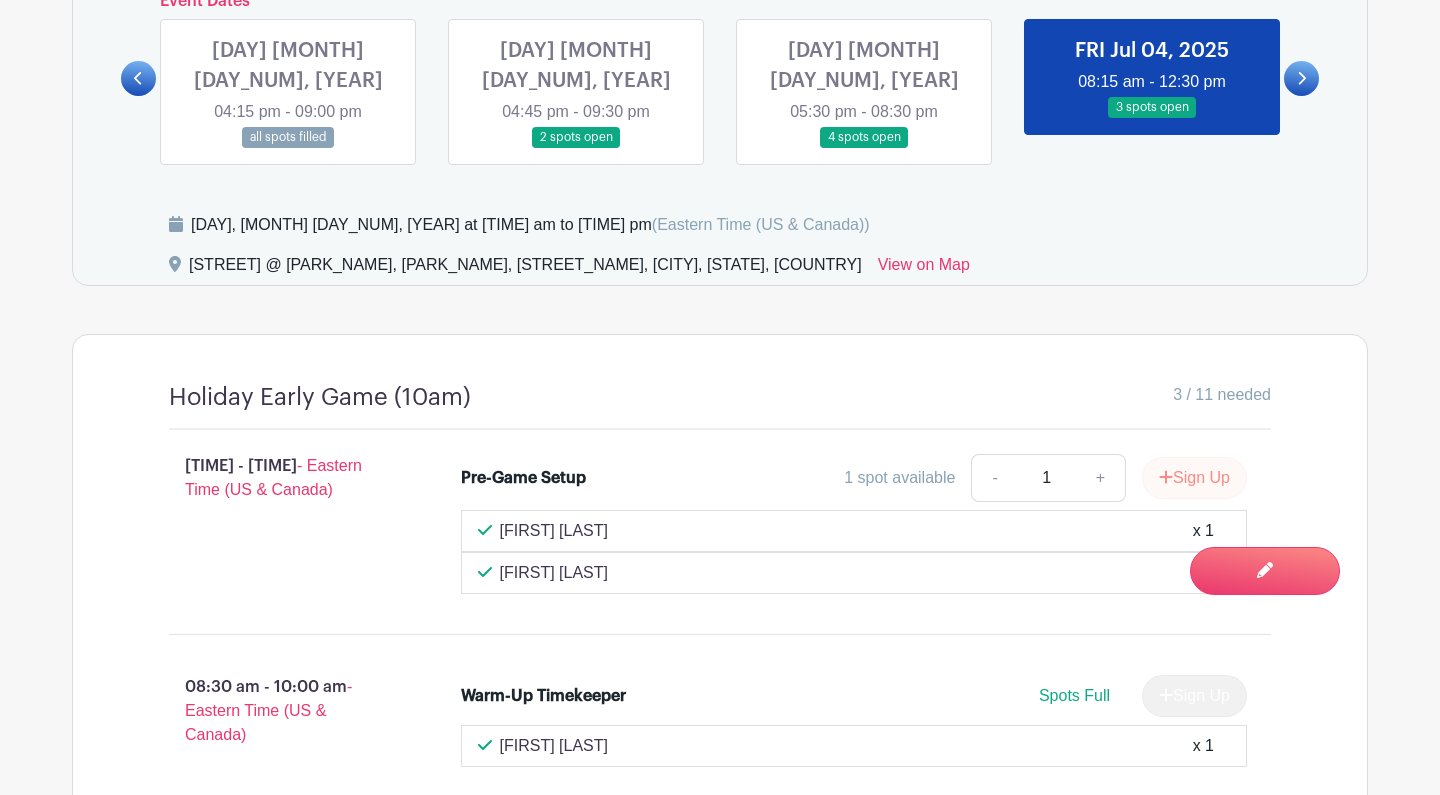 click on "Sign Up" at bounding box center [1194, 478] 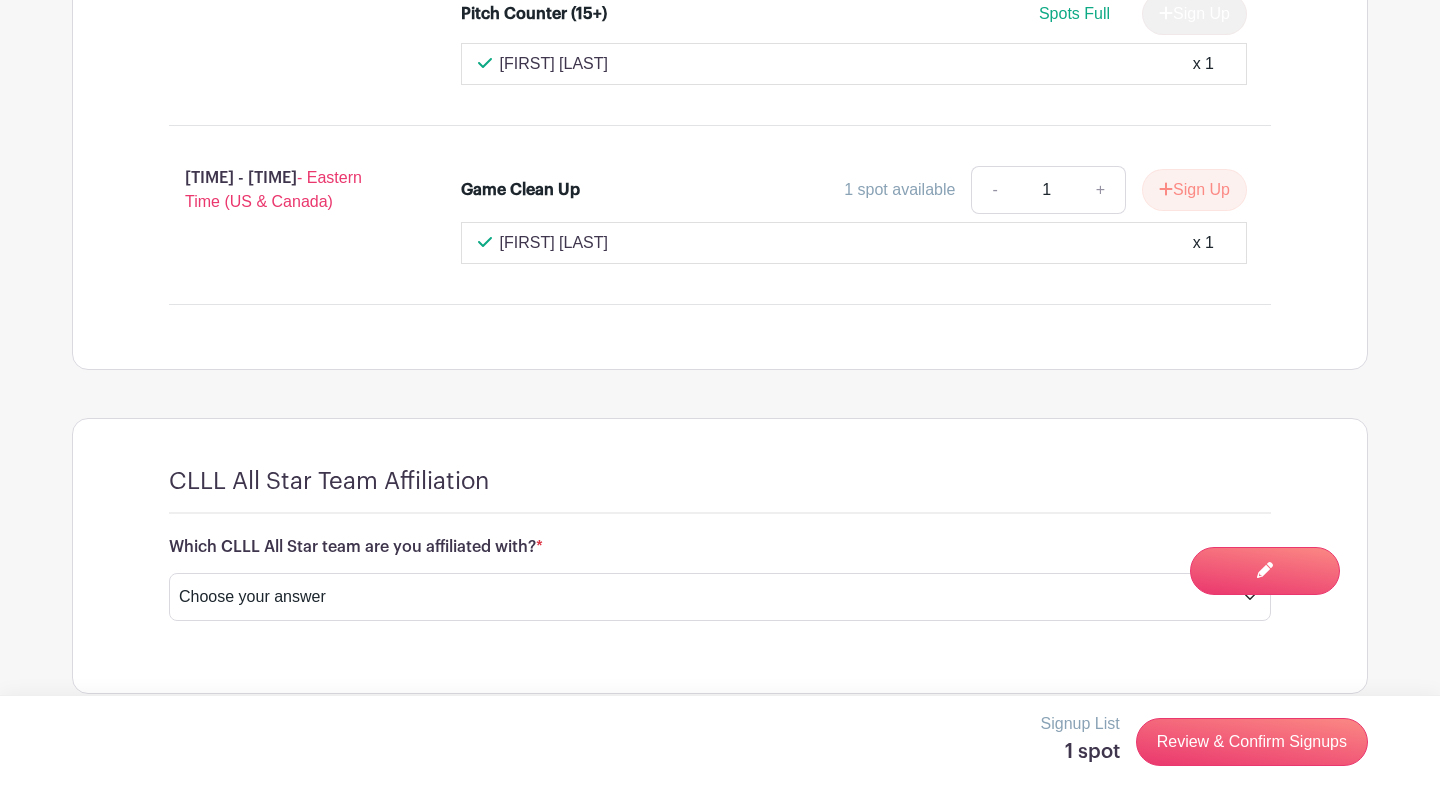 scroll, scrollTop: 2821, scrollLeft: 0, axis: vertical 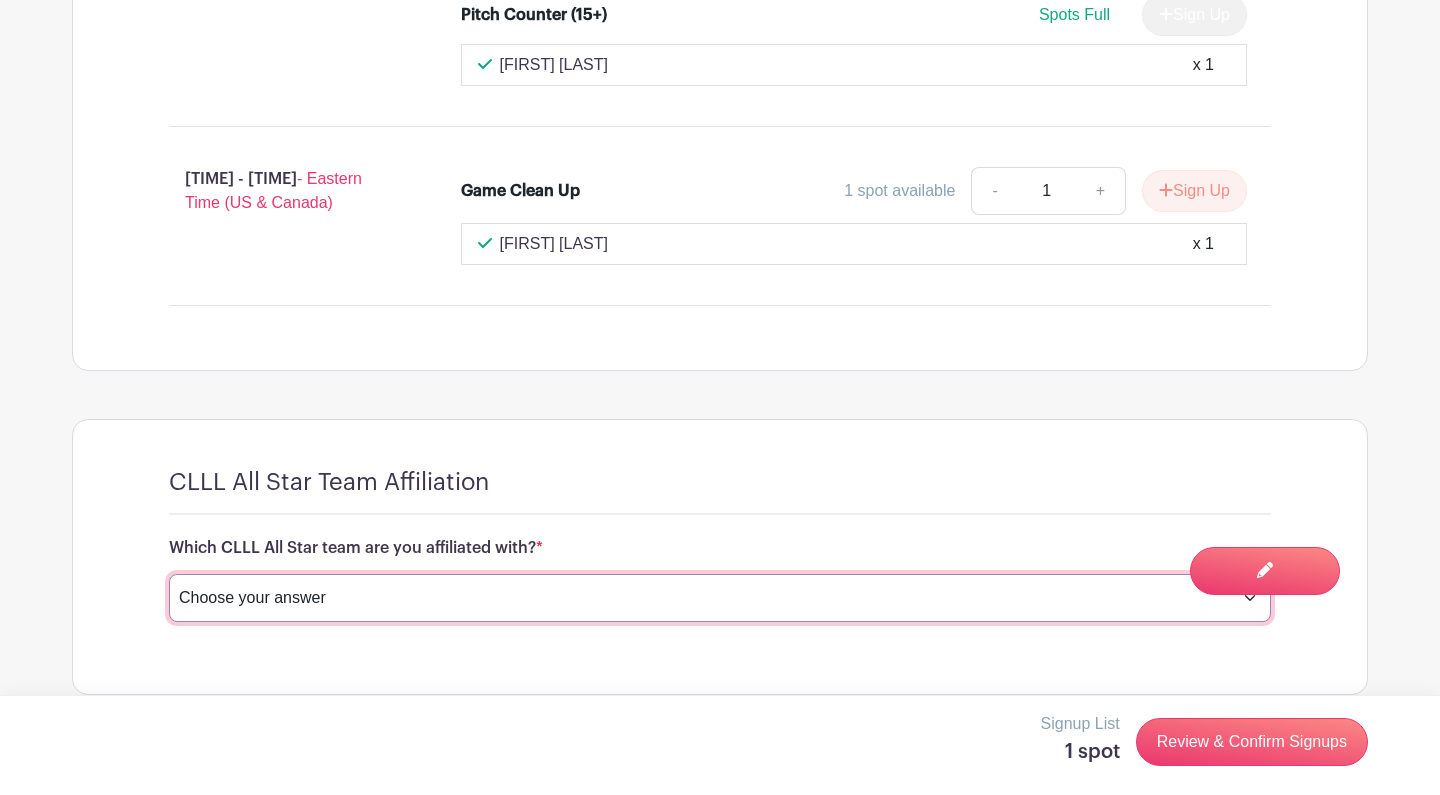 select on "4057" 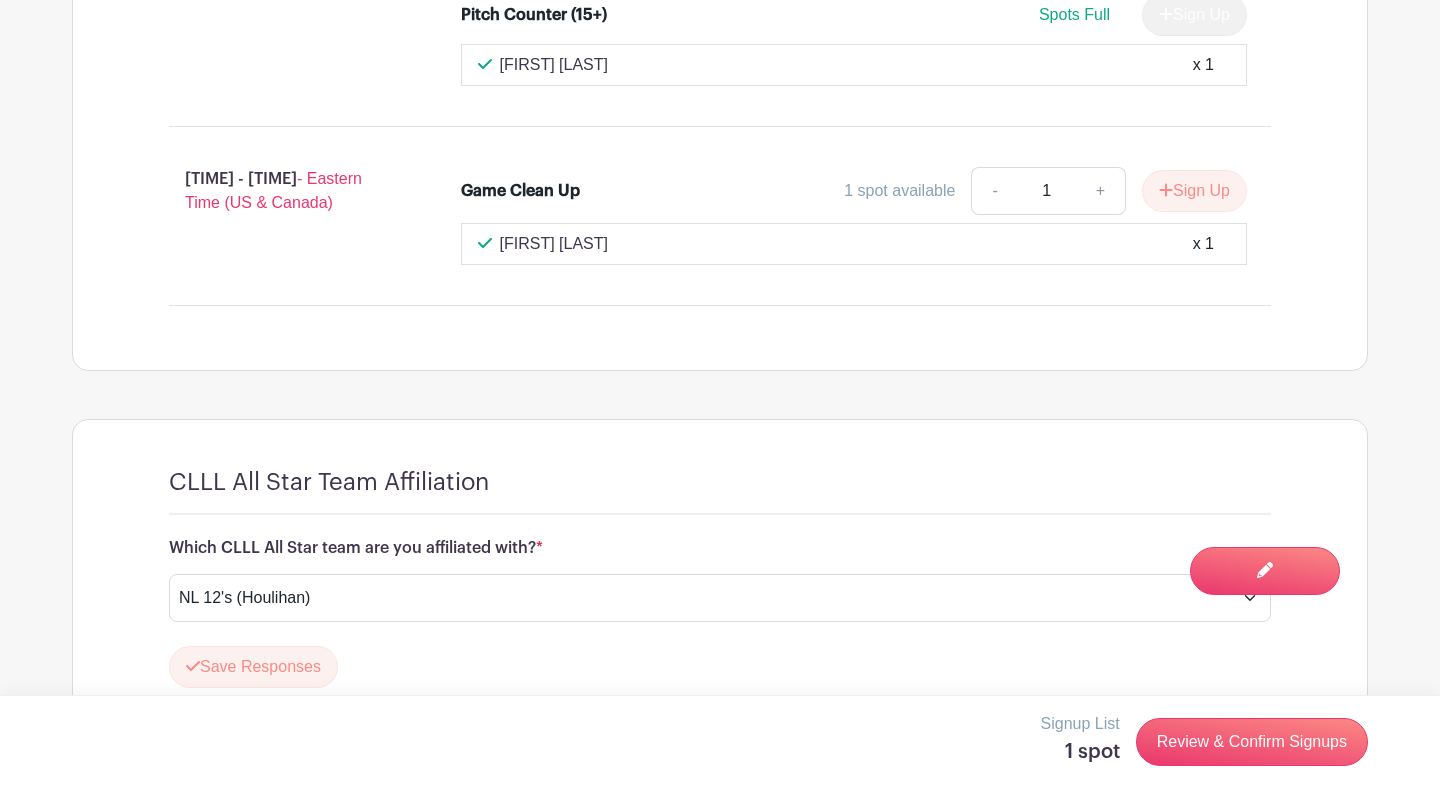 click on "Save Responses" at bounding box center (720, 667) 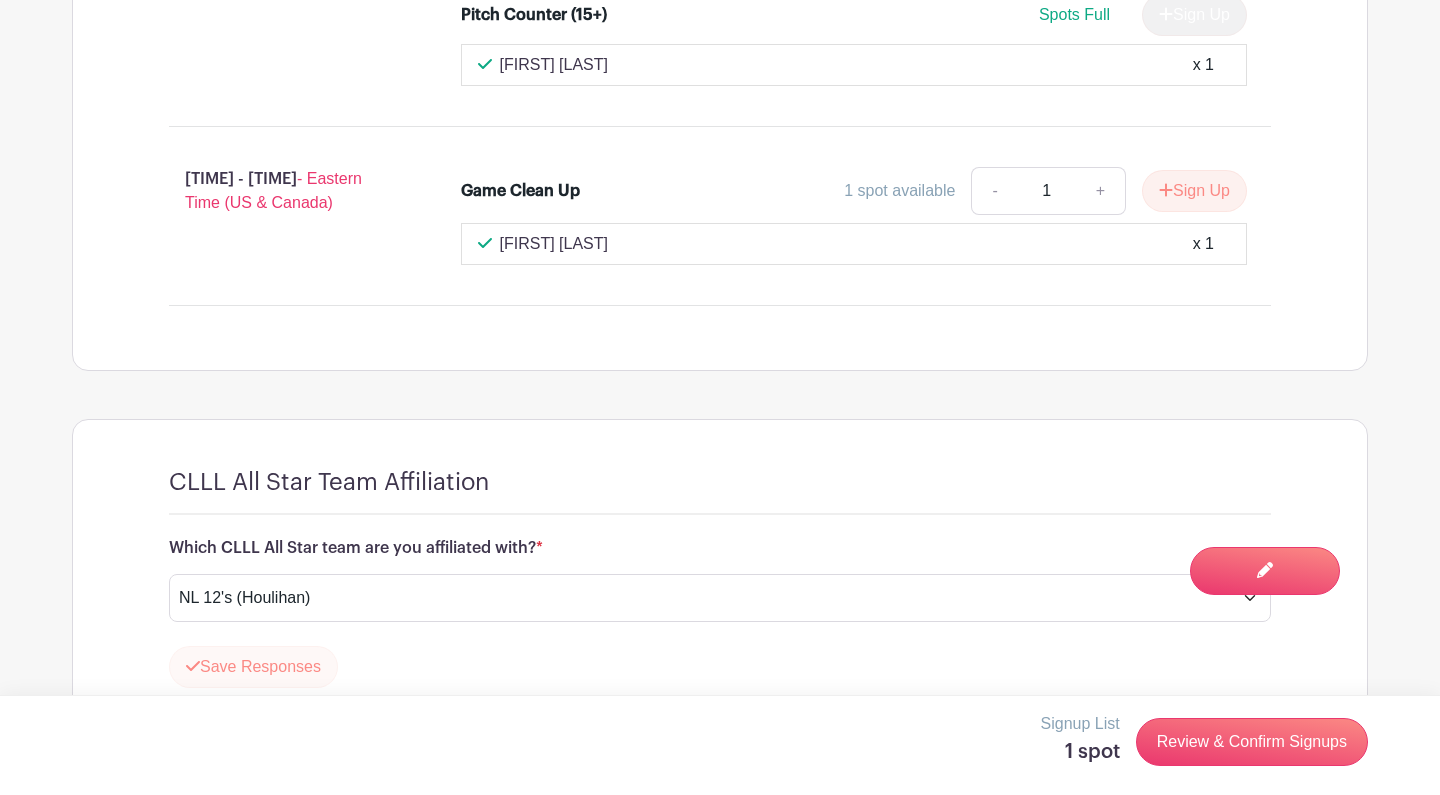 click on "Save Responses" at bounding box center (253, 667) 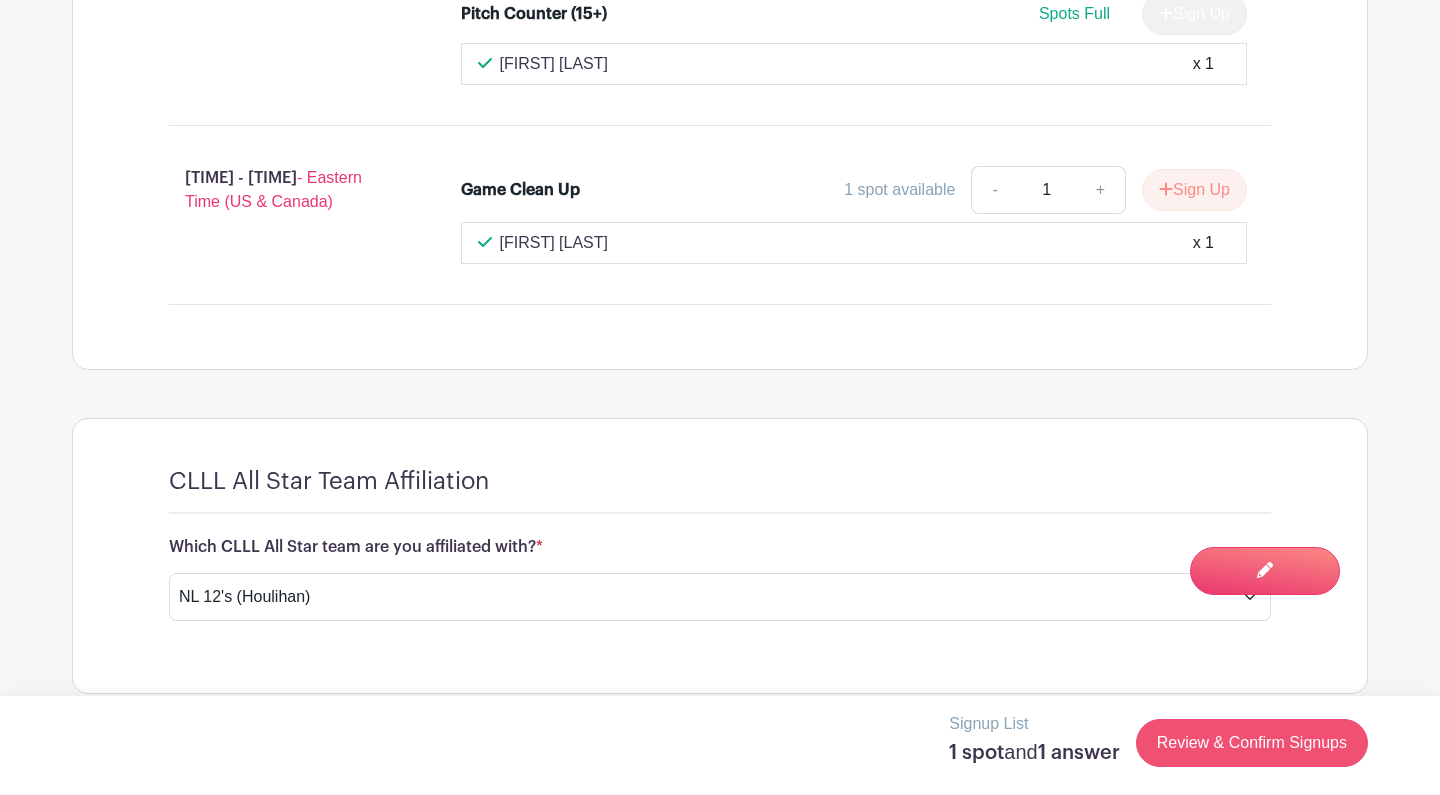 scroll, scrollTop: 2821, scrollLeft: 0, axis: vertical 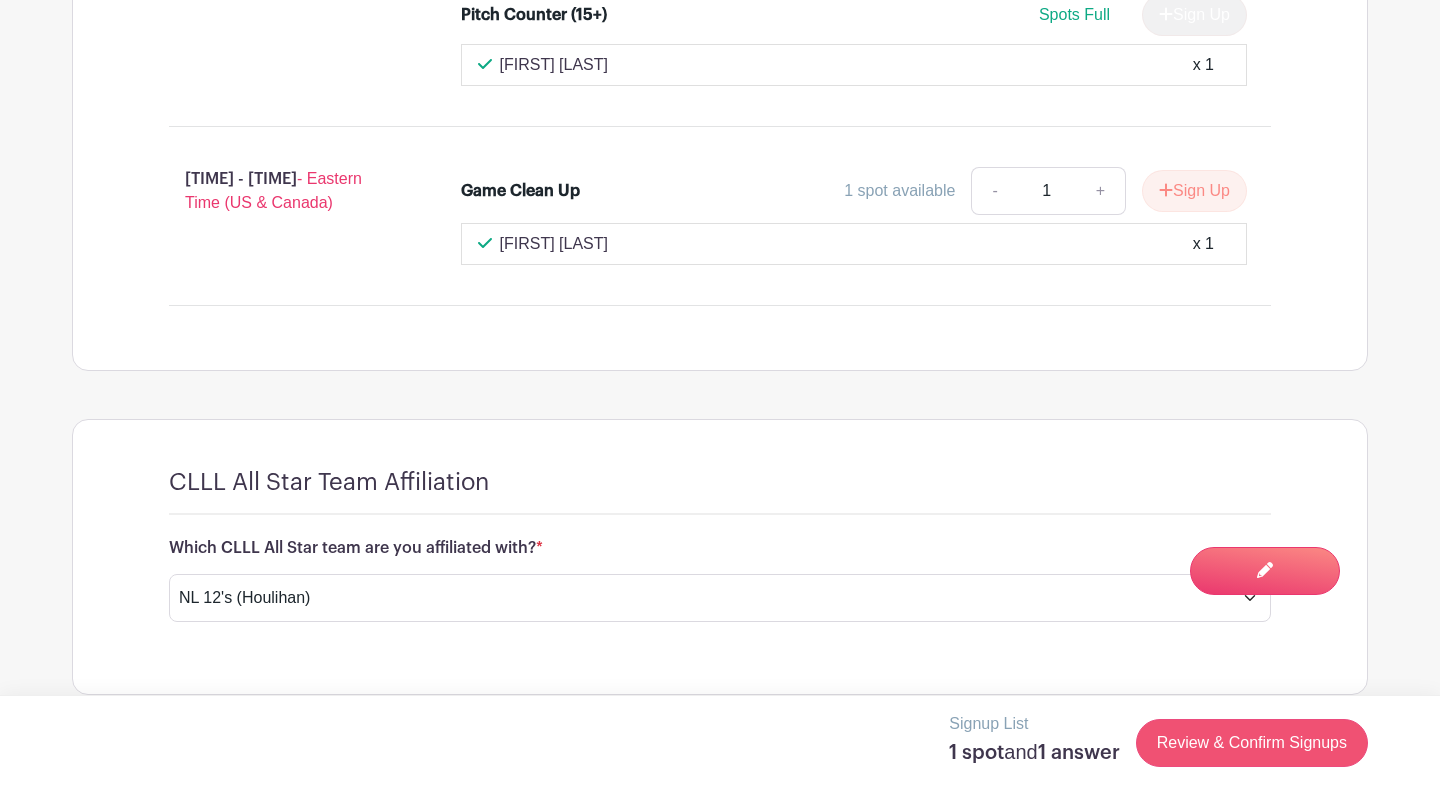 click on "Review & Confirm Signups" at bounding box center (1252, 743) 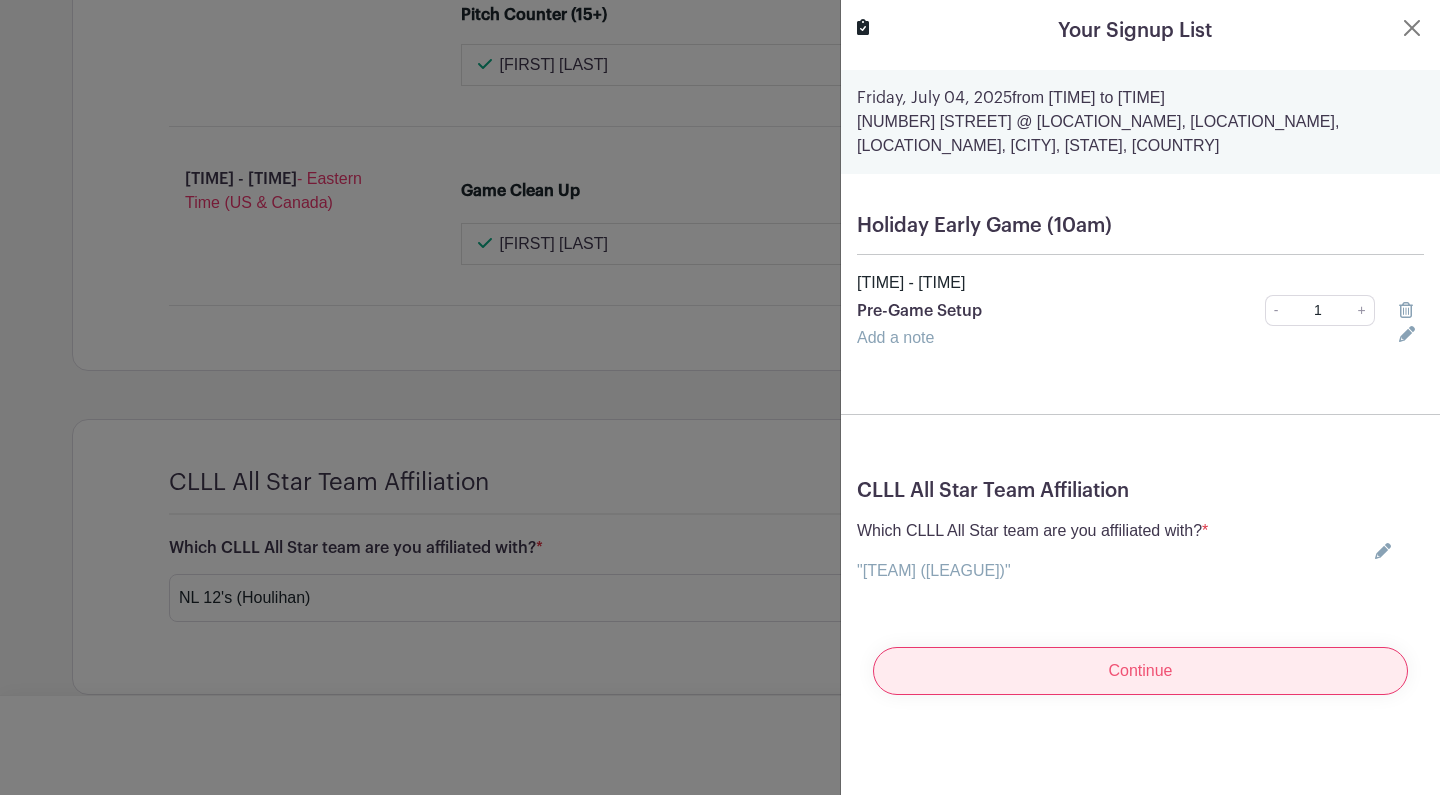 click on "Continue" at bounding box center [1140, 671] 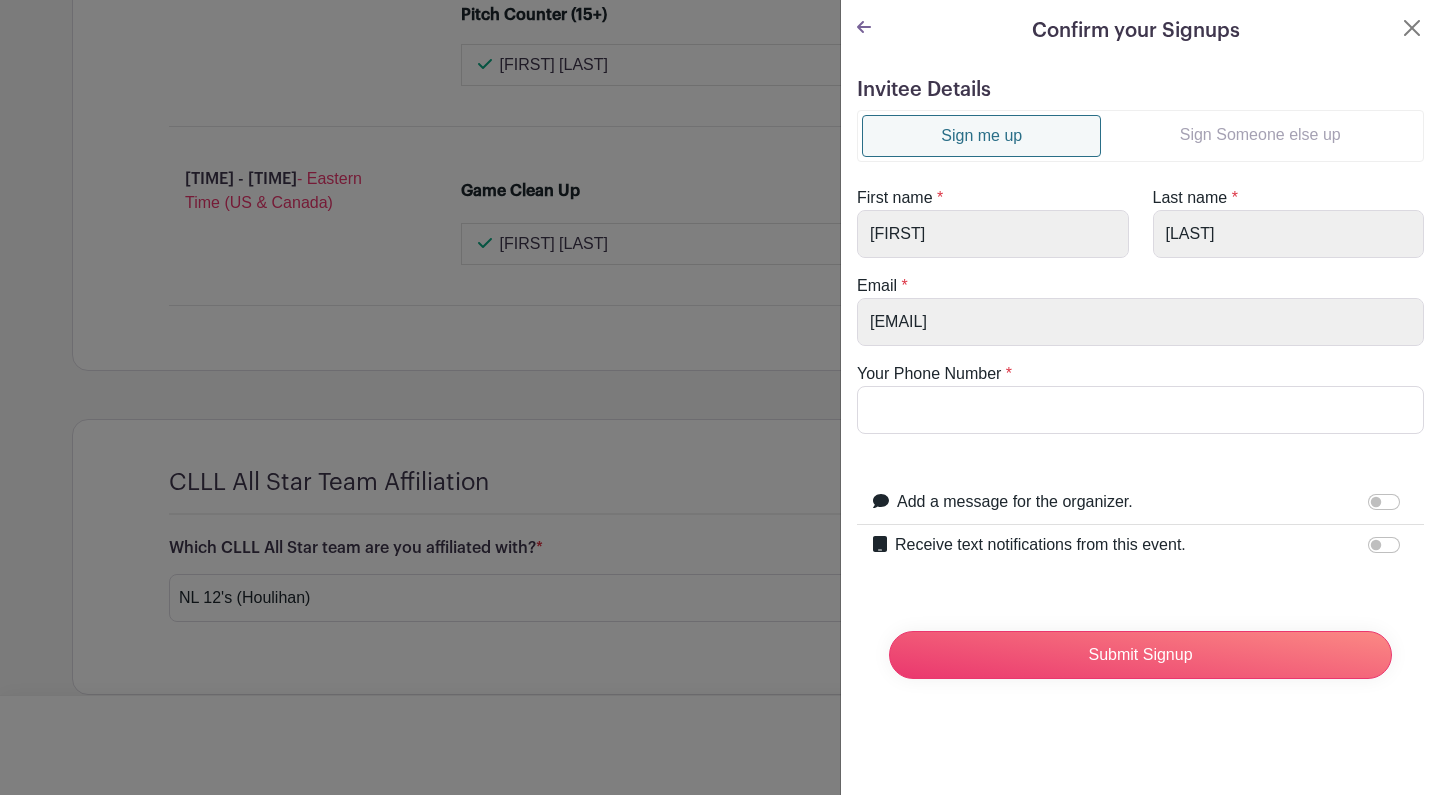 click on "Sign Someone else up" at bounding box center [1260, 135] 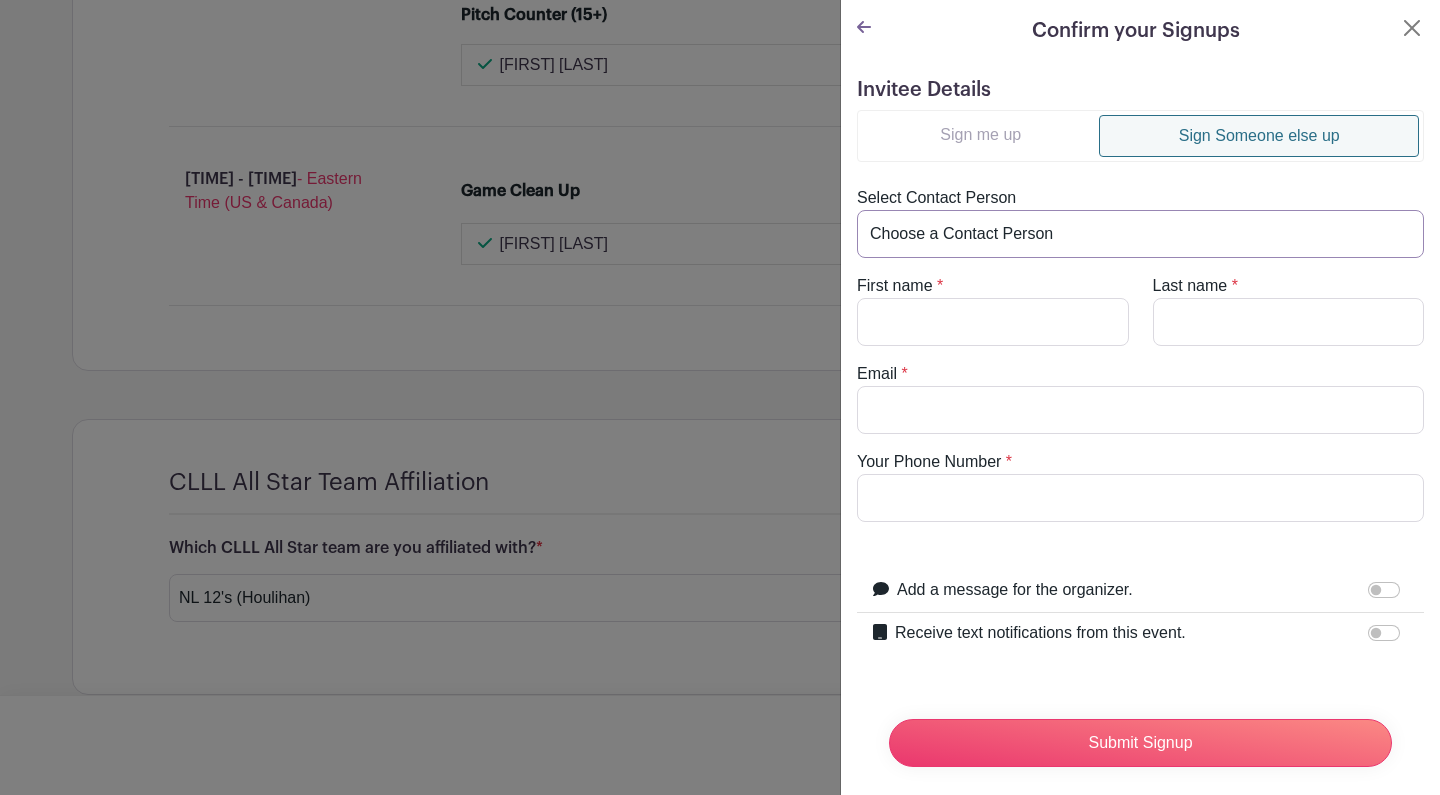 select on "[EMAIL]" 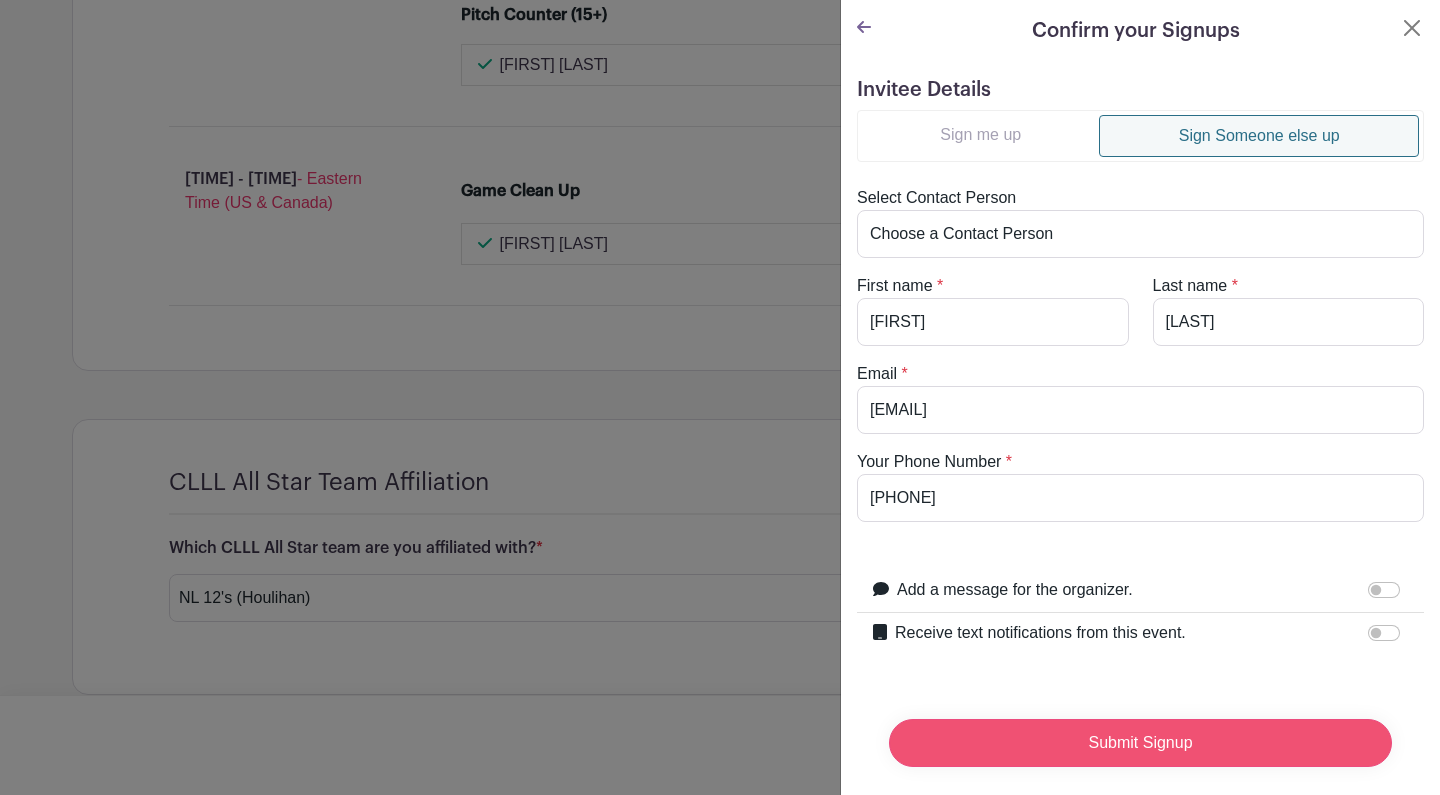 click on "Submit Signup" at bounding box center [1140, 743] 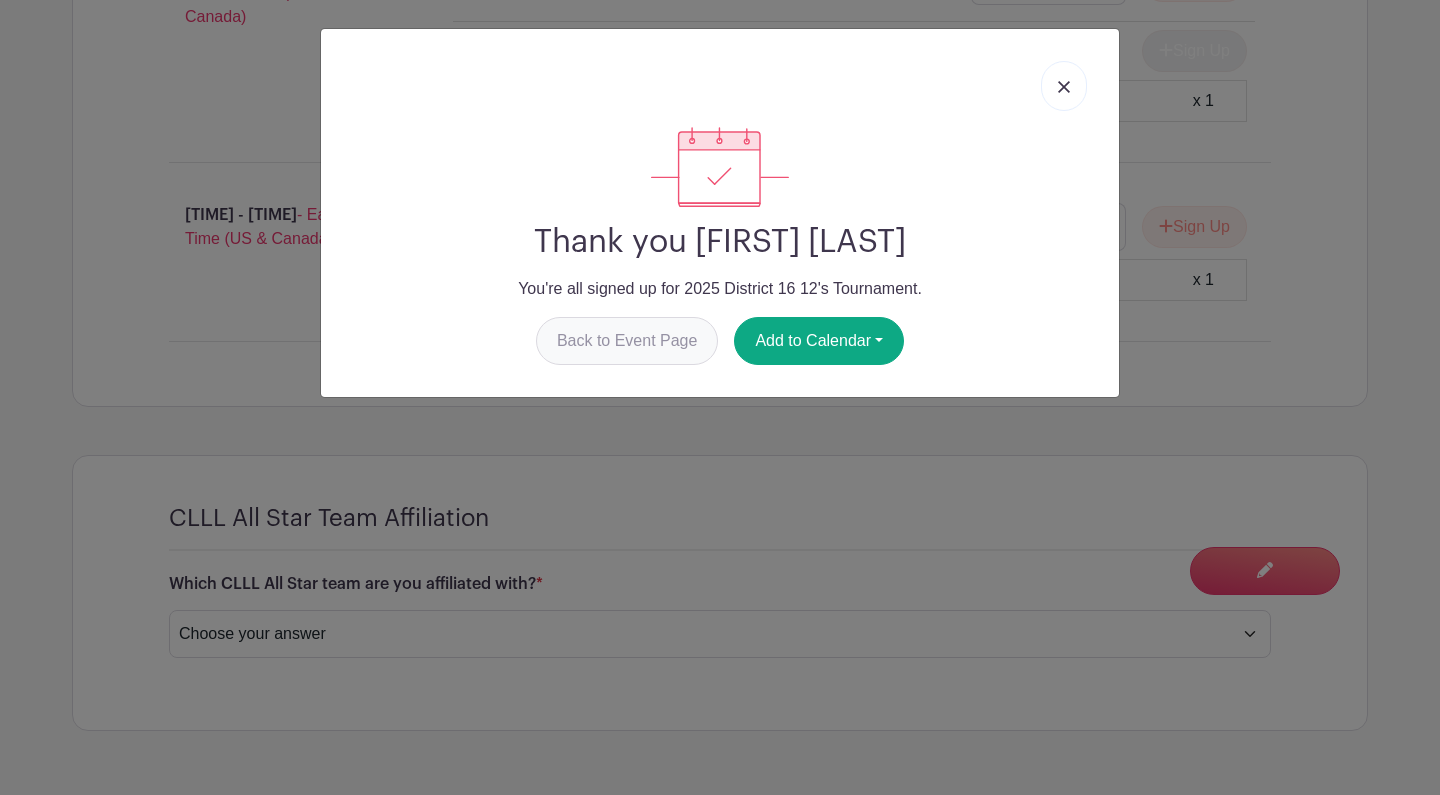 click on "Back to Event Page" at bounding box center (627, 341) 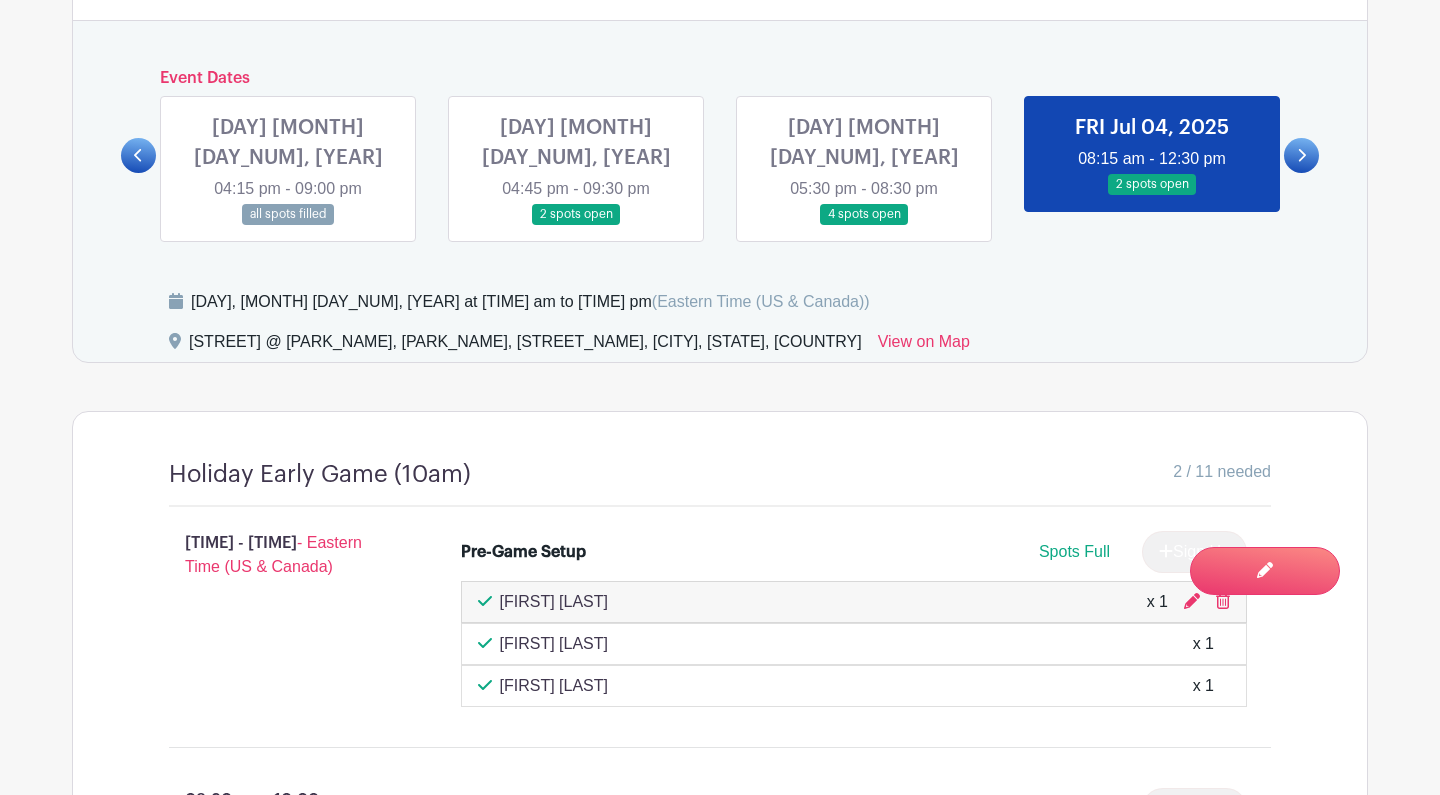 scroll, scrollTop: 1286, scrollLeft: 0, axis: vertical 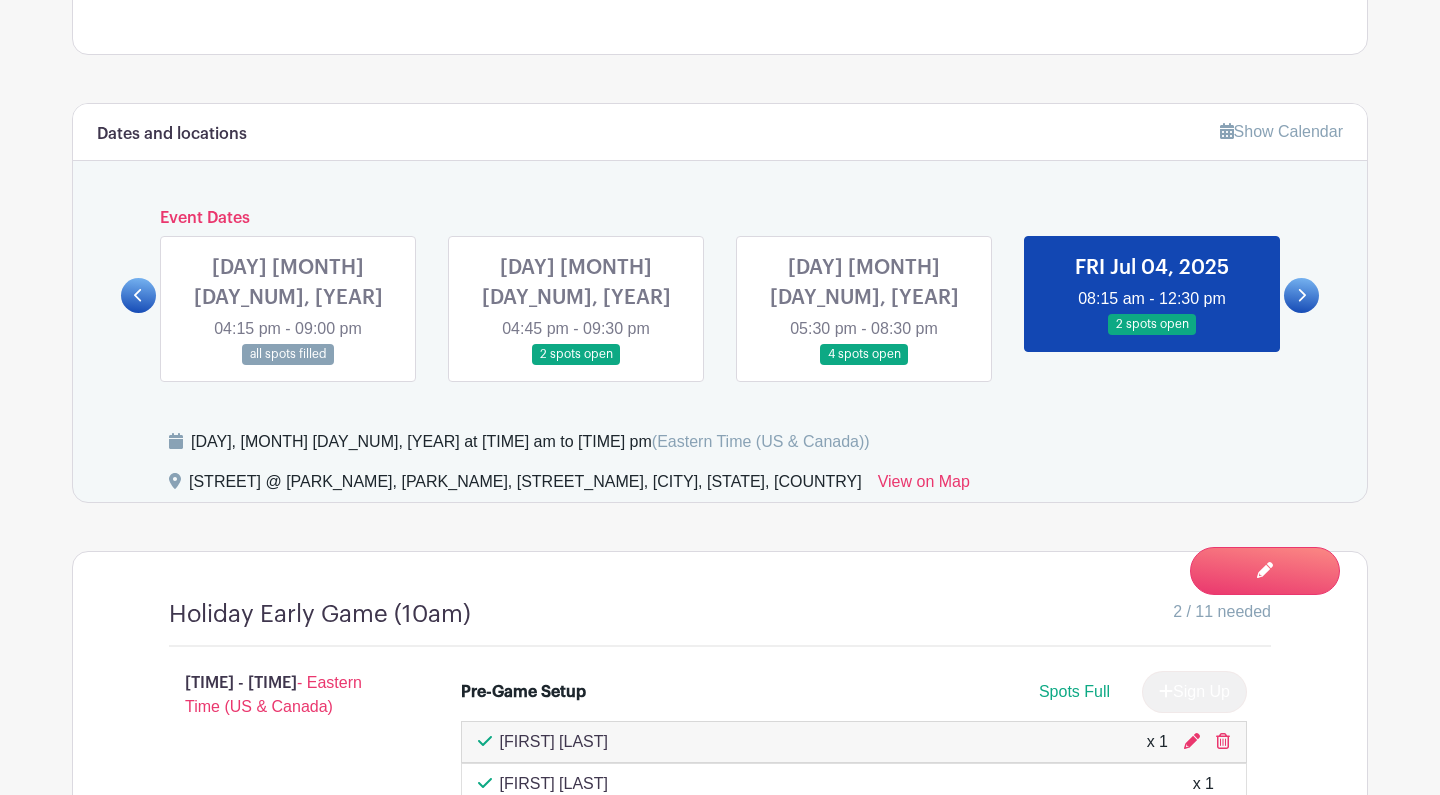 click on "2 / 11 needed" at bounding box center [871, 614] 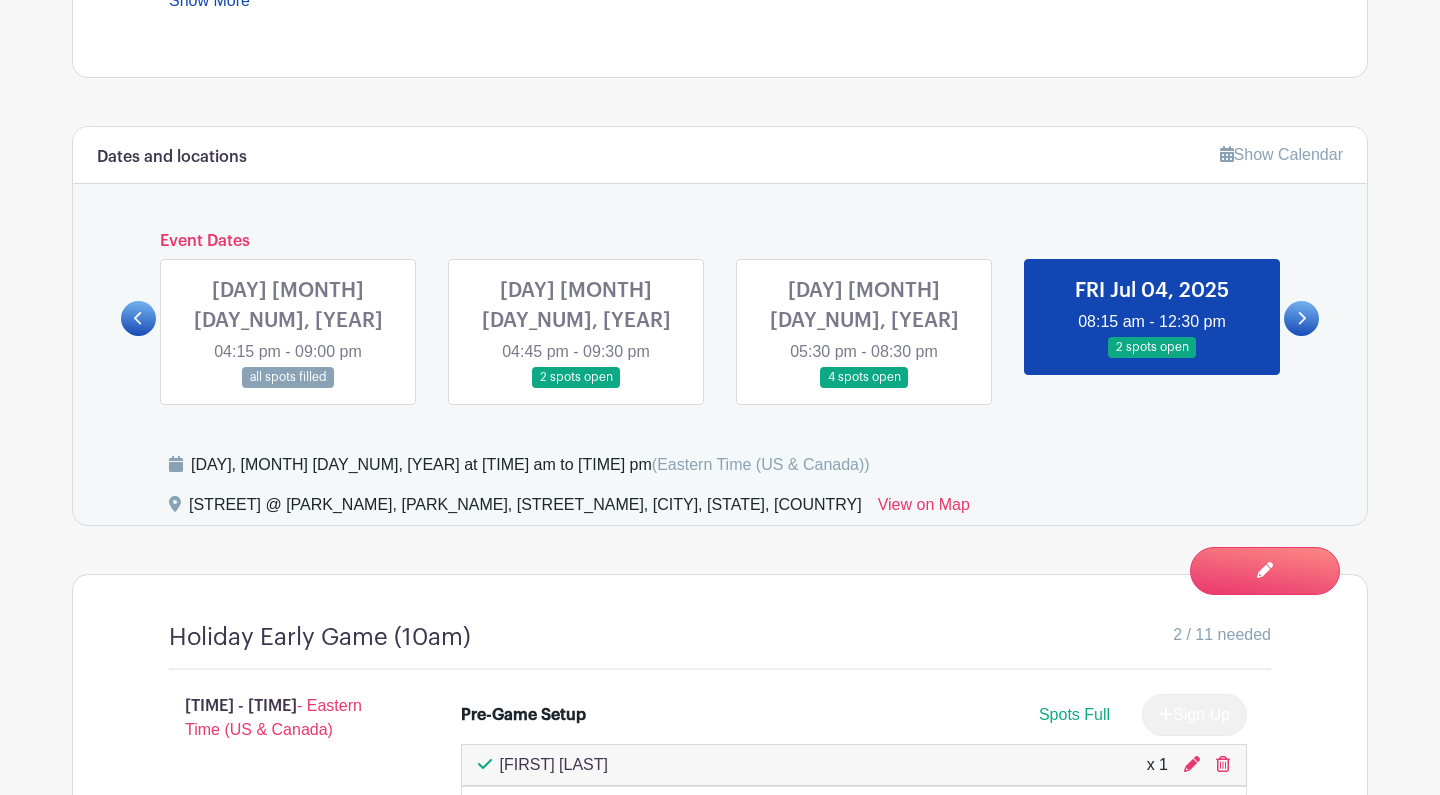 scroll, scrollTop: 1202, scrollLeft: 0, axis: vertical 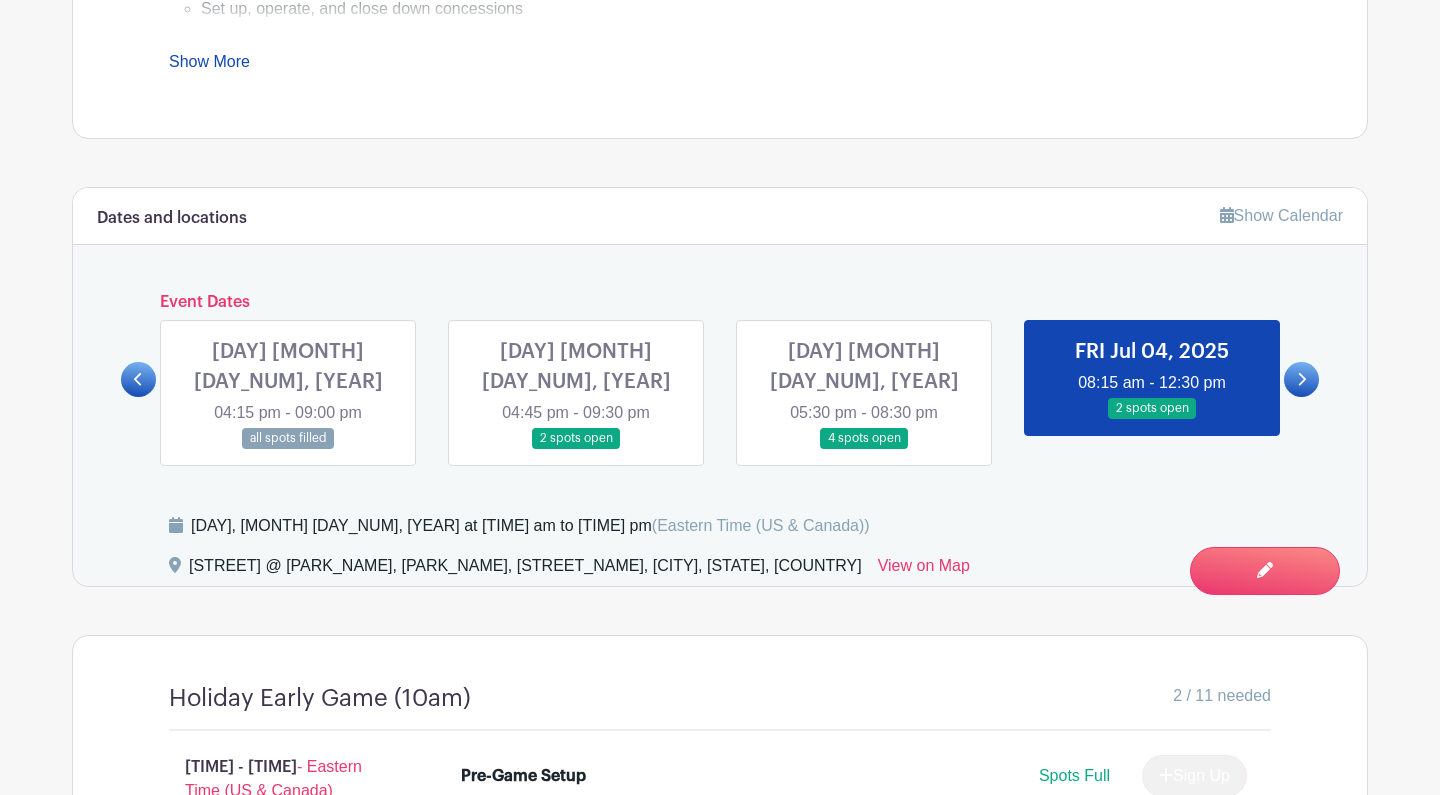 click at bounding box center (576, 449) 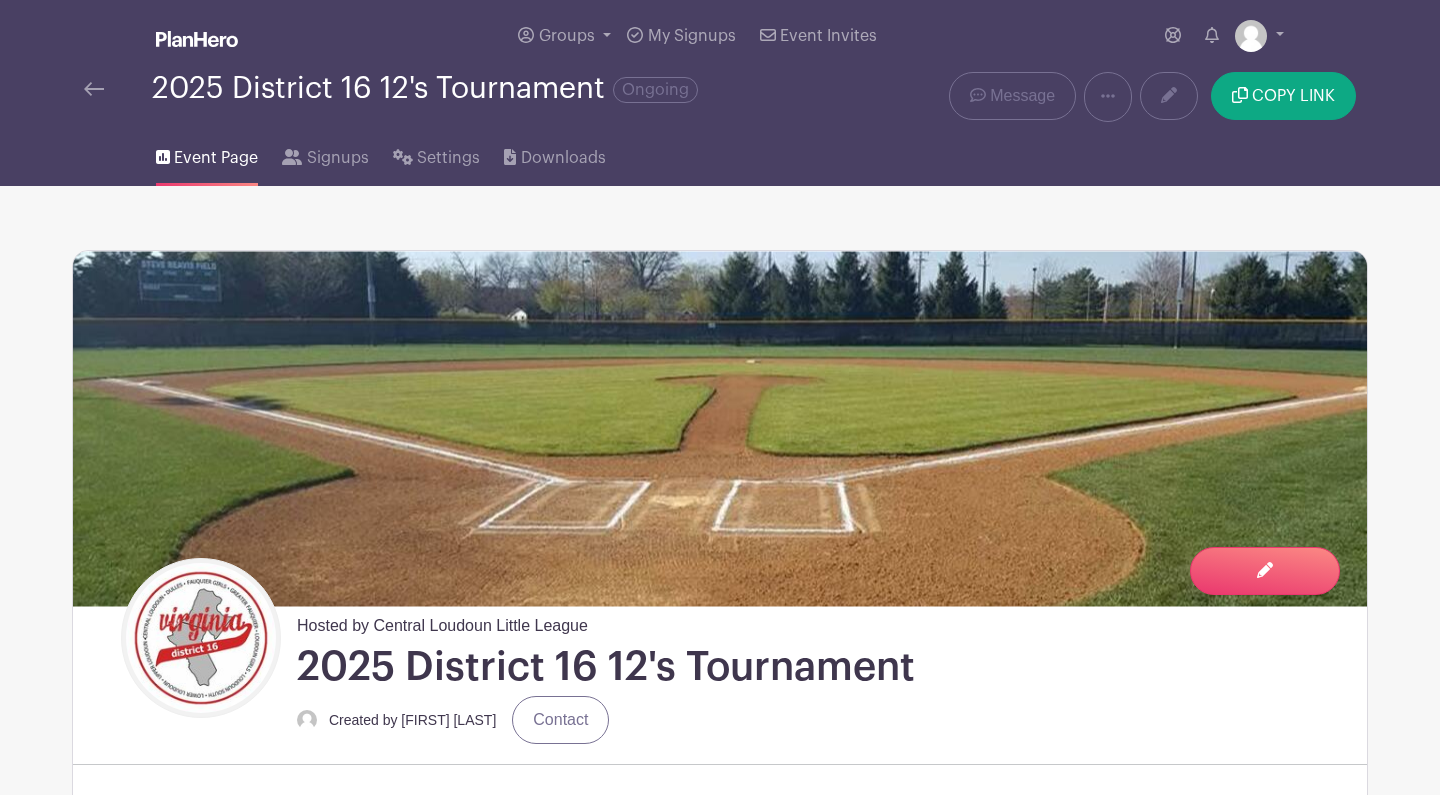 scroll, scrollTop: 0, scrollLeft: 0, axis: both 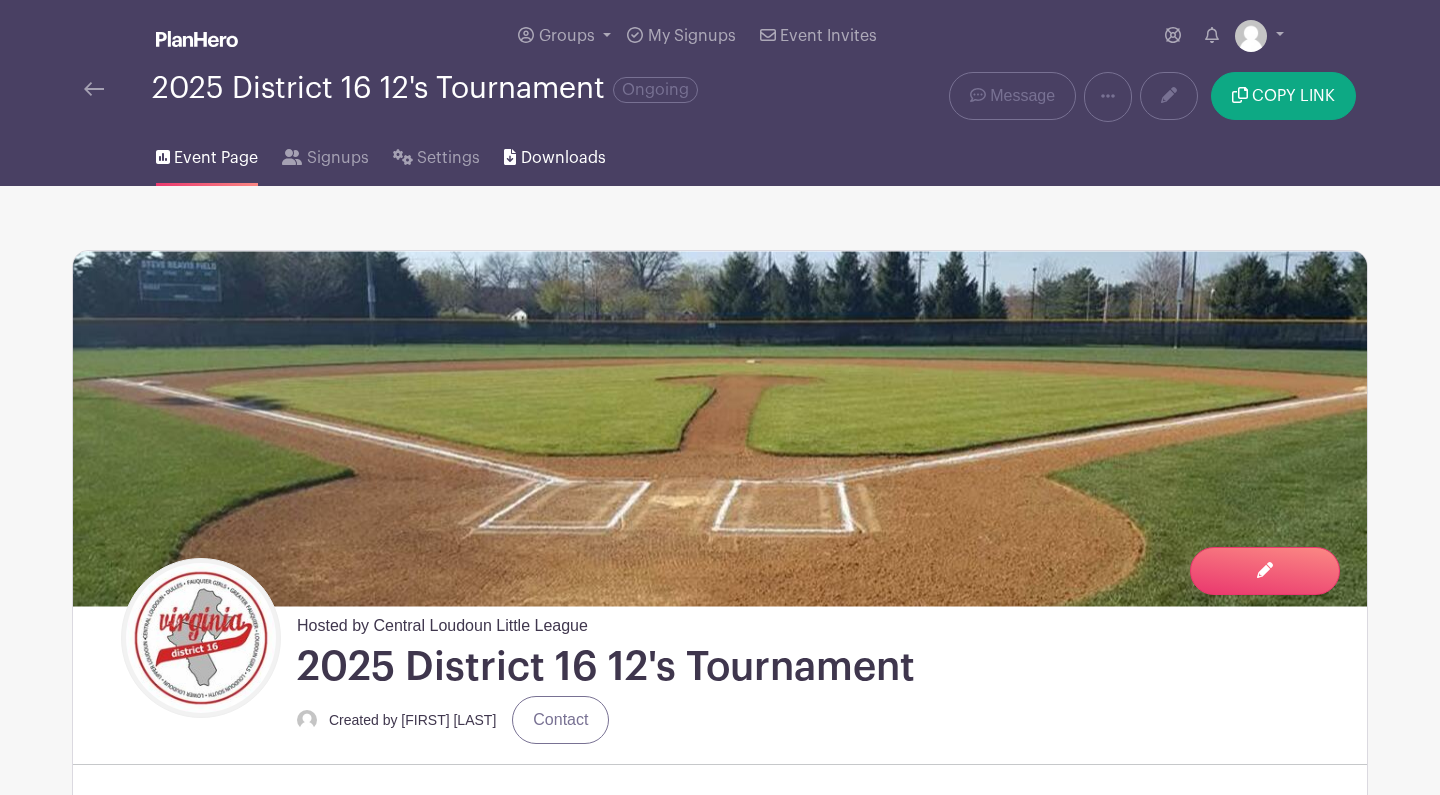 click on "Downloads" at bounding box center (563, 158) 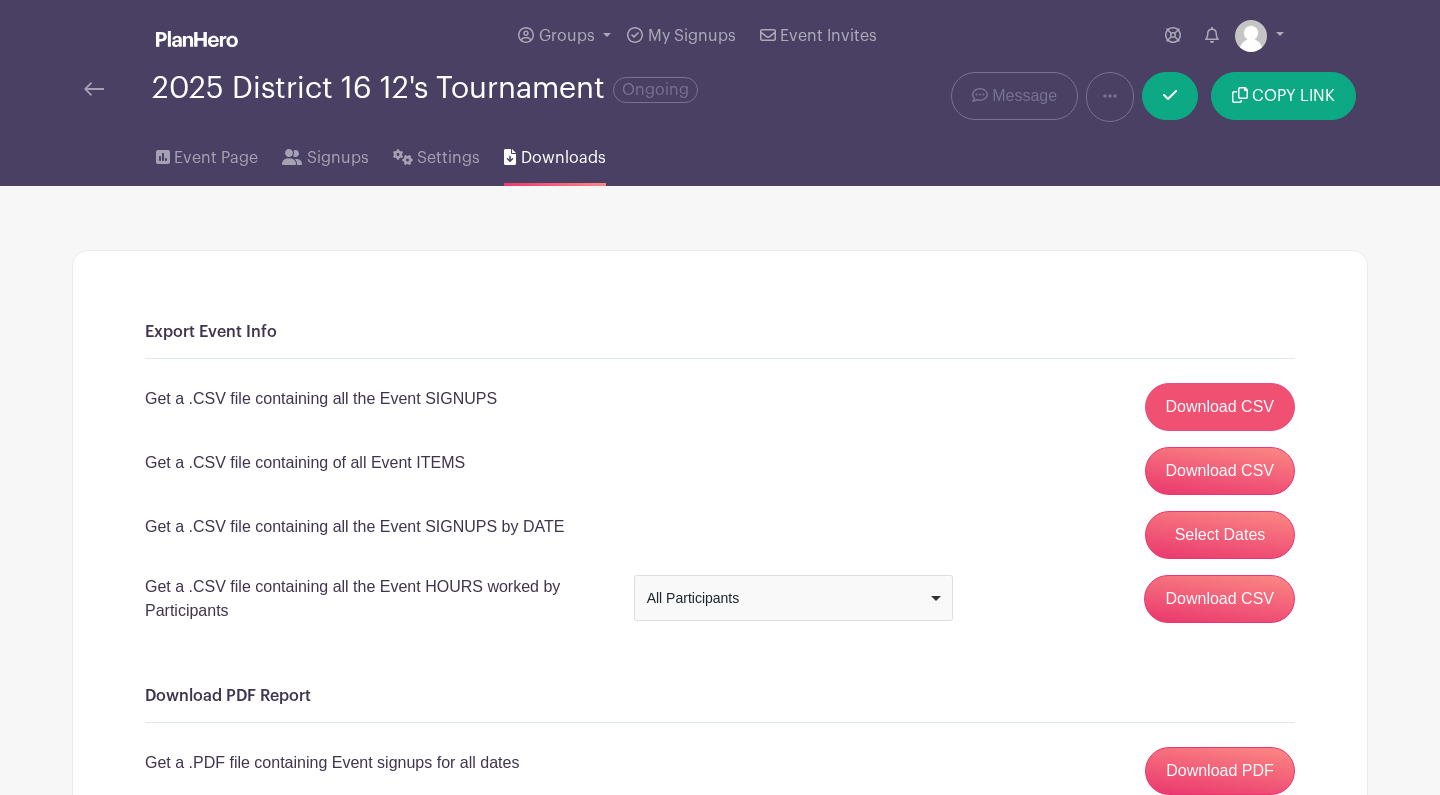 click on "Download CSV" at bounding box center (1220, 407) 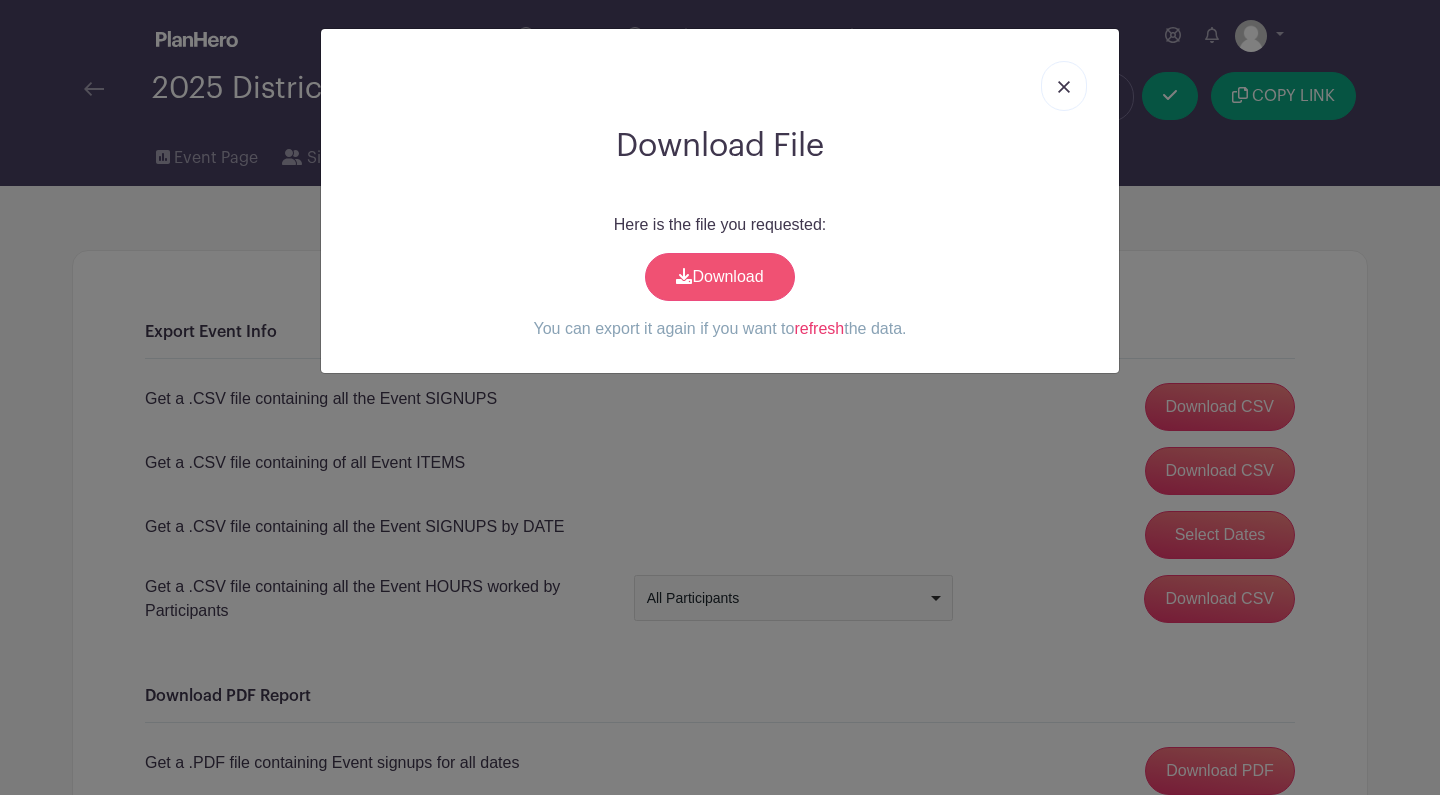 click on "Download" at bounding box center (720, 277) 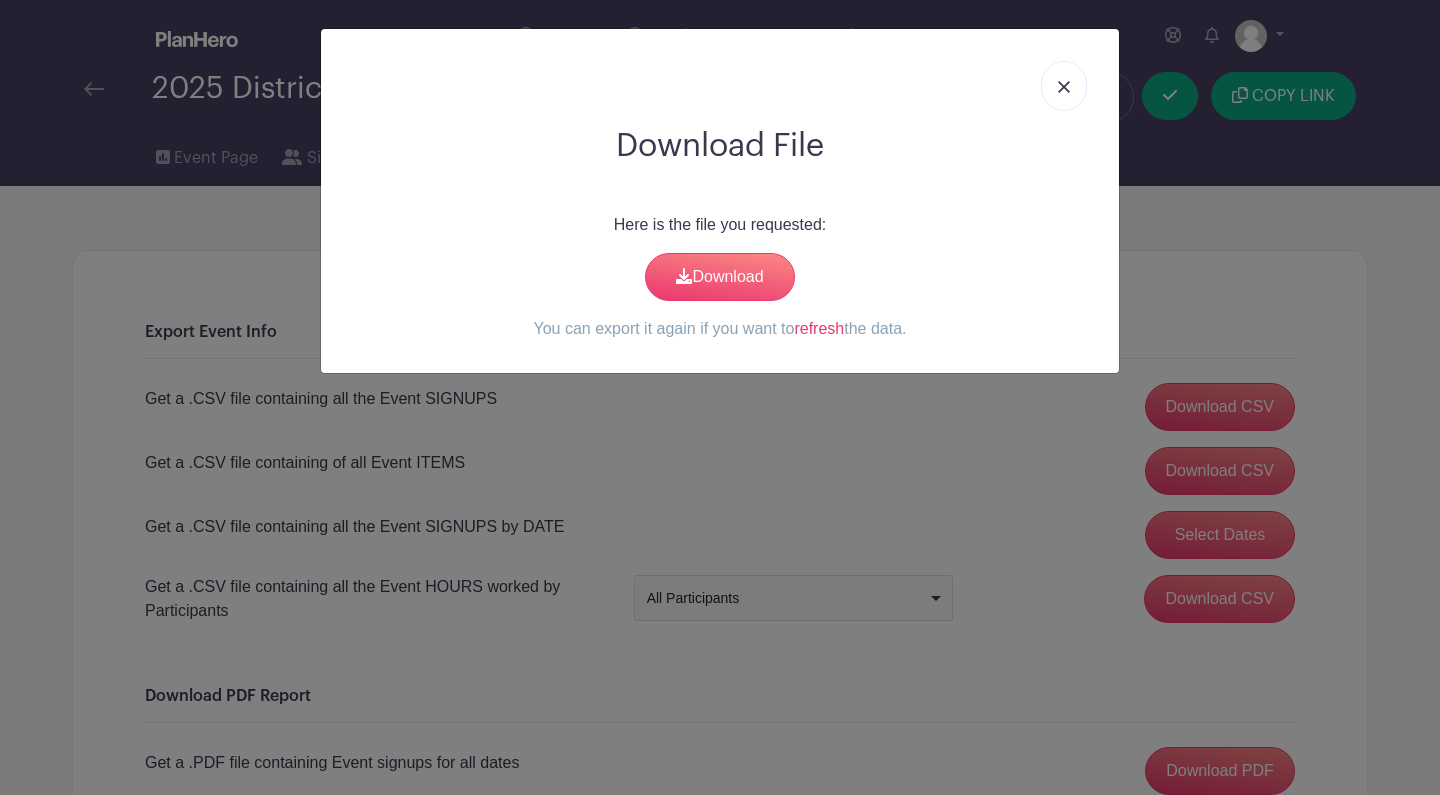 click at bounding box center (1064, 86) 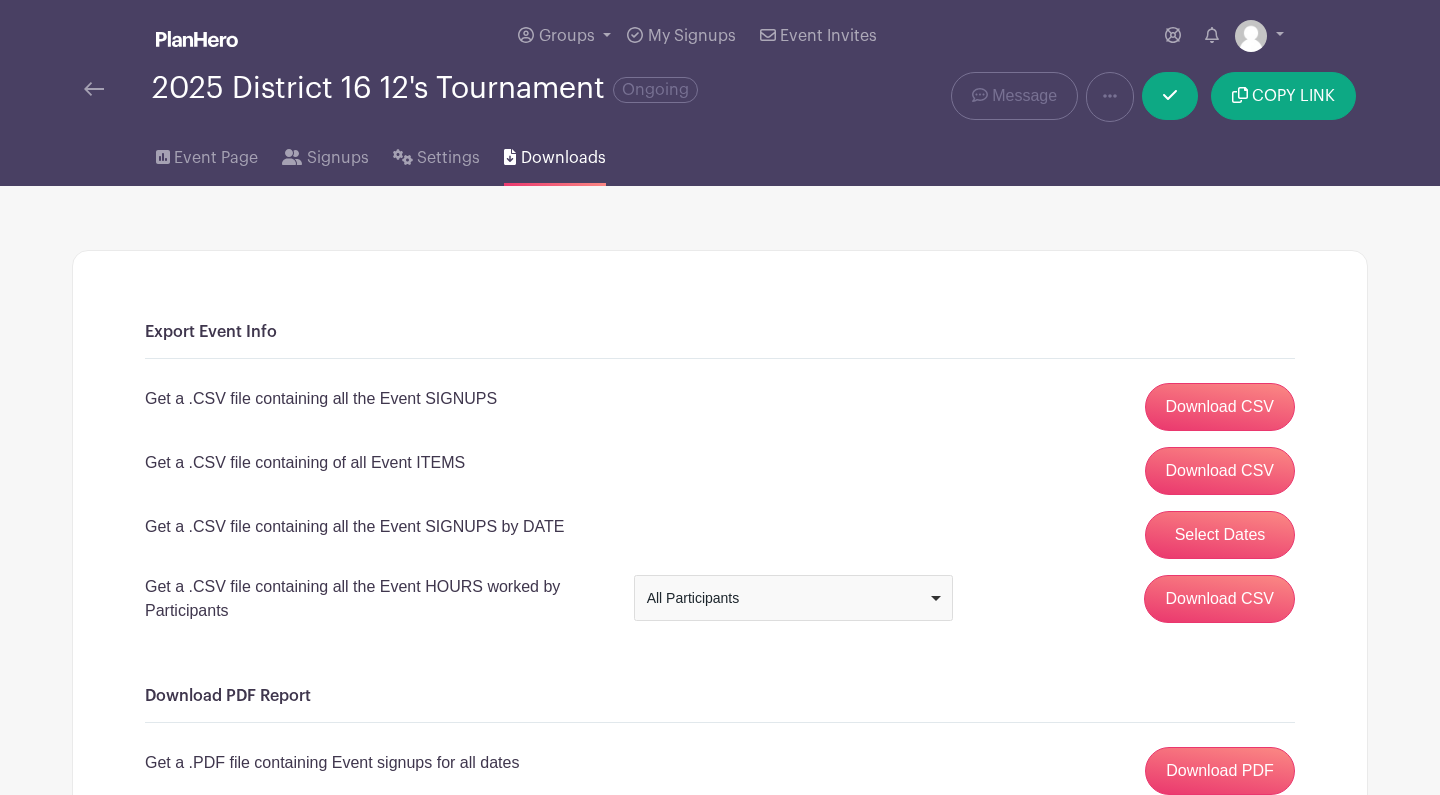 scroll, scrollTop: 0, scrollLeft: 0, axis: both 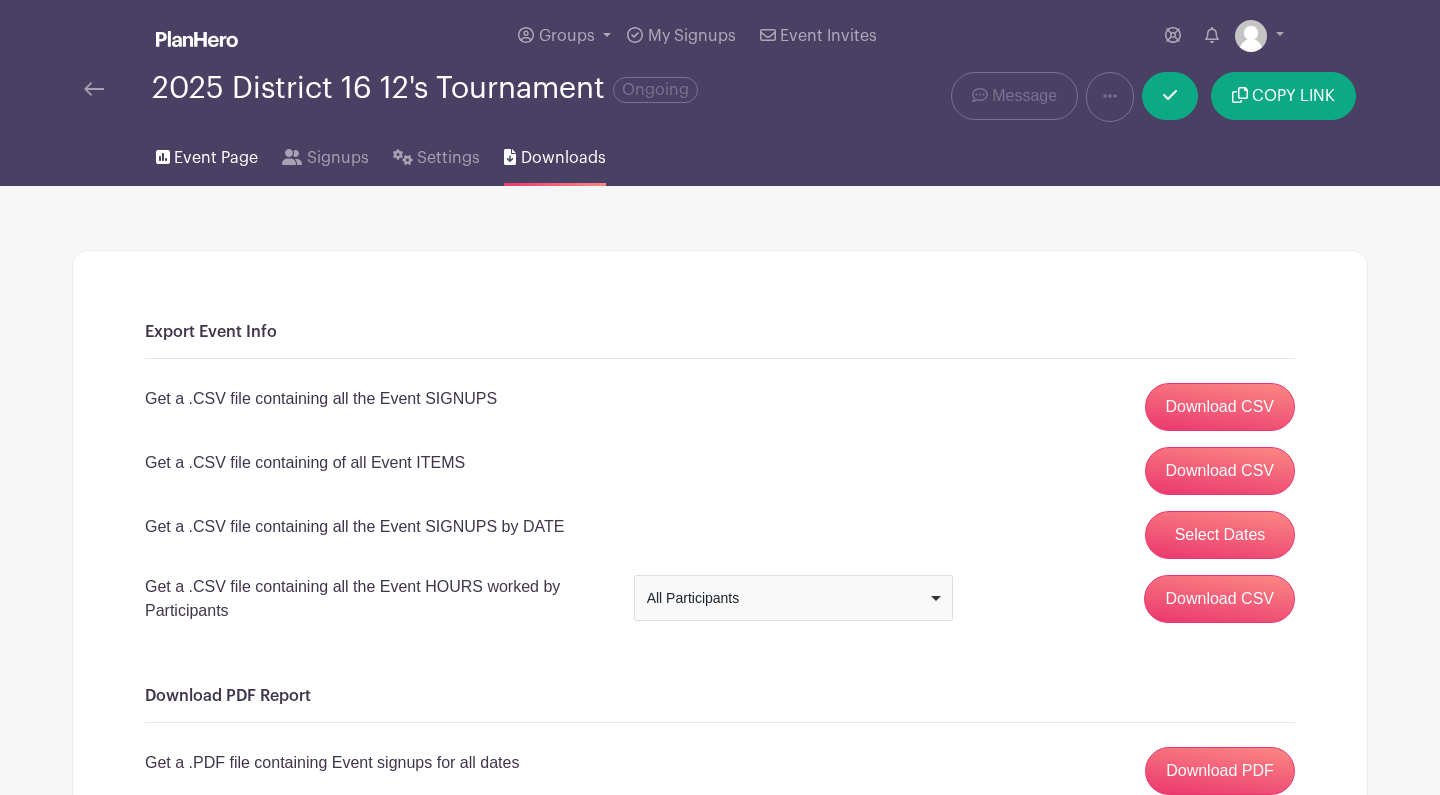 click on "Event Page" at bounding box center (207, 154) 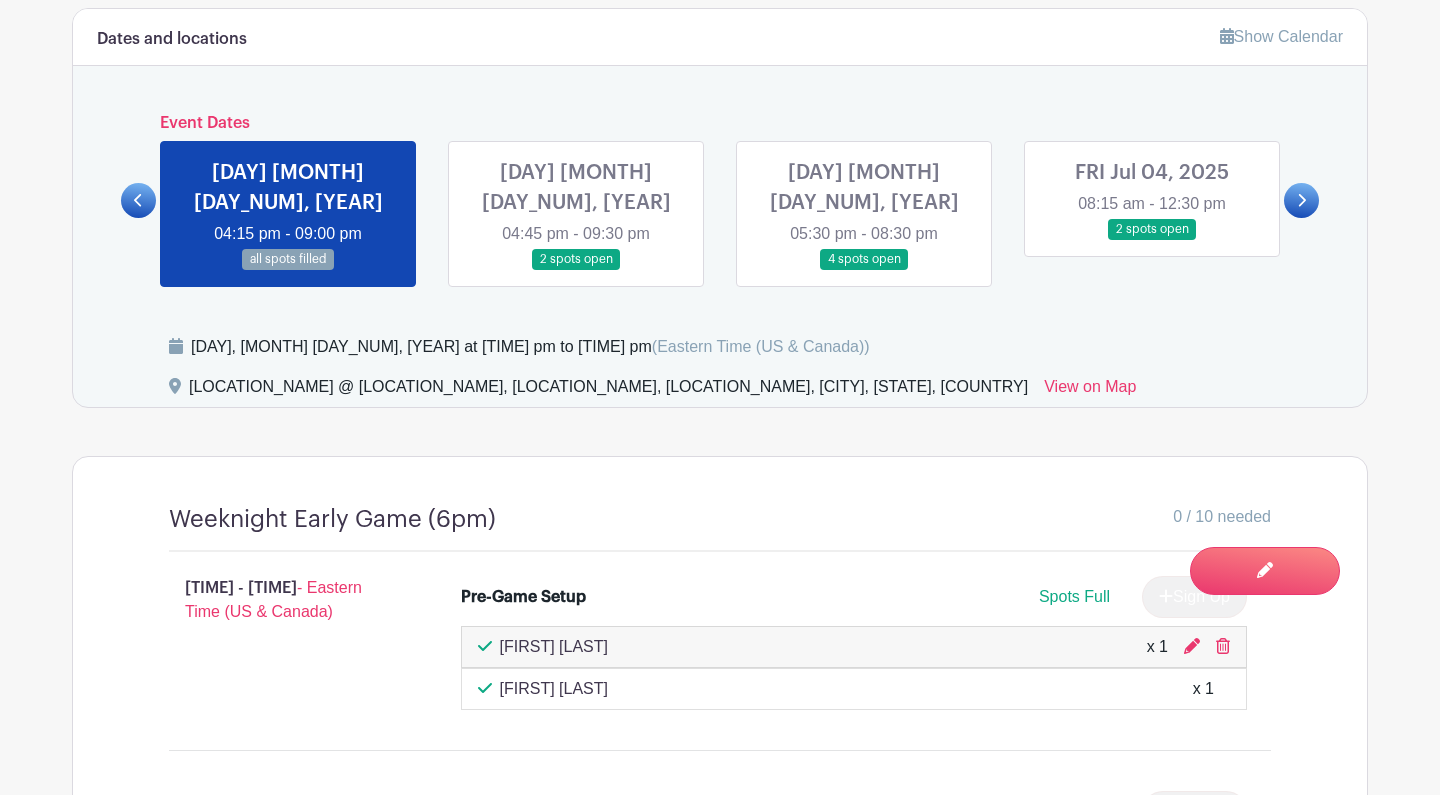 scroll, scrollTop: 1379, scrollLeft: 0, axis: vertical 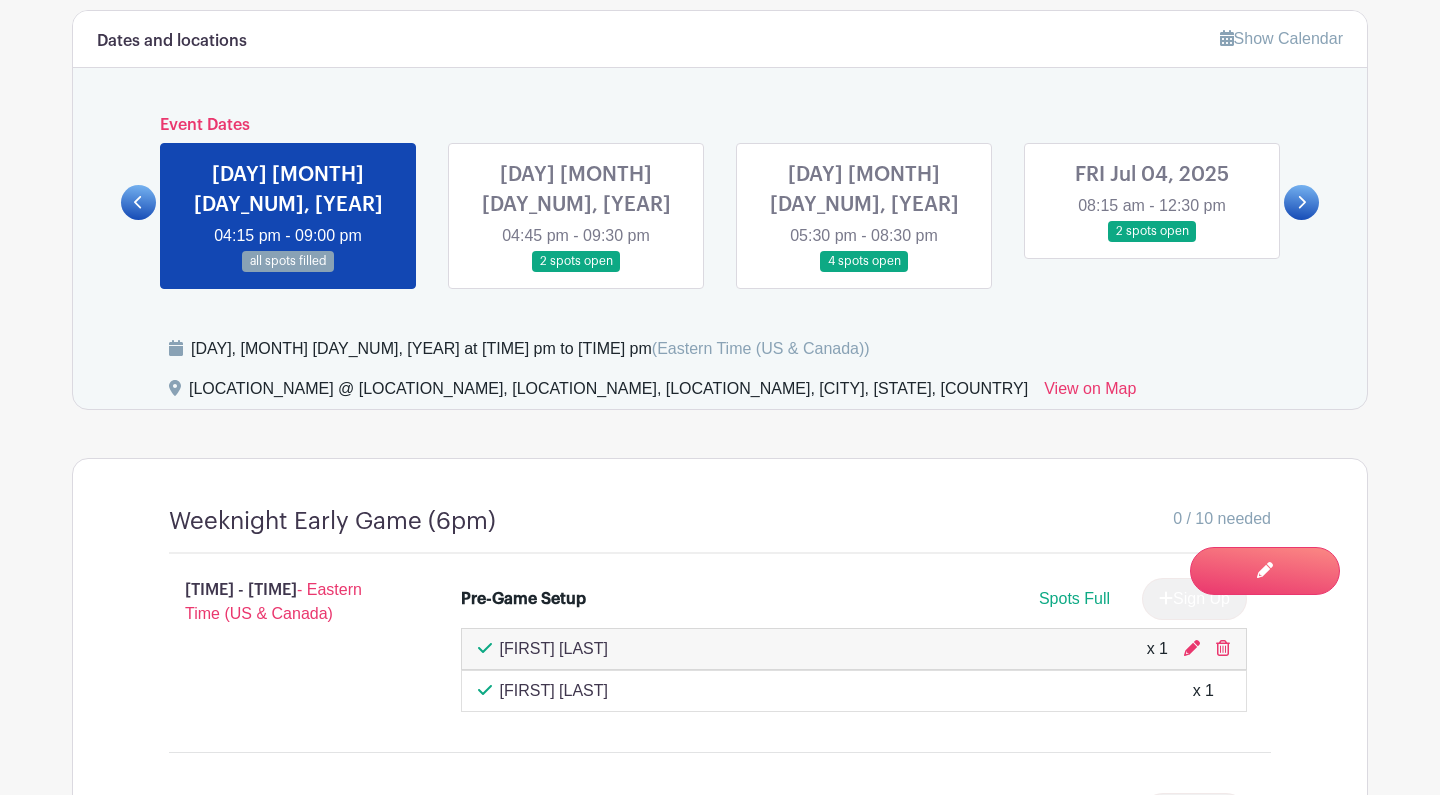 click on "Dates and locations
Show Calendar
Event Dates
[DAY] [MONTH] [DAY], [YEAR]
[TIME] - [TIME]
all spots filled
[DAY] [MONTH] [DAY], [YEAR]
[TIME] - [TIME]
4 spots open
[DAY] [MONTH] [DAY], [YEAR]
[TIME] - [TIME]
all spots filled
[DAY] [MONTH] [DAY], [YEAR]
[TIME] - [TIME]
all spots filled
[DAY] [MONTH] [DAY], [YEAR]
[TIME] - [TIME]
many spots open
[DAY] [MONTH] [DAY], [YEAR]
[TIME] - [TIME]
4 spots open" at bounding box center [720, 210] 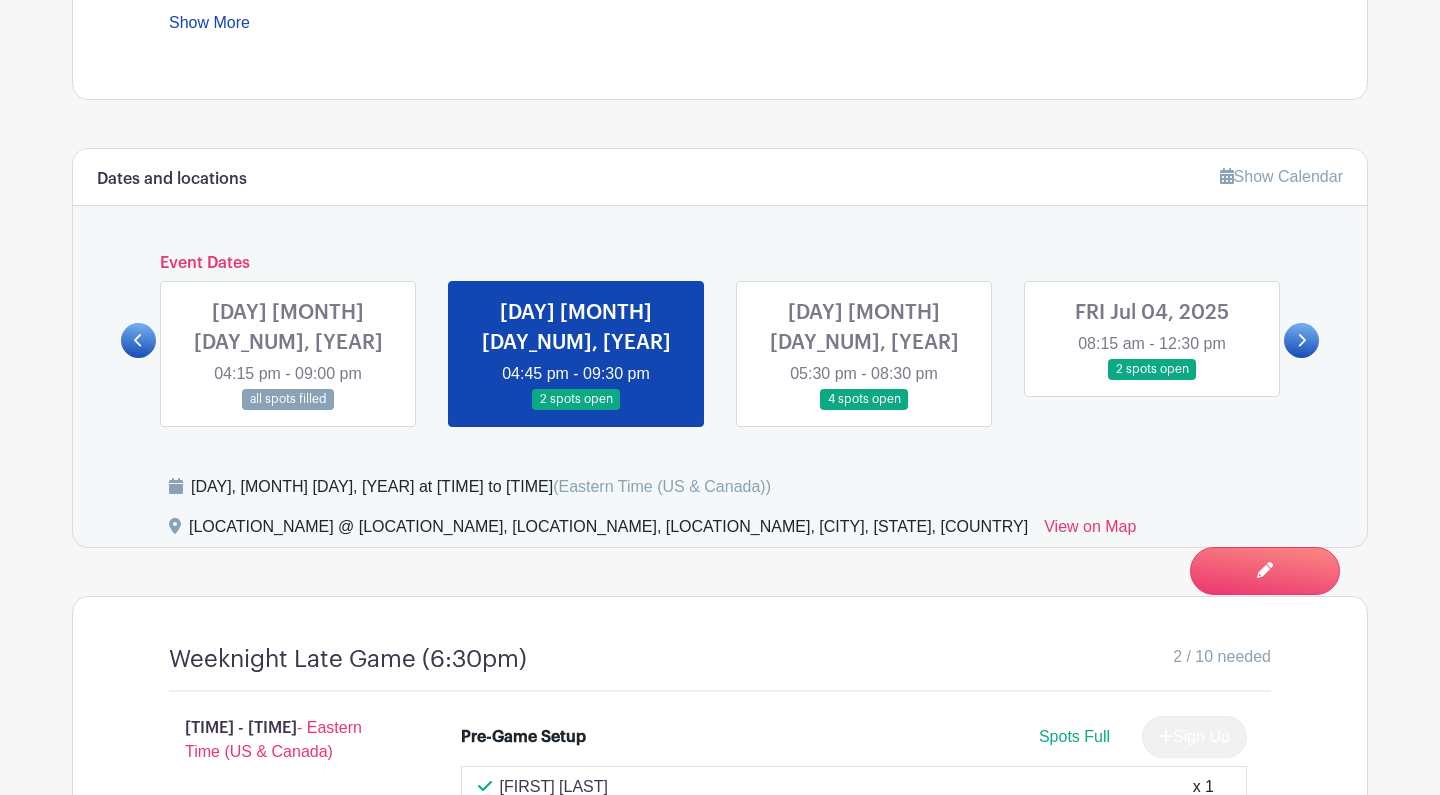 scroll, scrollTop: 1116, scrollLeft: 0, axis: vertical 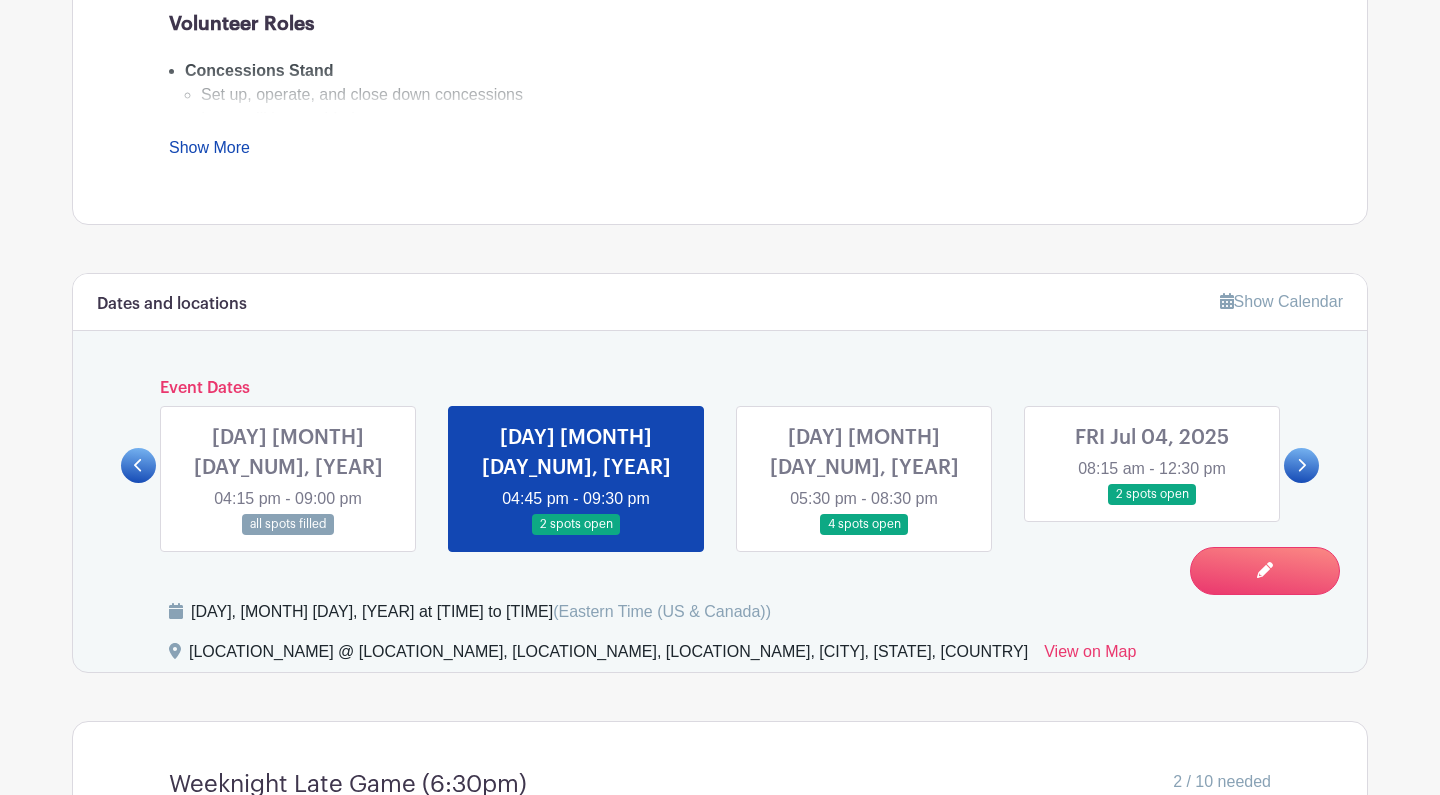 click at bounding box center (864, 535) 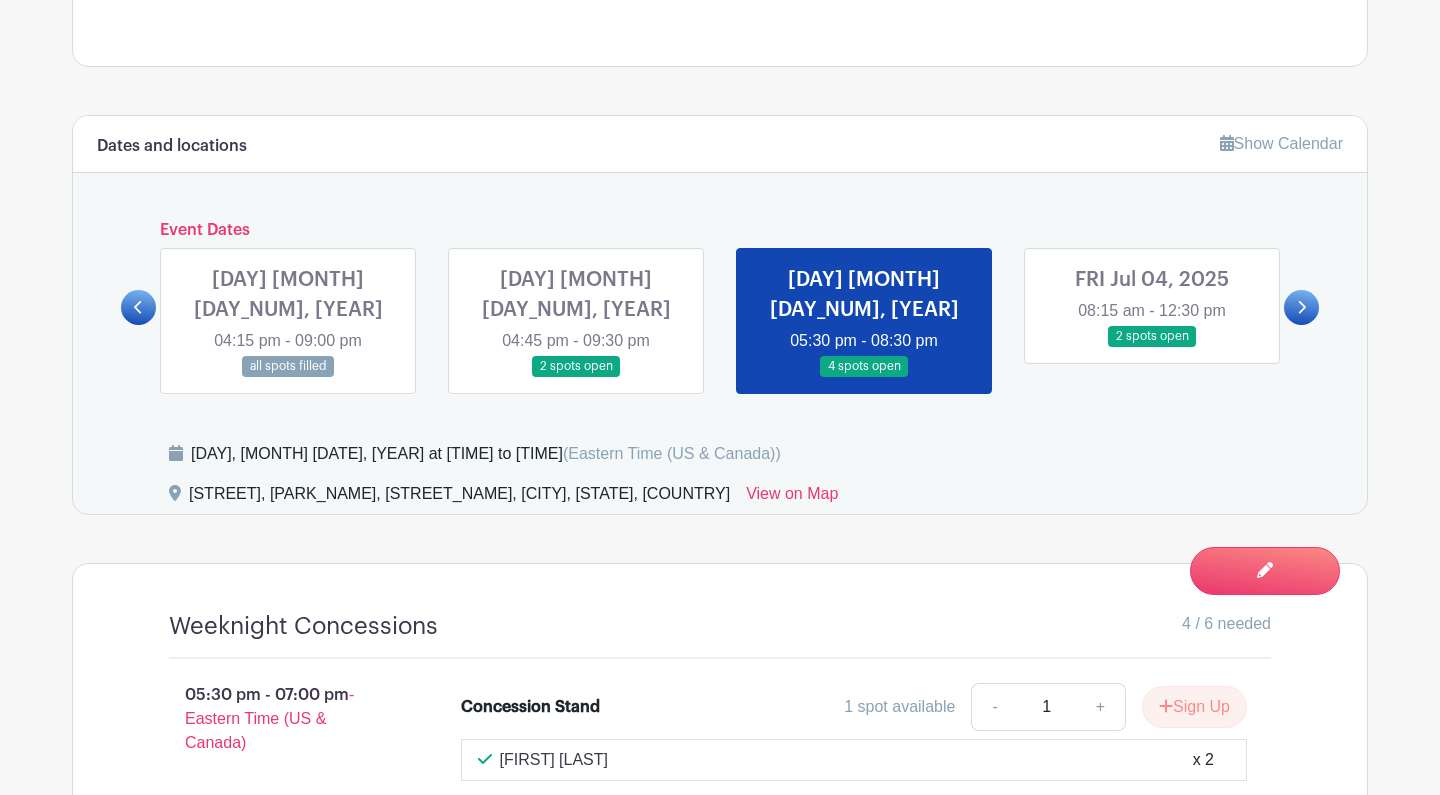 scroll, scrollTop: 1274, scrollLeft: 0, axis: vertical 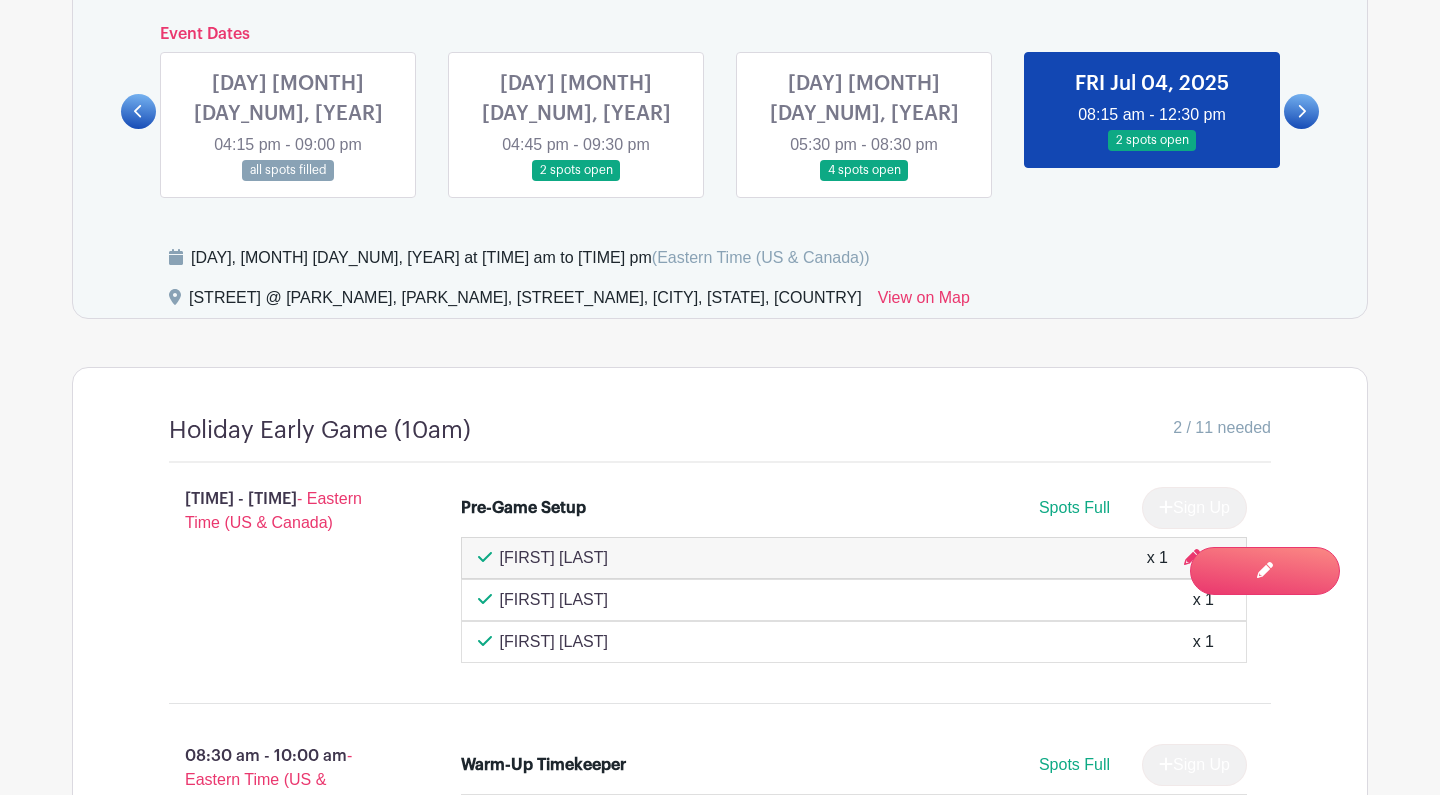 click at bounding box center (1301, 111) 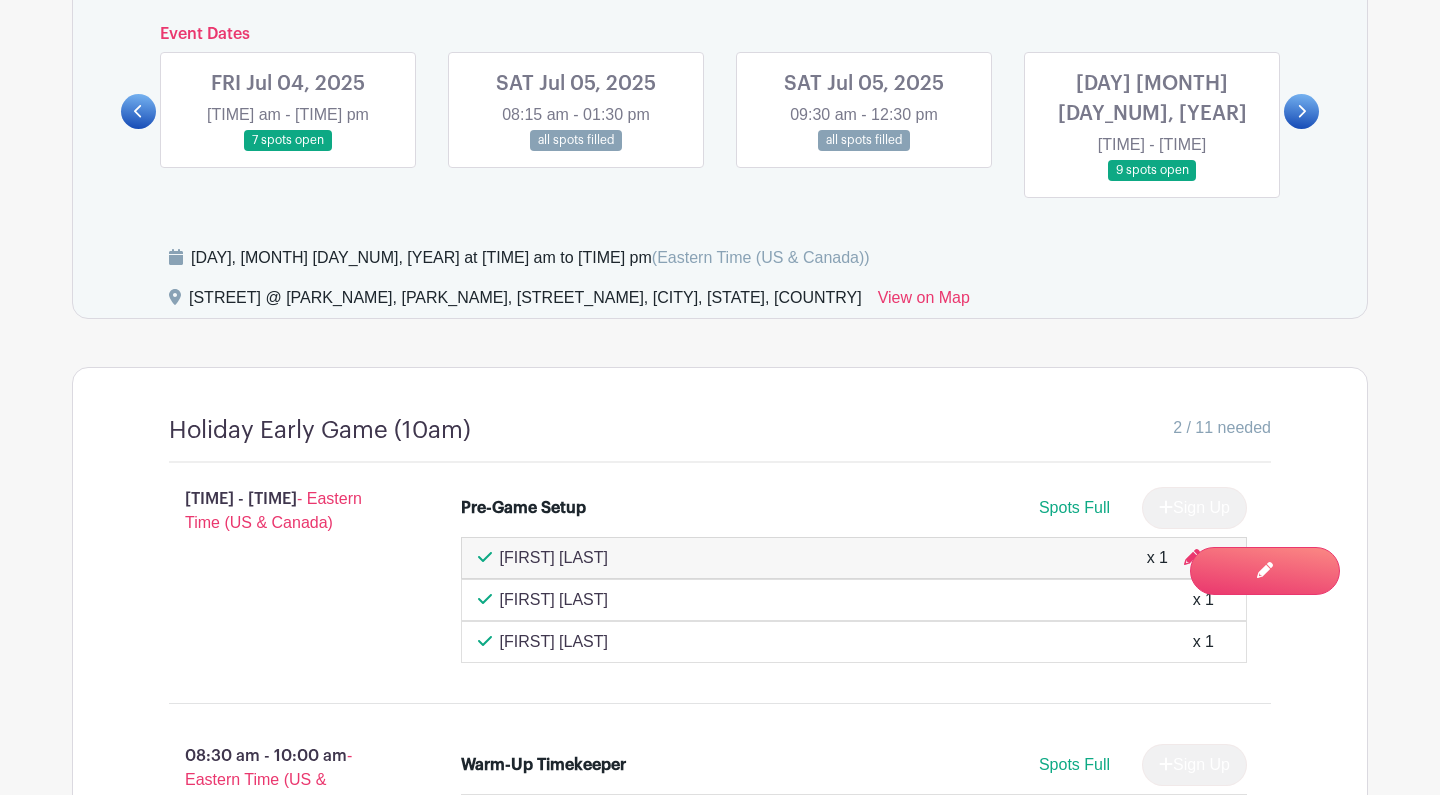 click at bounding box center (288, 151) 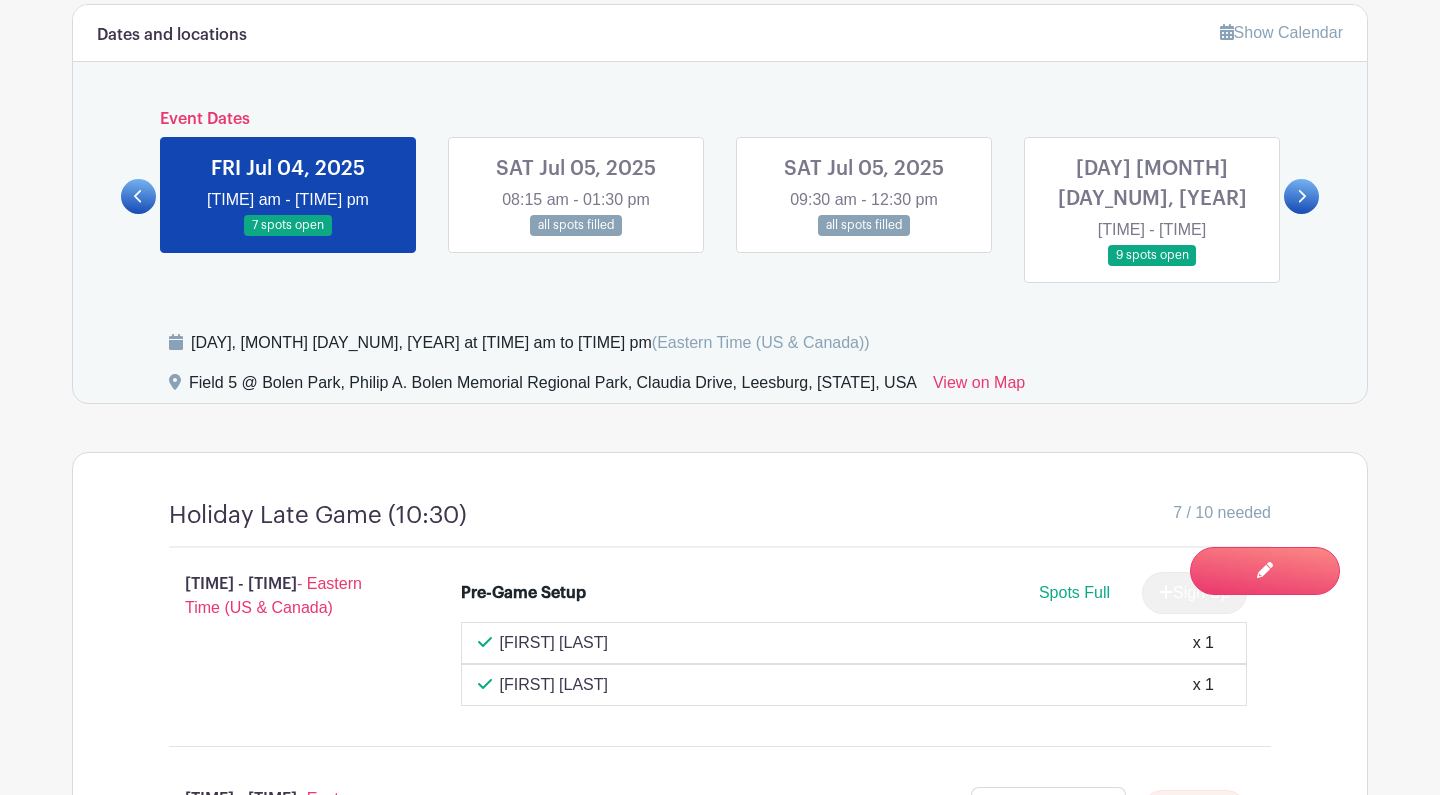 scroll, scrollTop: 1369, scrollLeft: 0, axis: vertical 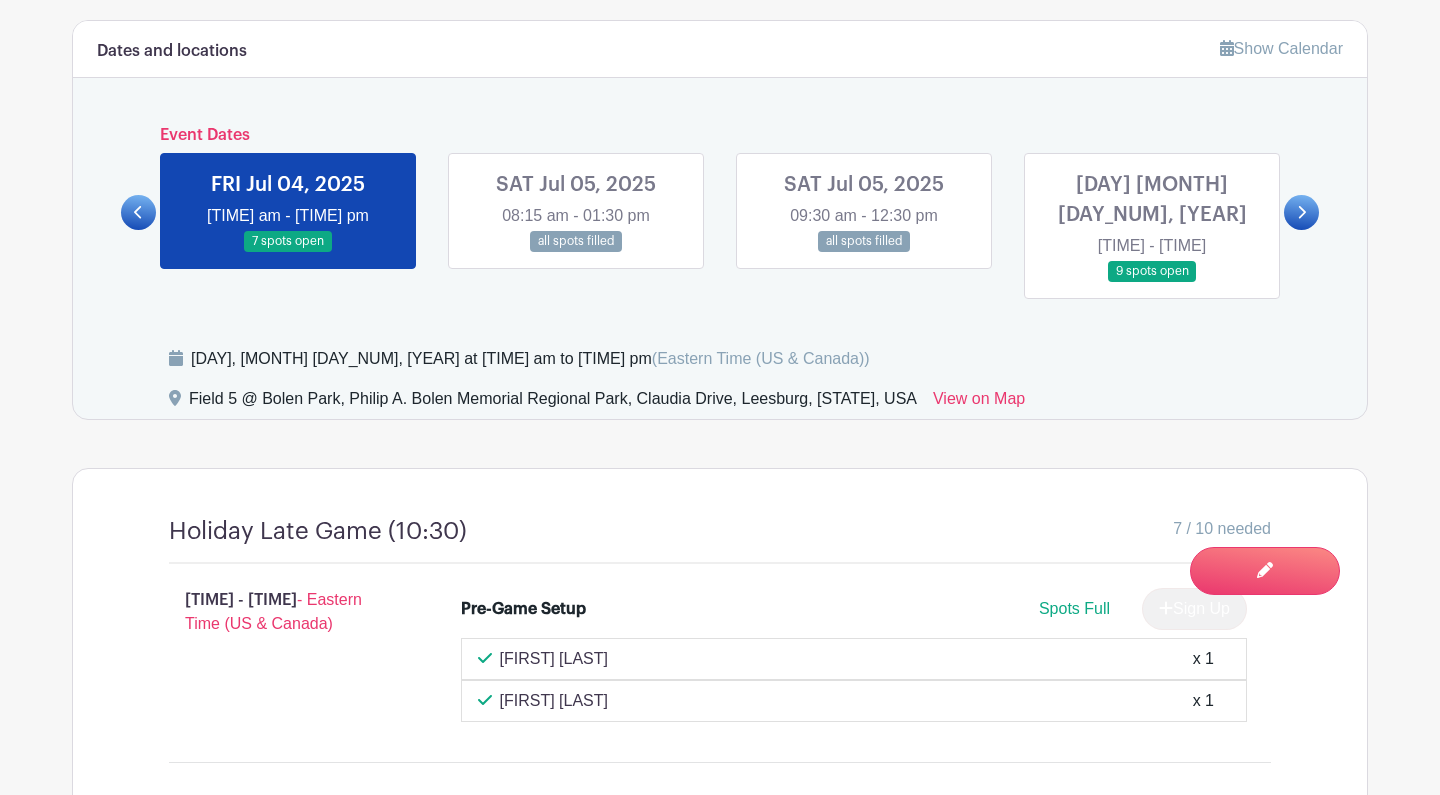 click at bounding box center [1152, 282] 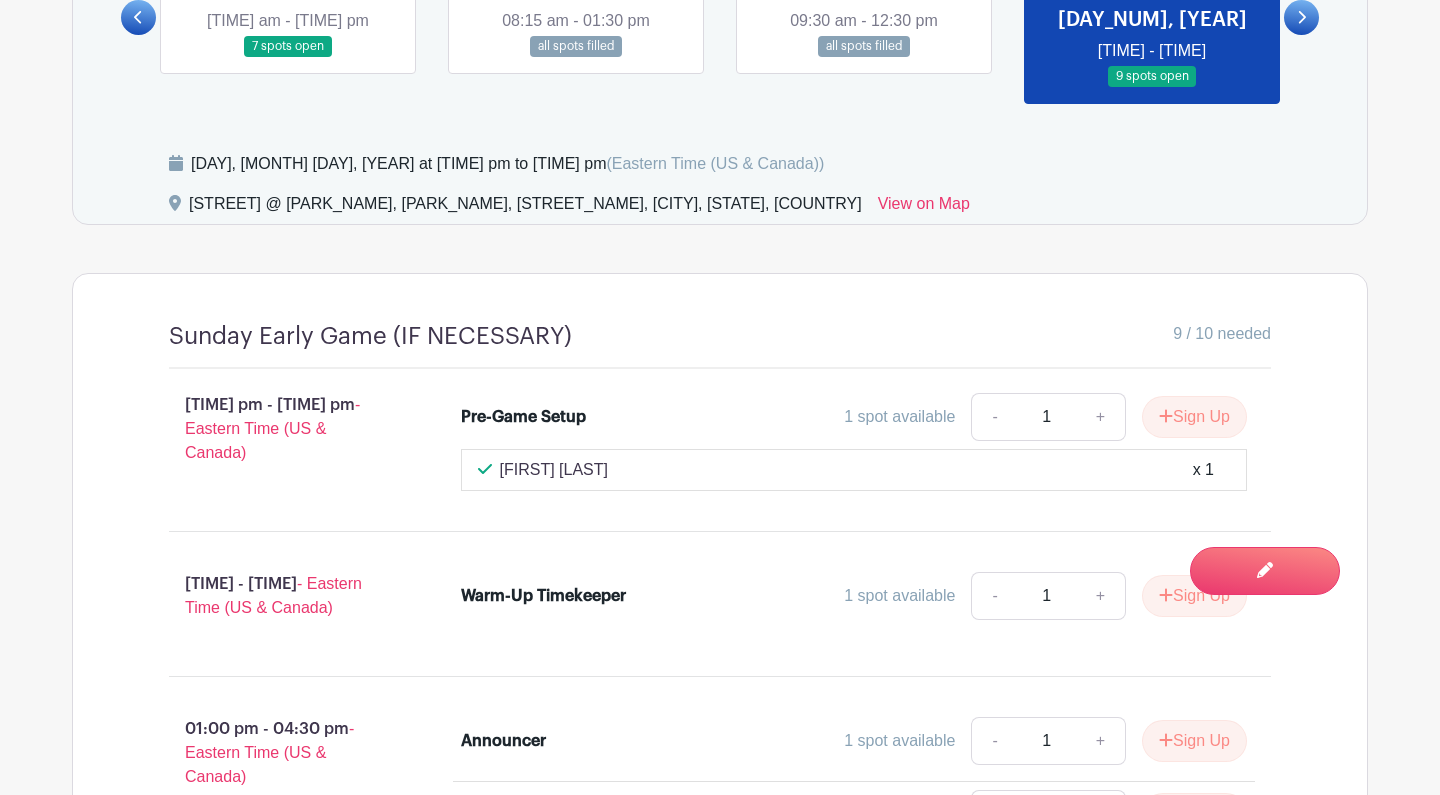 scroll, scrollTop: 1301, scrollLeft: 0, axis: vertical 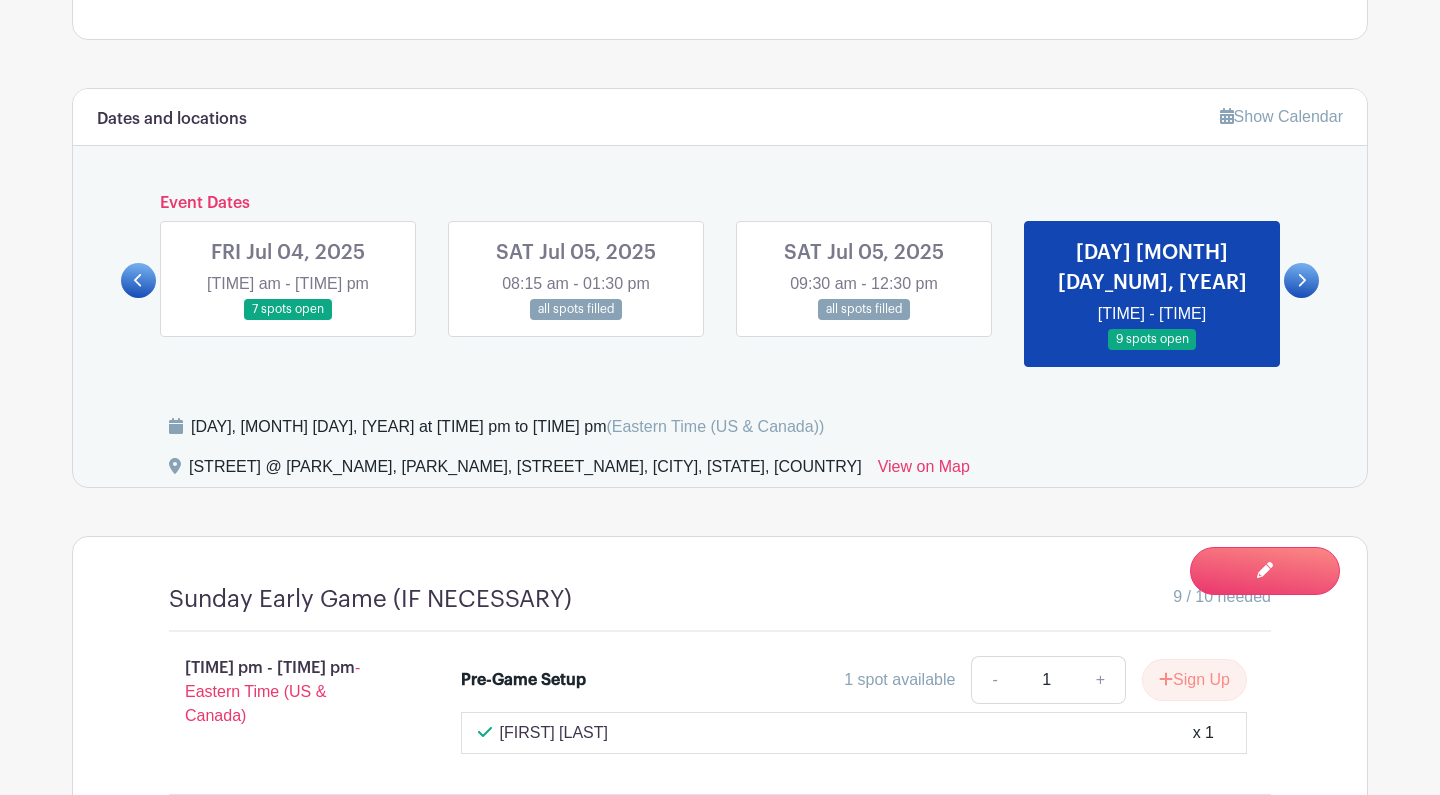 click at bounding box center [864, 320] 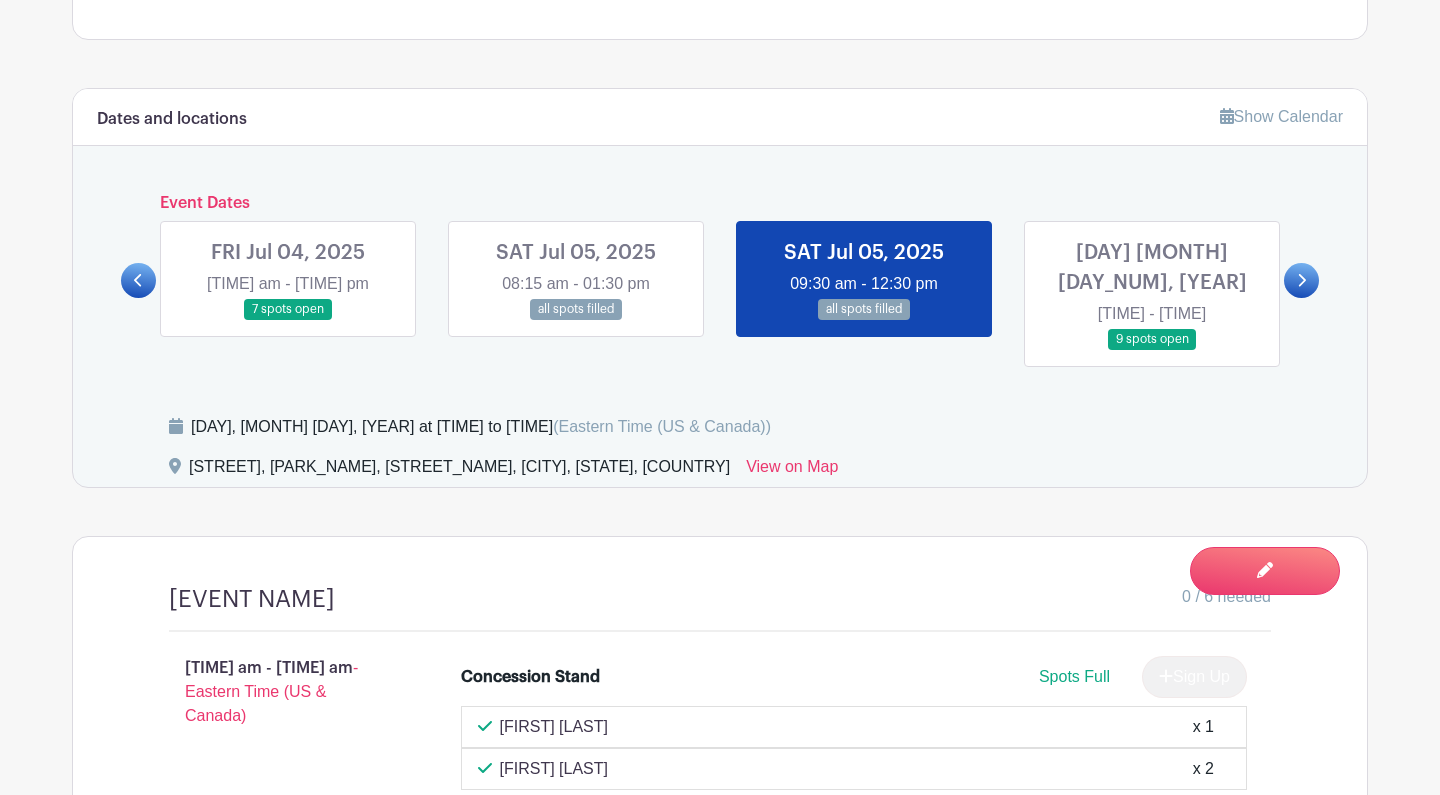 click at bounding box center [576, 320] 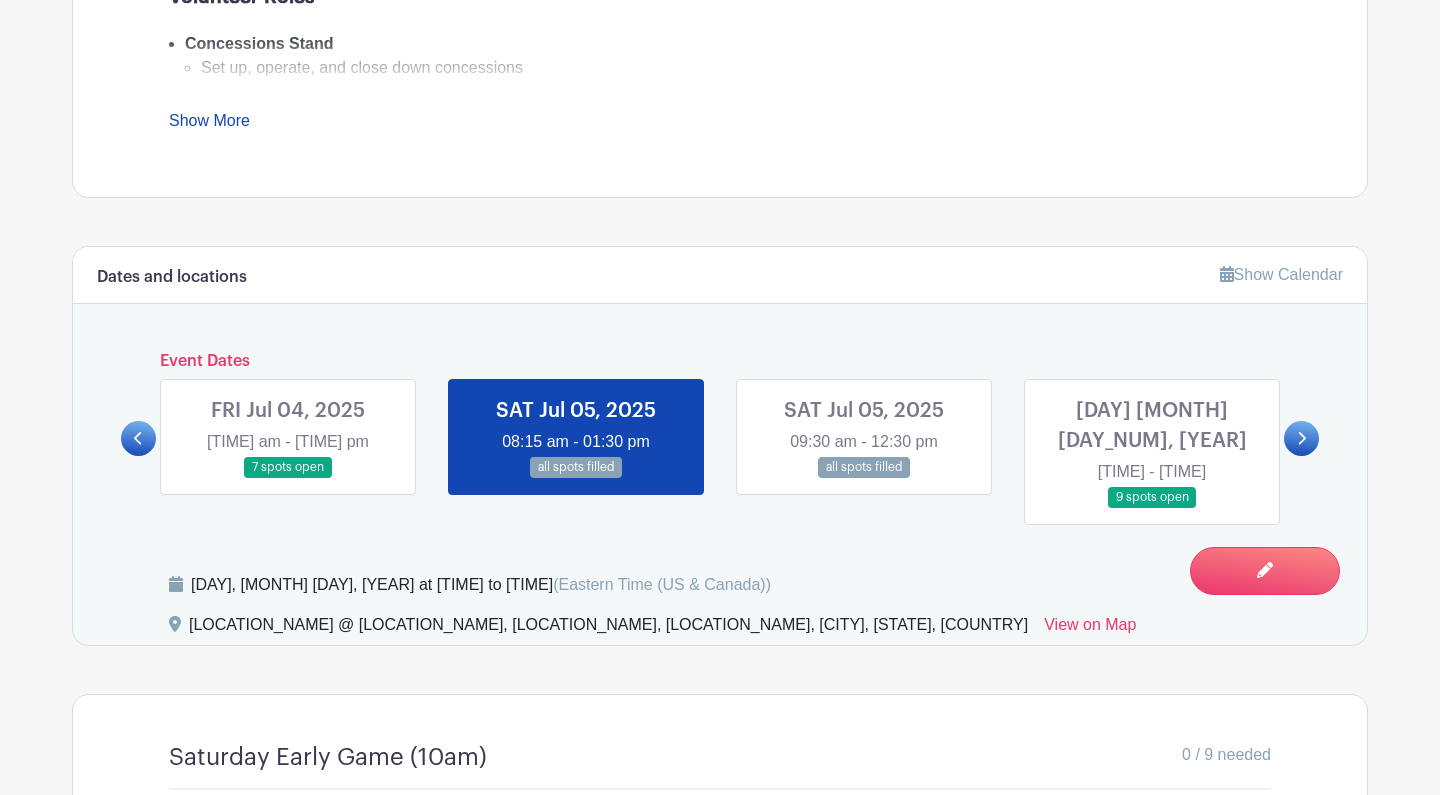 scroll, scrollTop: 1137, scrollLeft: 0, axis: vertical 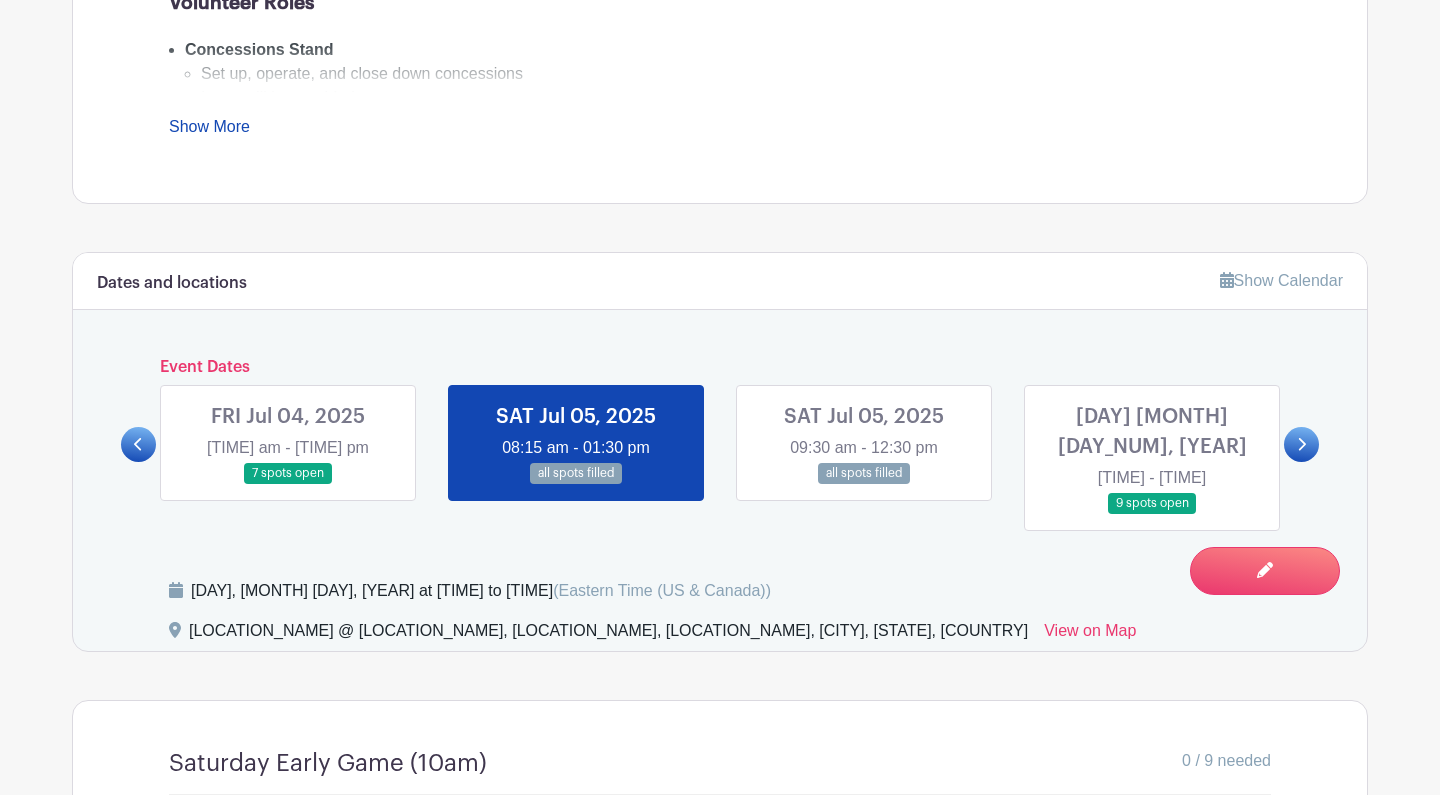click at bounding box center (288, 484) 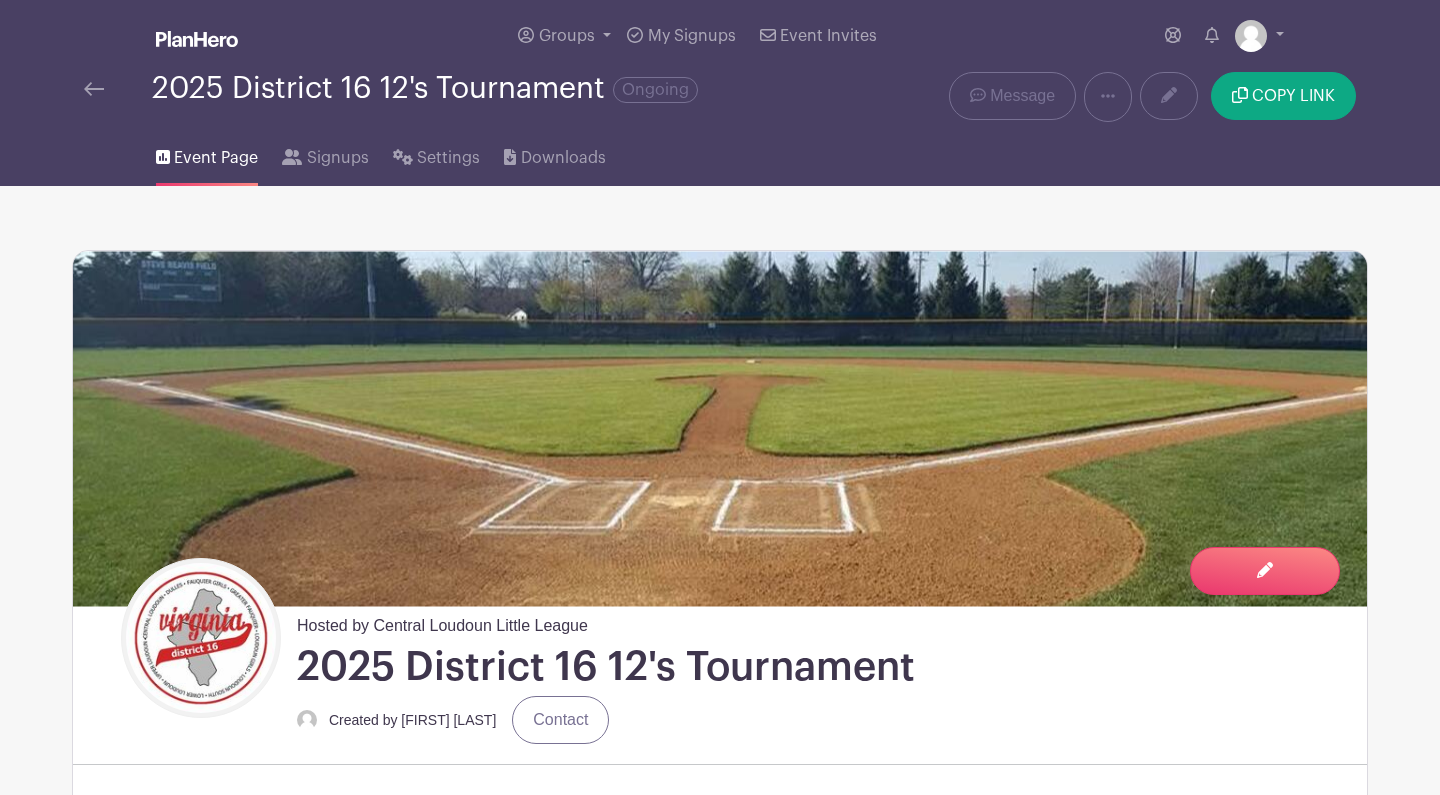 scroll, scrollTop: 0, scrollLeft: 0, axis: both 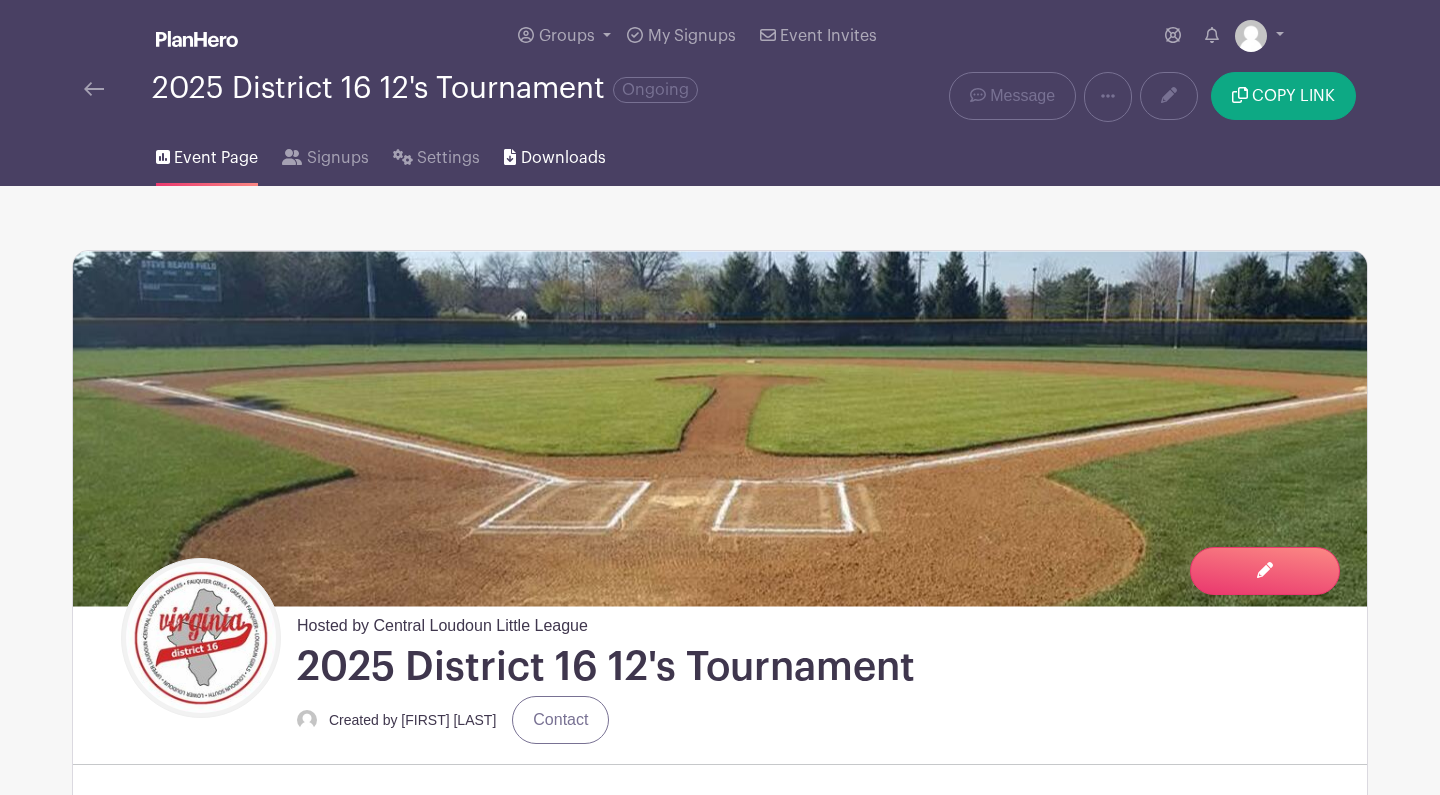 click on "Downloads" at bounding box center (563, 158) 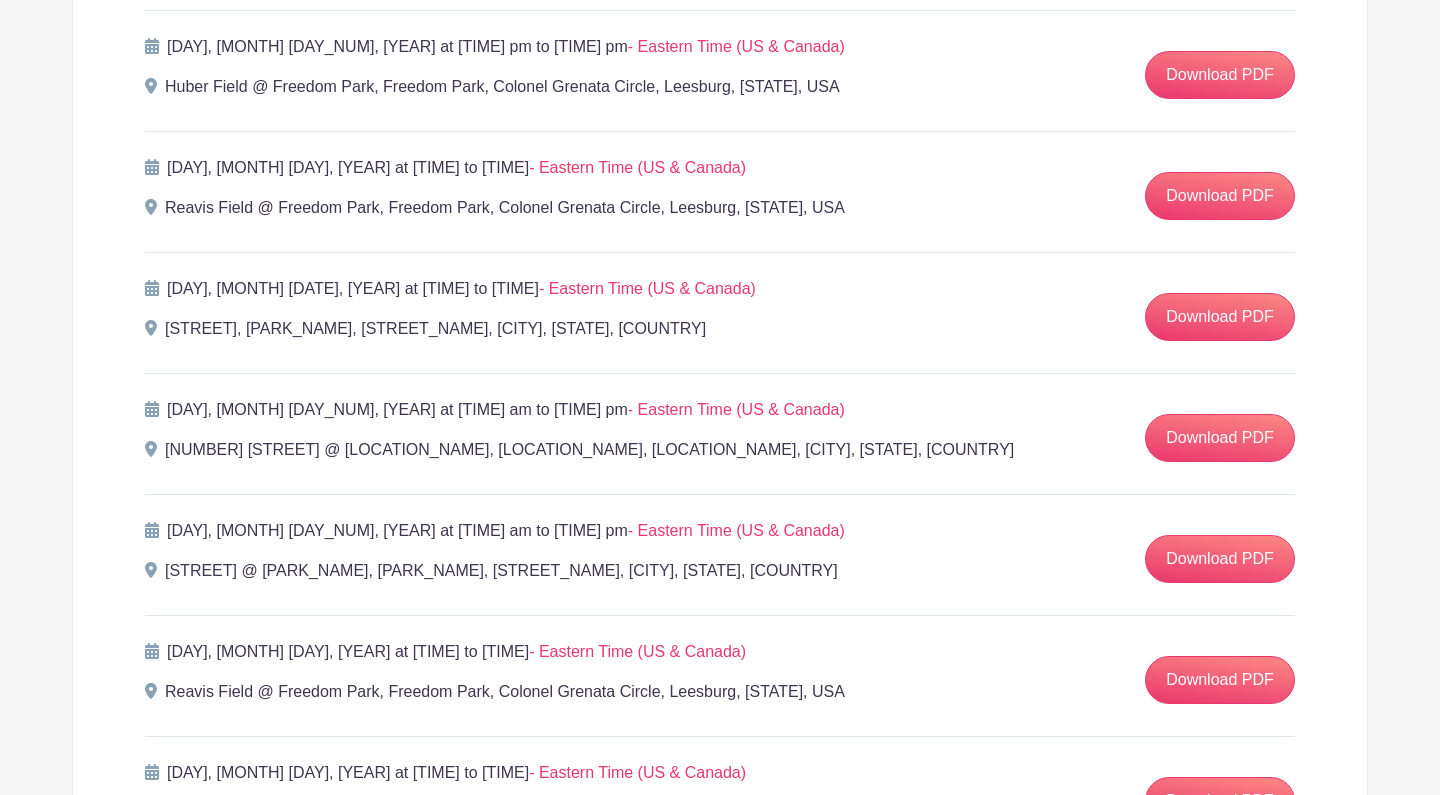 scroll, scrollTop: 2493, scrollLeft: 0, axis: vertical 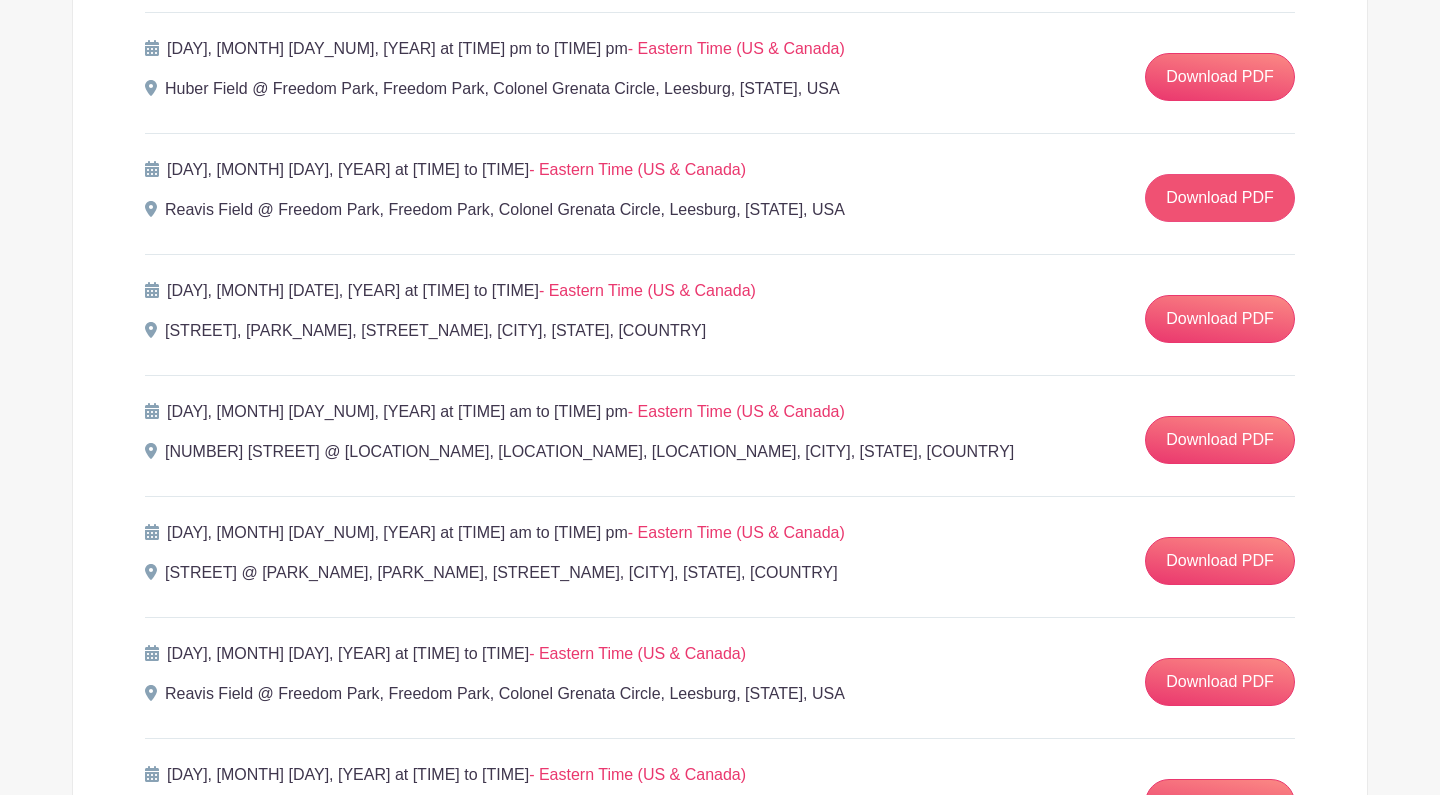 click on "Download PDF" at bounding box center (1220, 198) 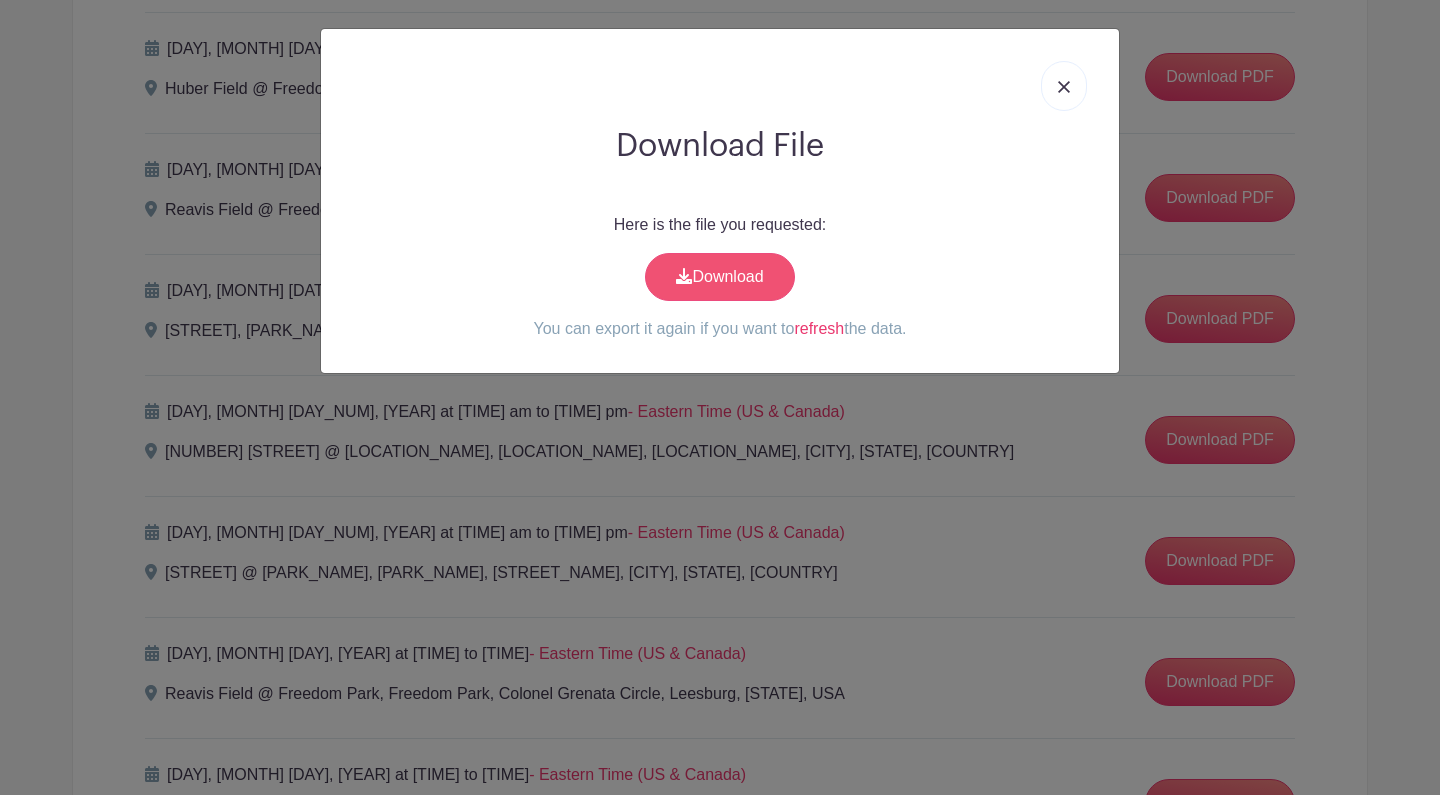 click on "Download" at bounding box center (720, 277) 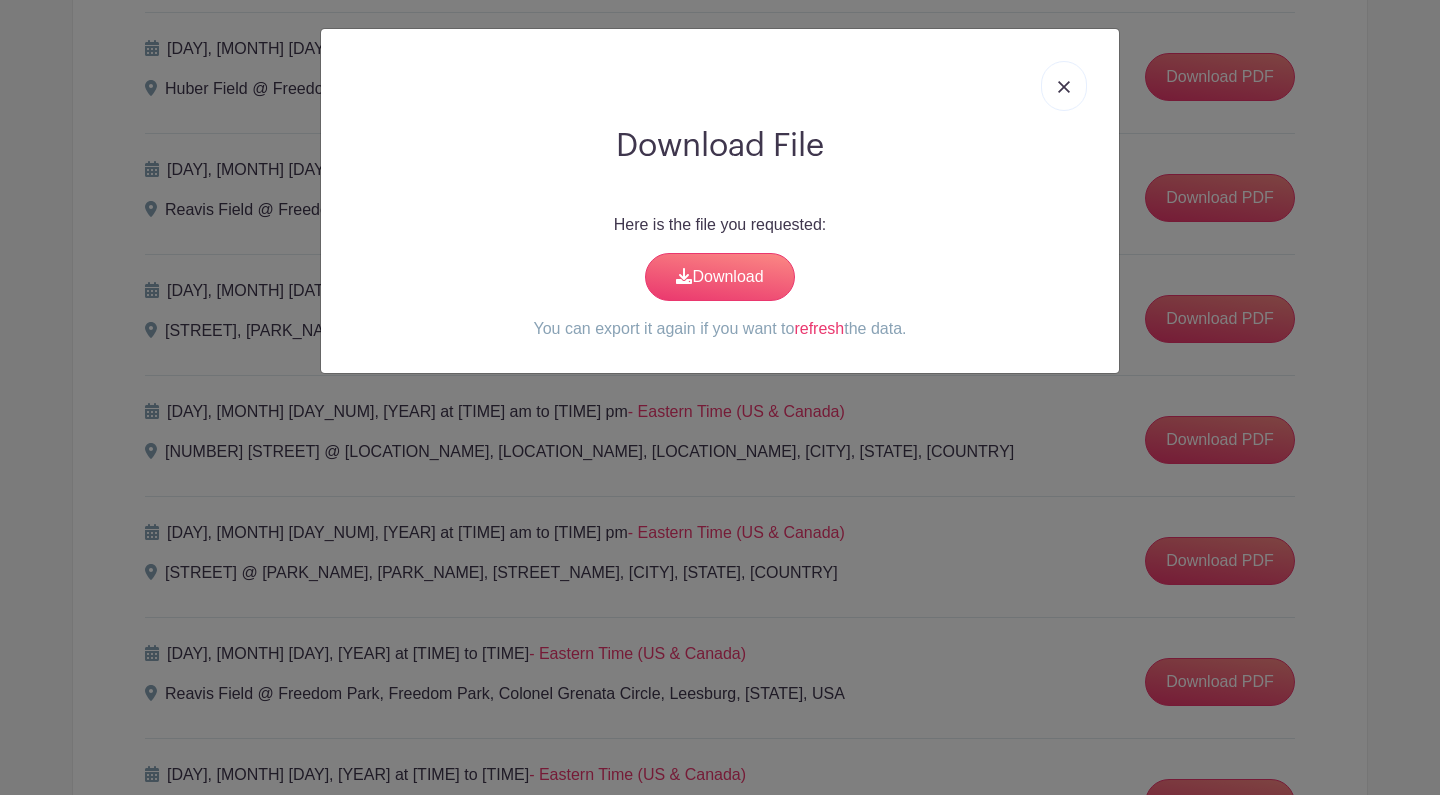 click at bounding box center [1064, 86] 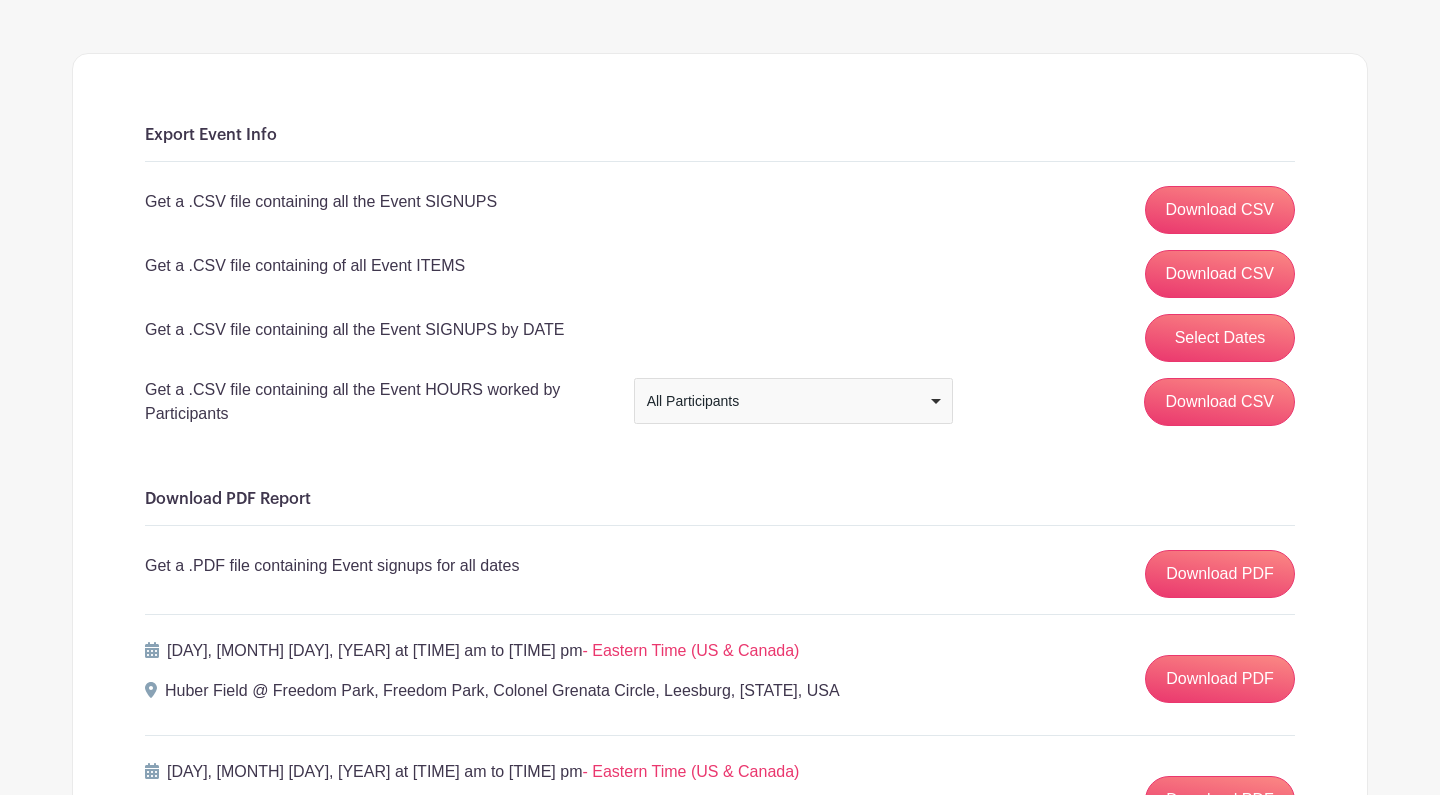 scroll, scrollTop: 0, scrollLeft: 0, axis: both 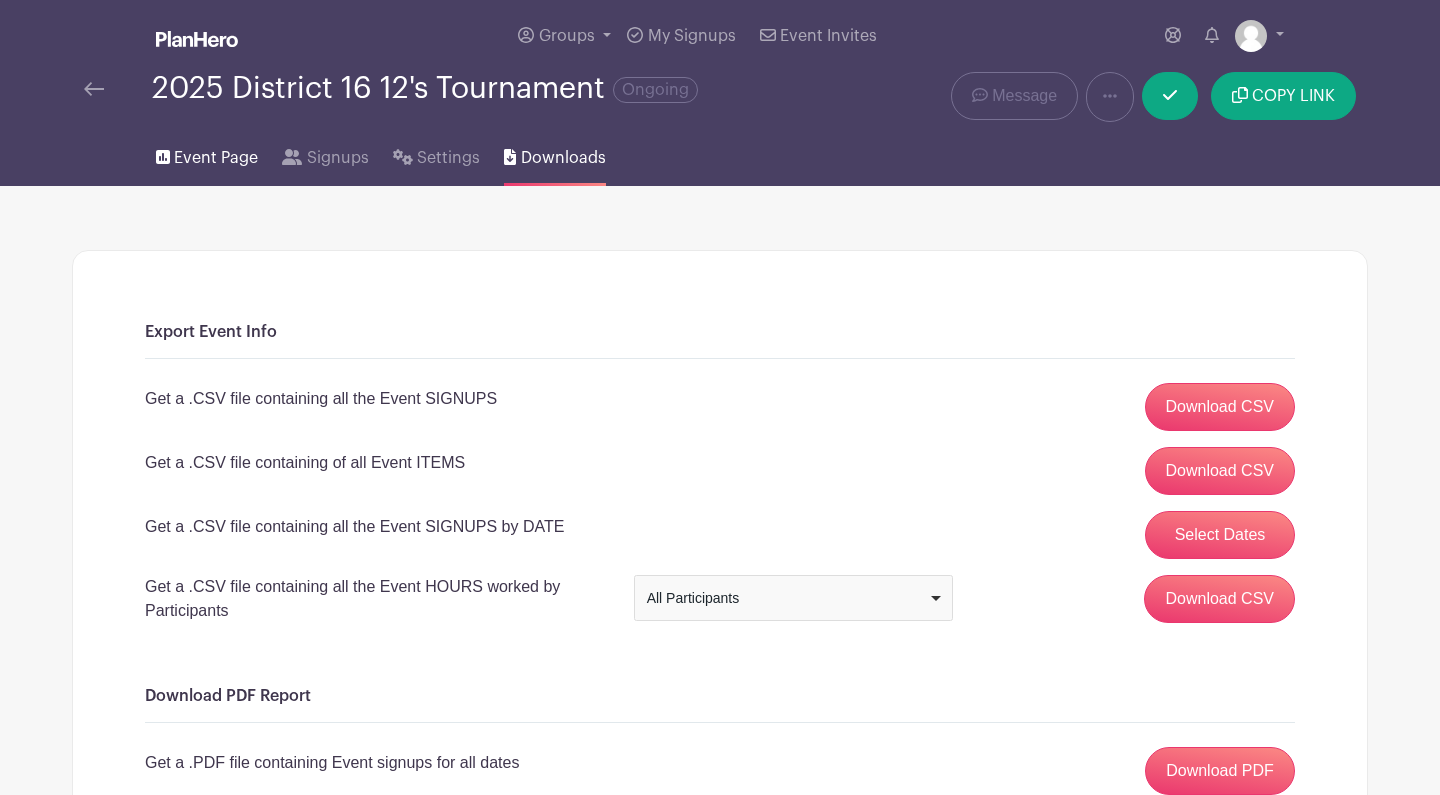 click on "Event Page" at bounding box center (216, 158) 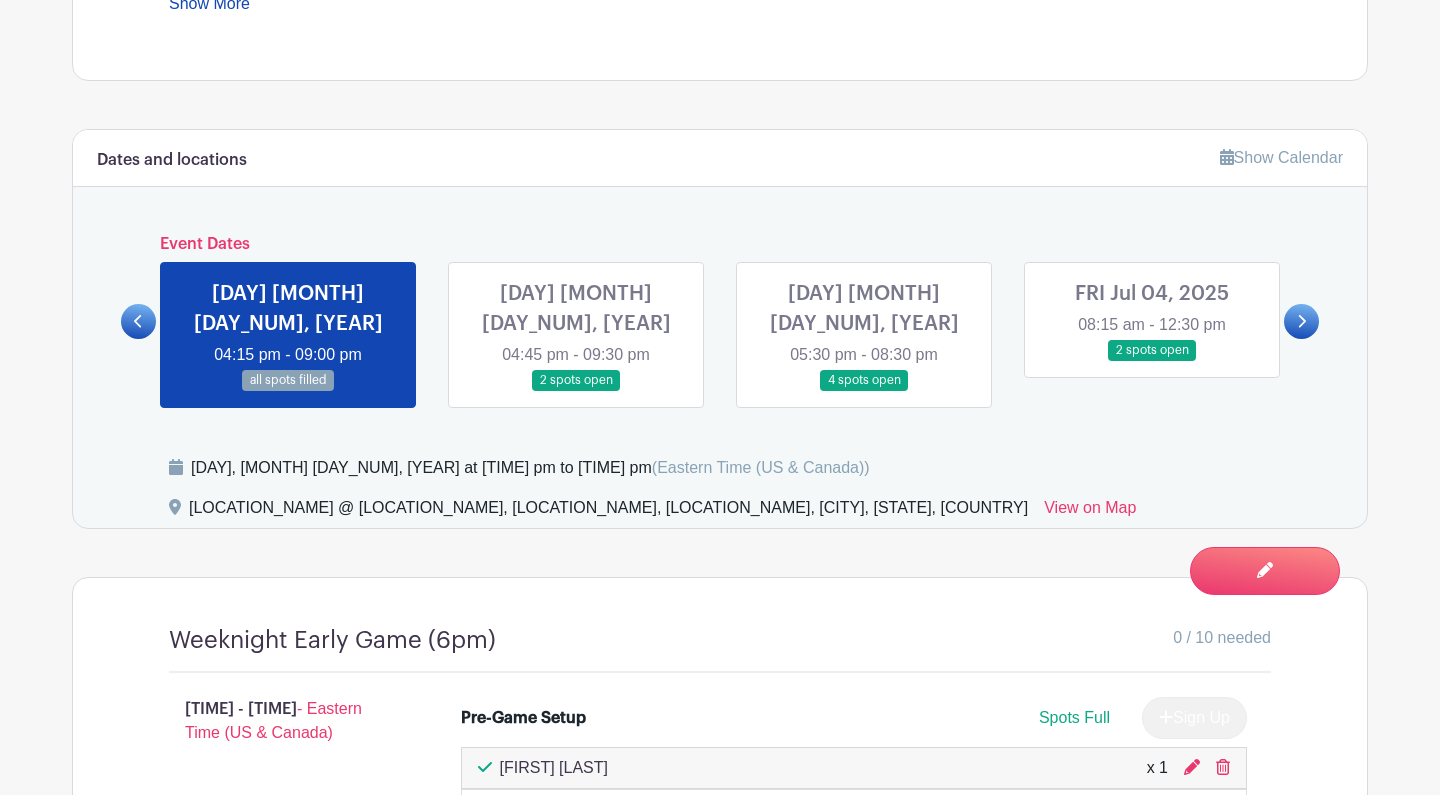 scroll, scrollTop: 1165, scrollLeft: 0, axis: vertical 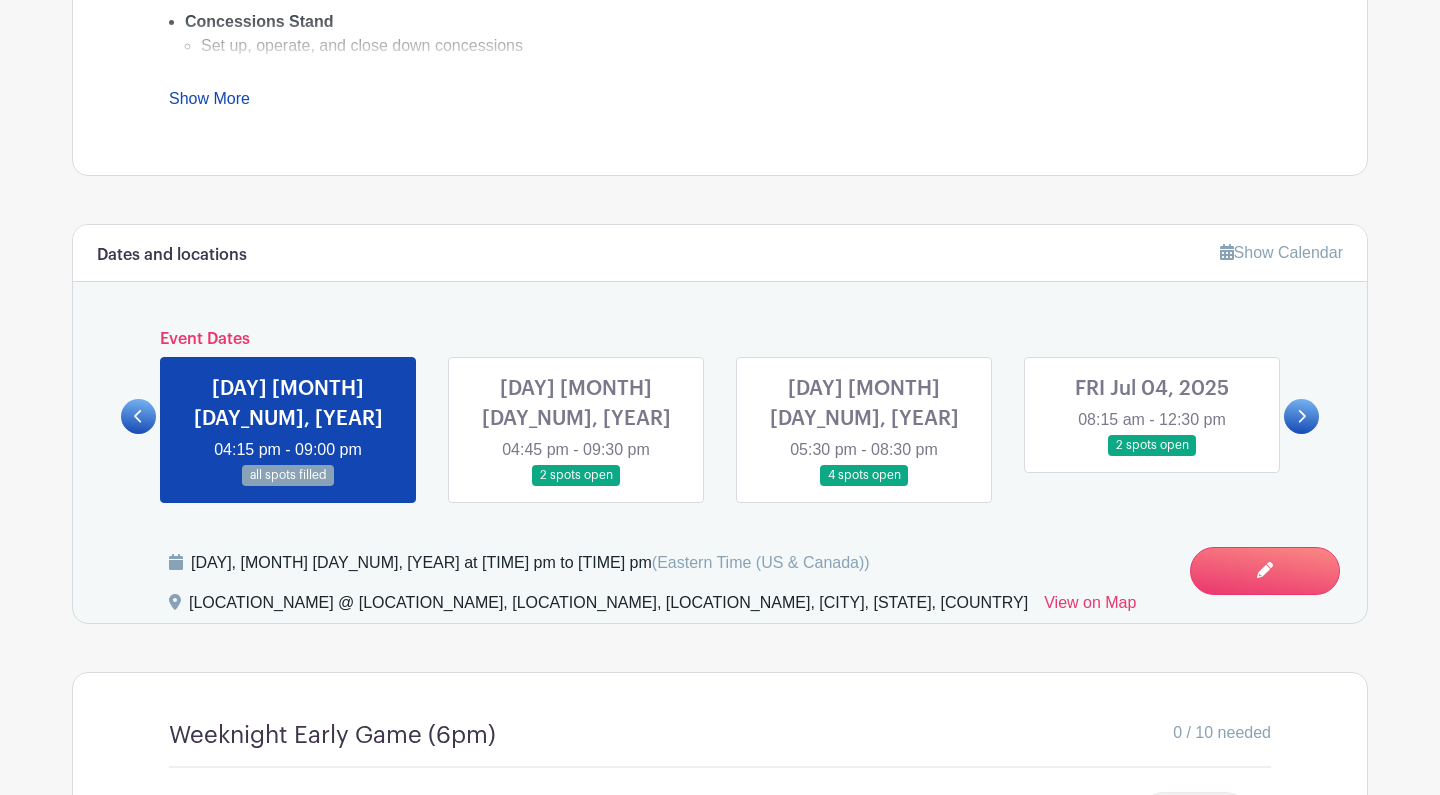 click on "[DAY] [MONTH] [DATE], [YEAR] [TIME] - [TIME] [SPOTS]" at bounding box center (576, 430) 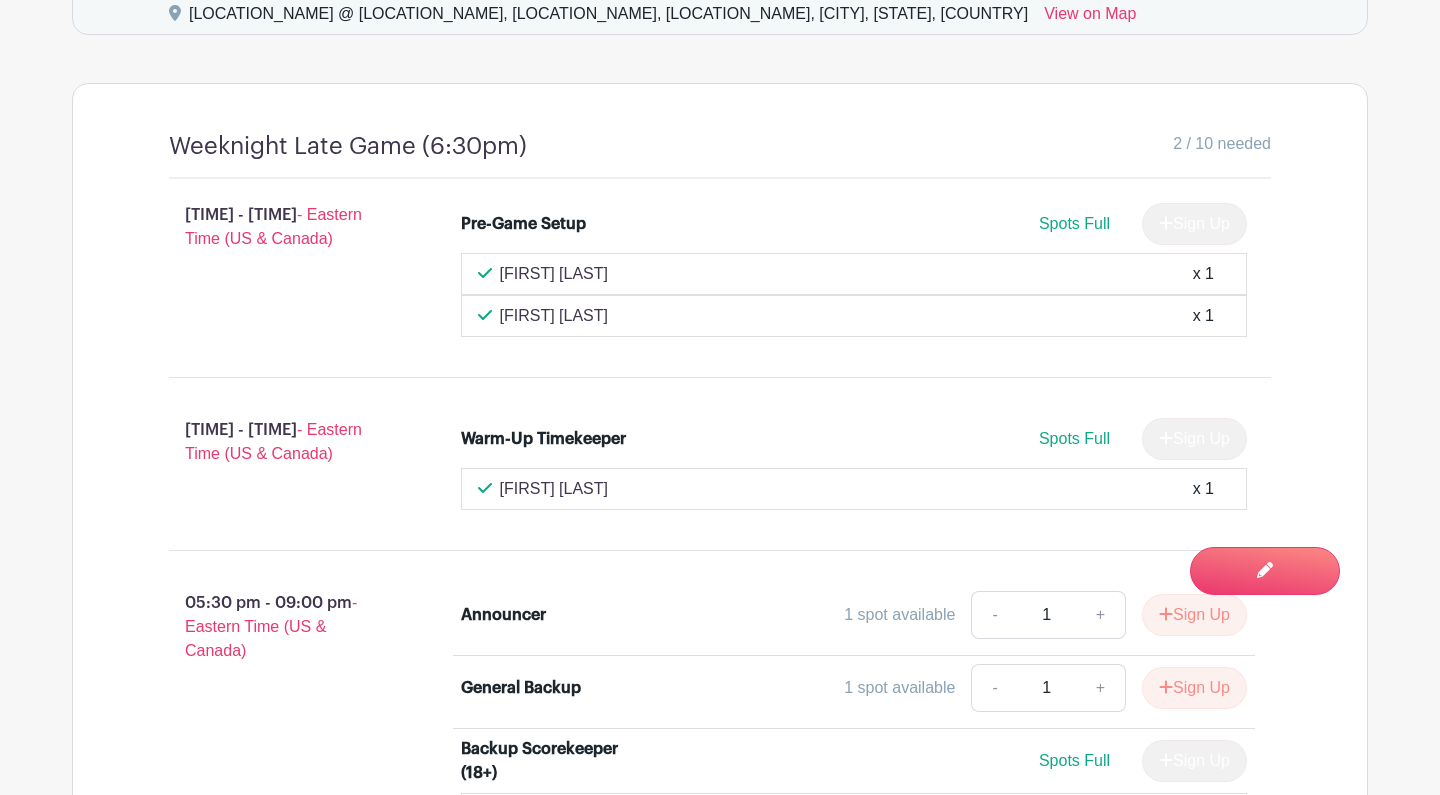 scroll, scrollTop: 1869, scrollLeft: 0, axis: vertical 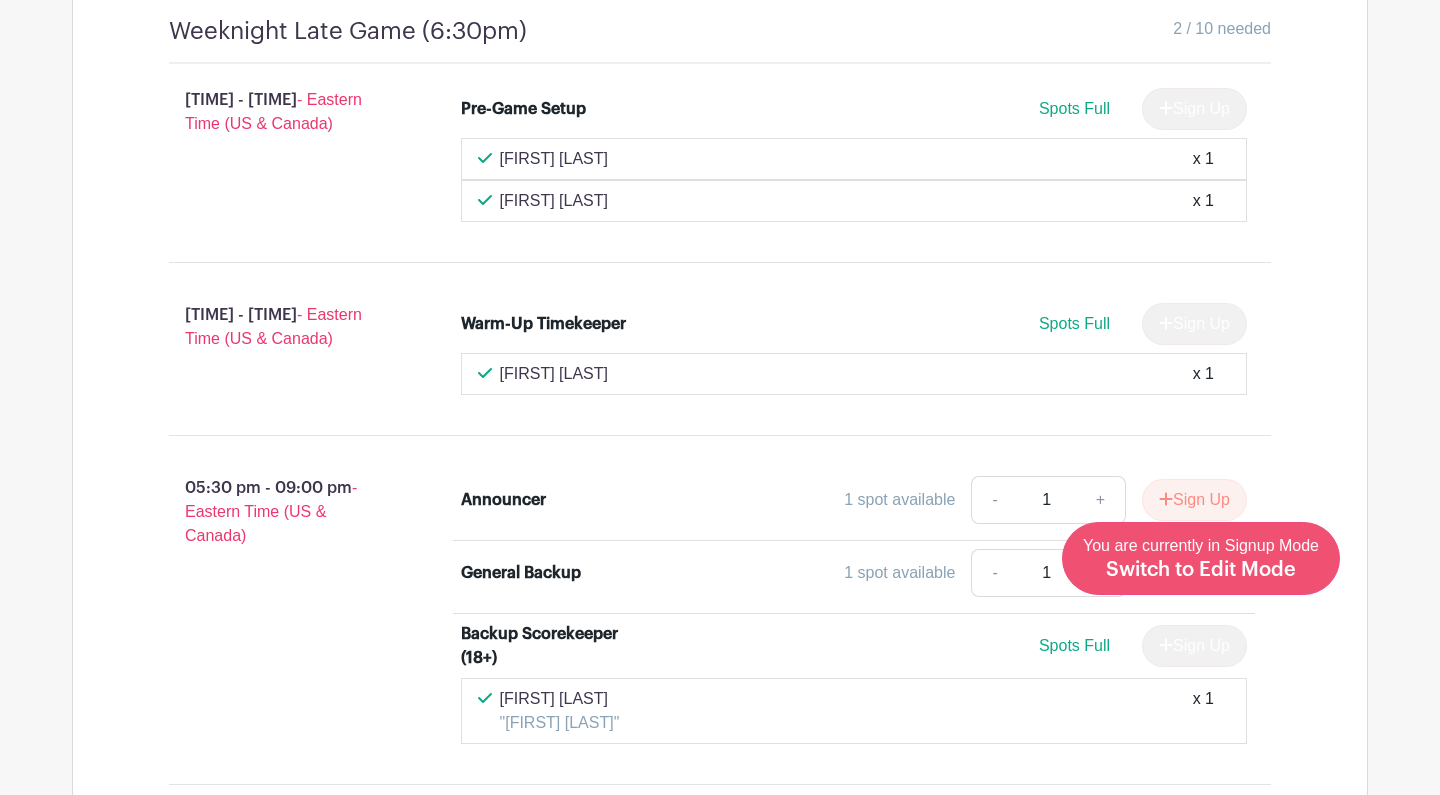 click on "Switch to Edit Mode" at bounding box center (1201, 570) 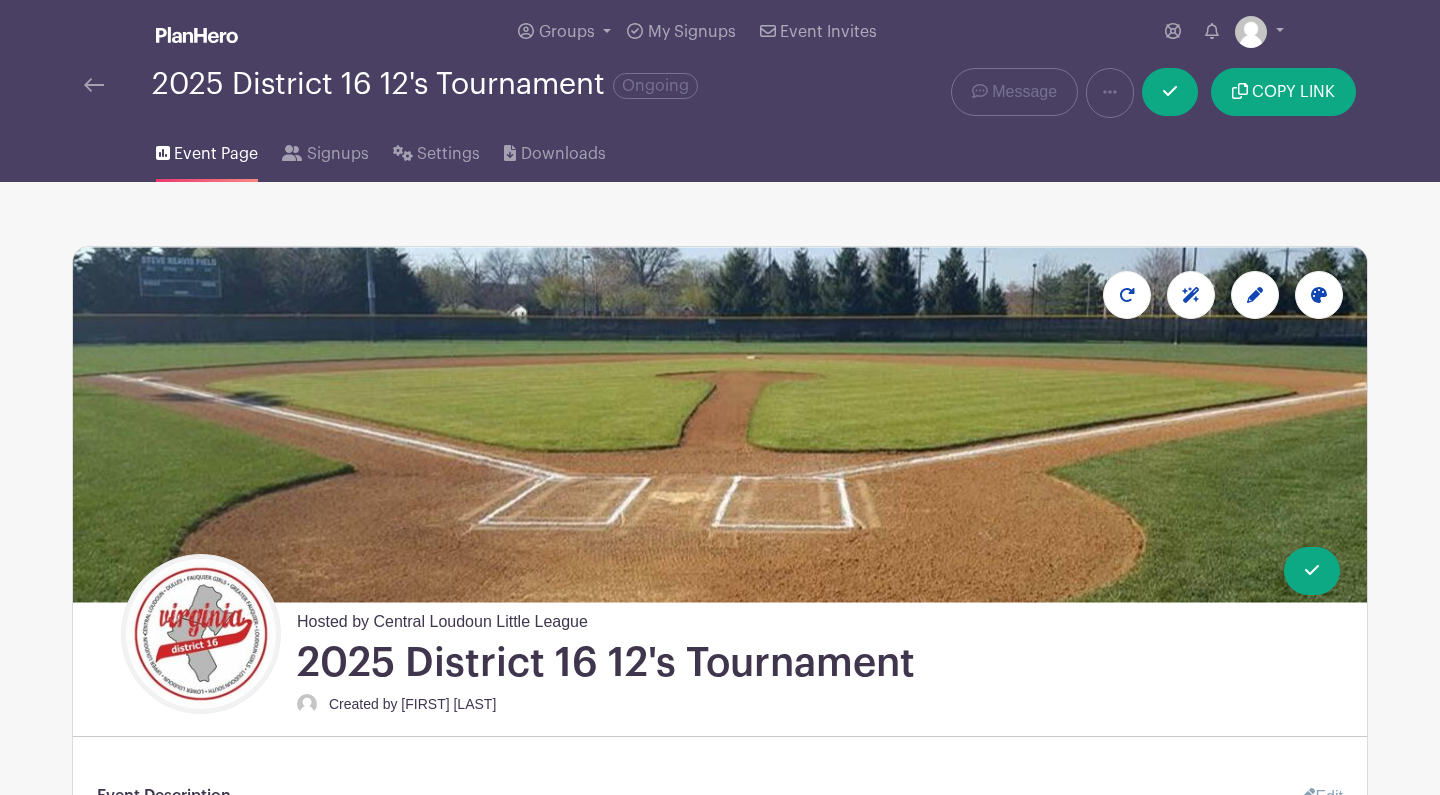 scroll, scrollTop: 0, scrollLeft: 0, axis: both 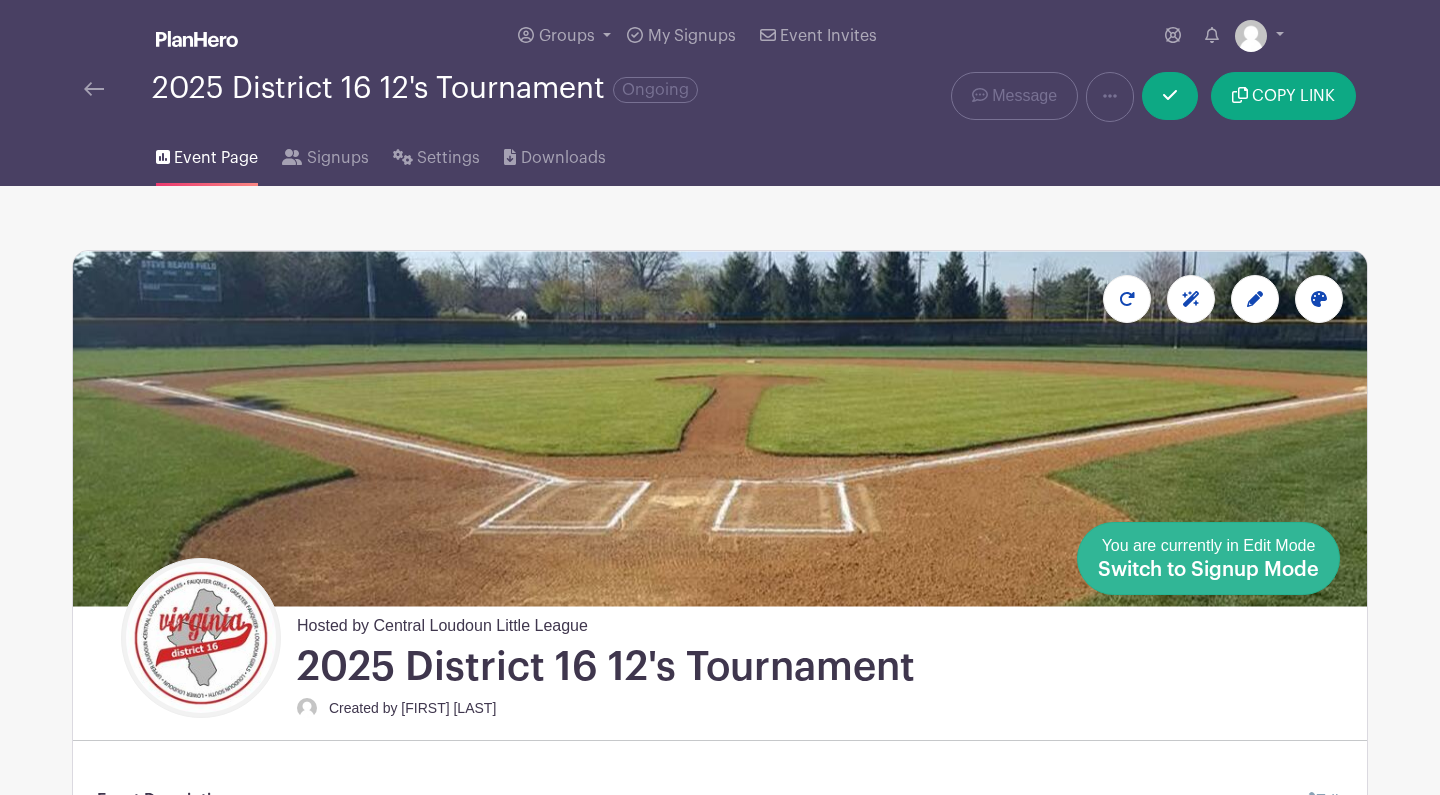 click on "Switch to Signup Mode" at bounding box center (1208, 570) 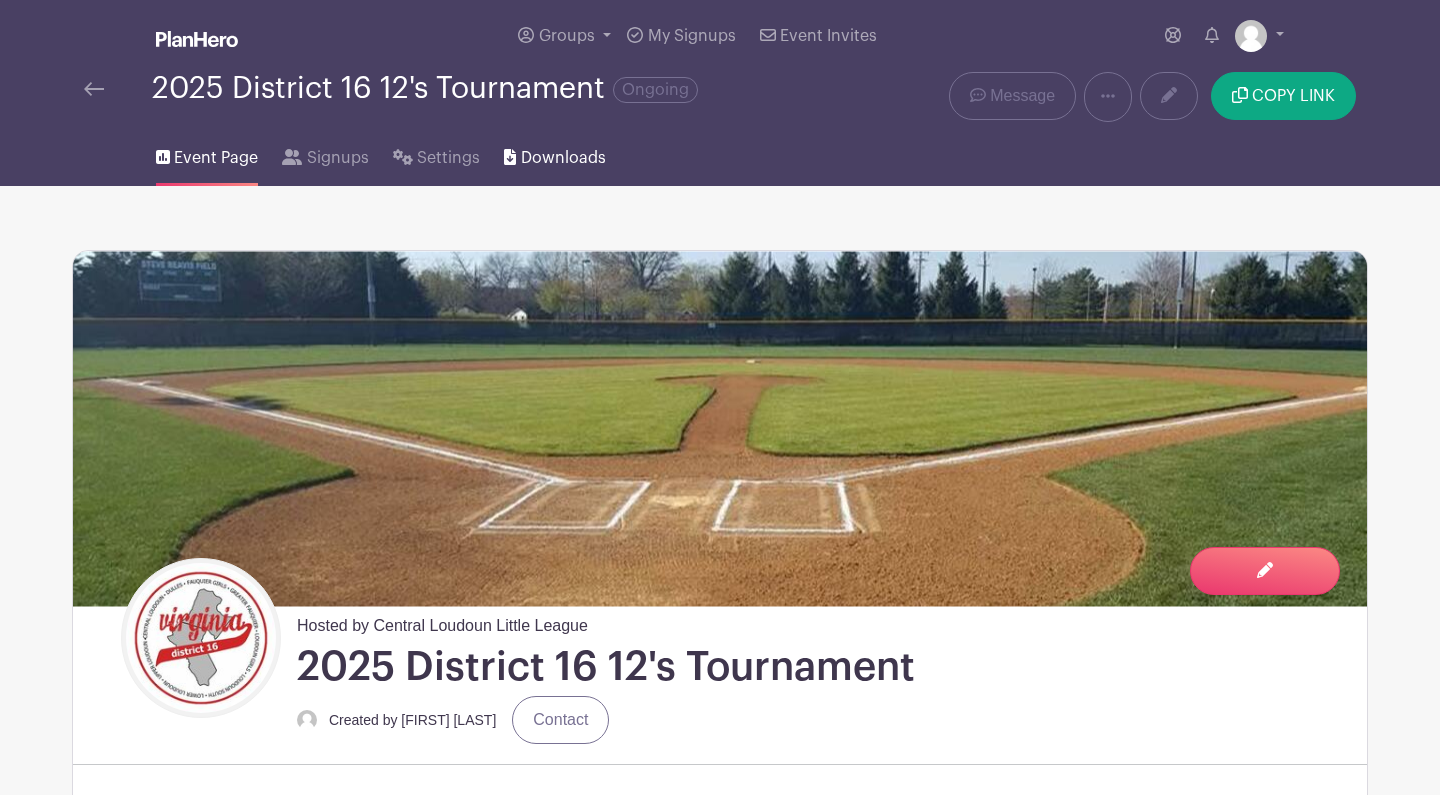 click on "Downloads" at bounding box center [563, 158] 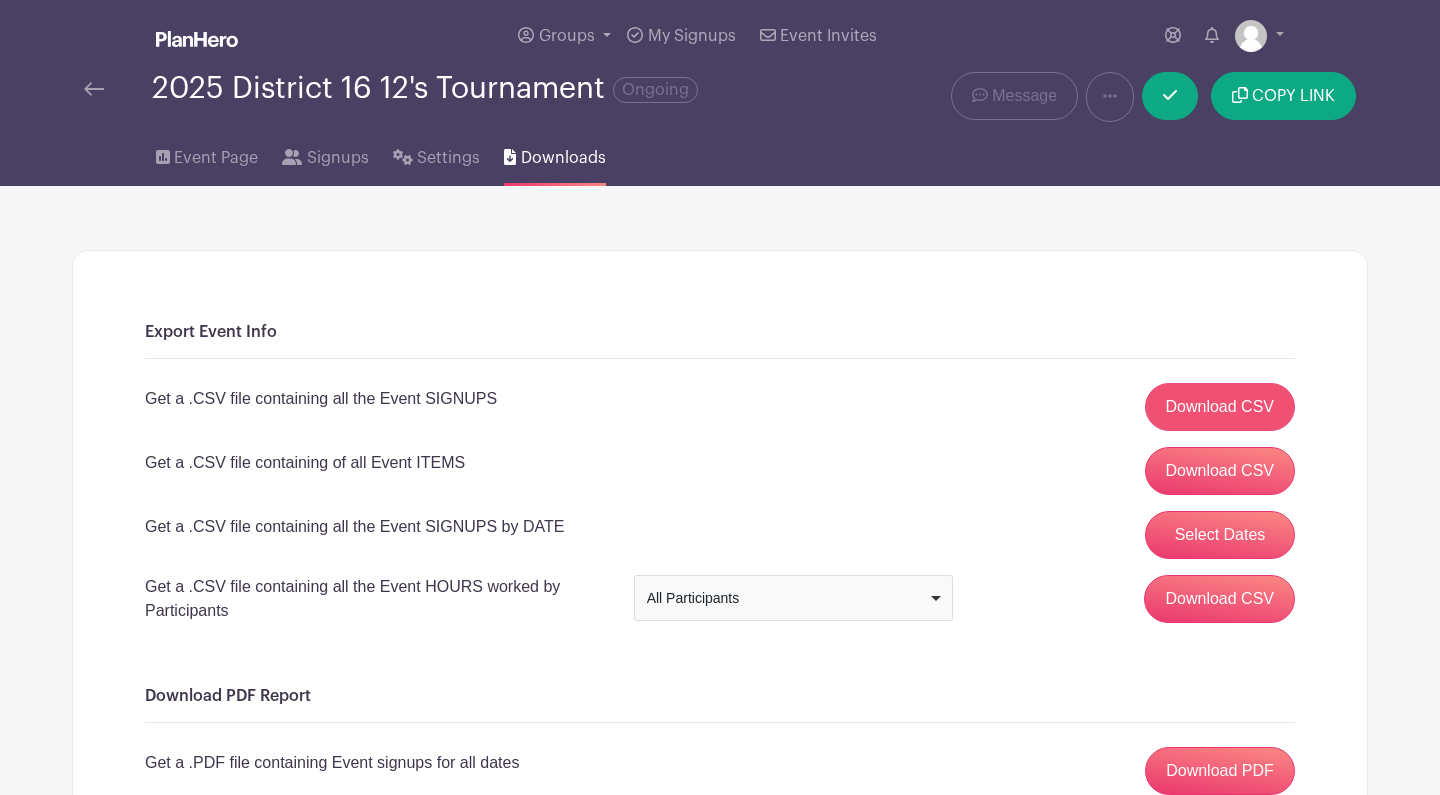 click on "Download CSV" at bounding box center (1220, 407) 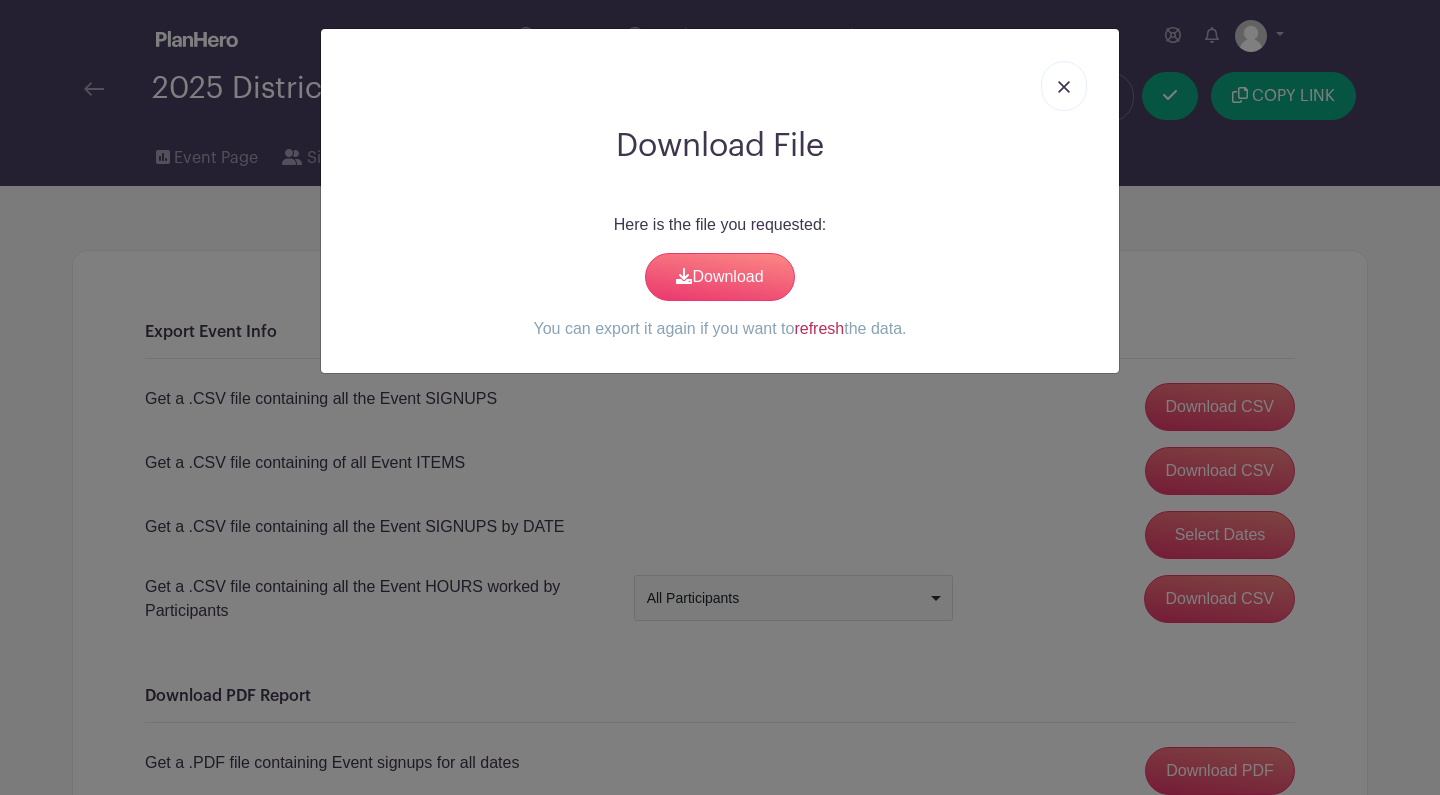 click on "refresh" at bounding box center (819, 328) 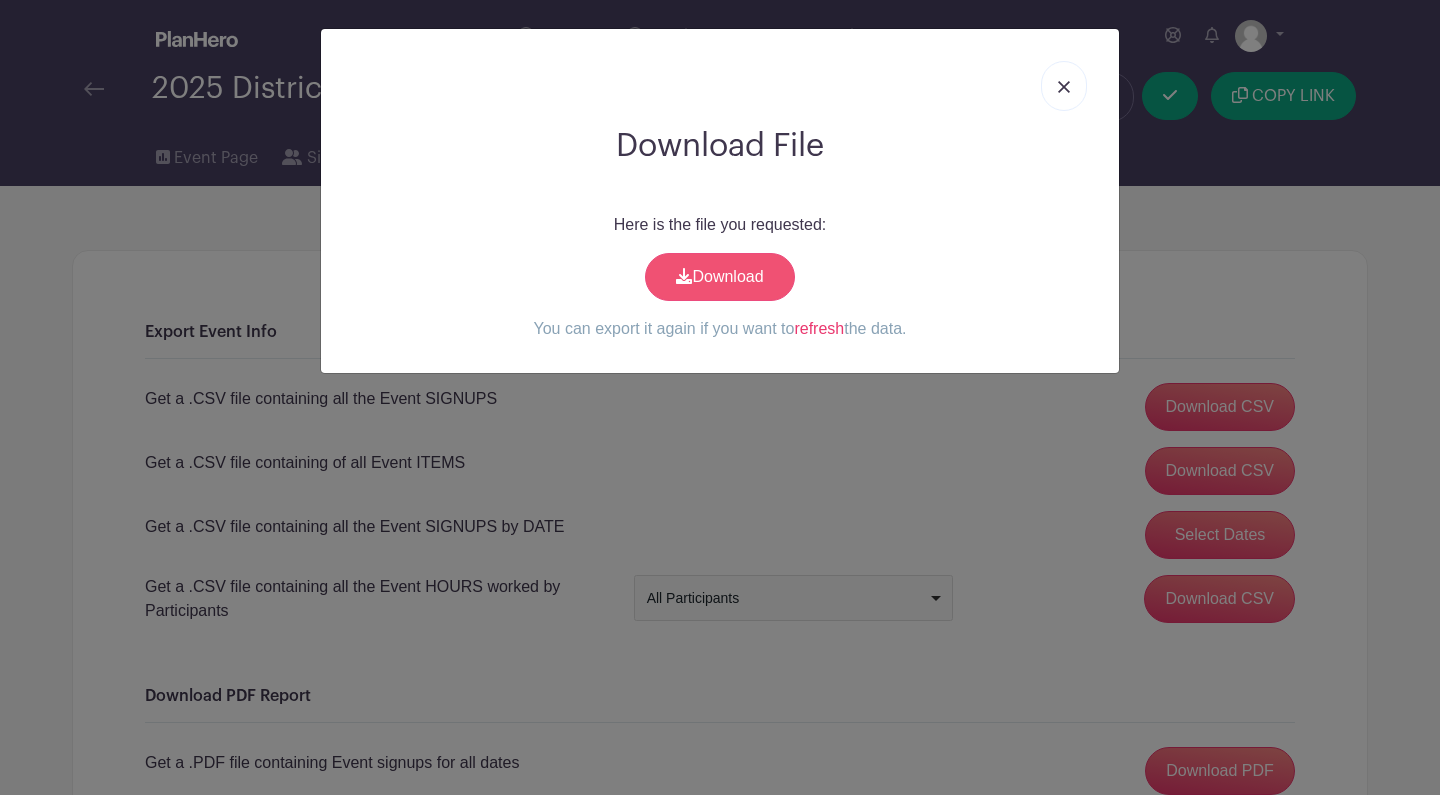 click on "Download" at bounding box center [720, 277] 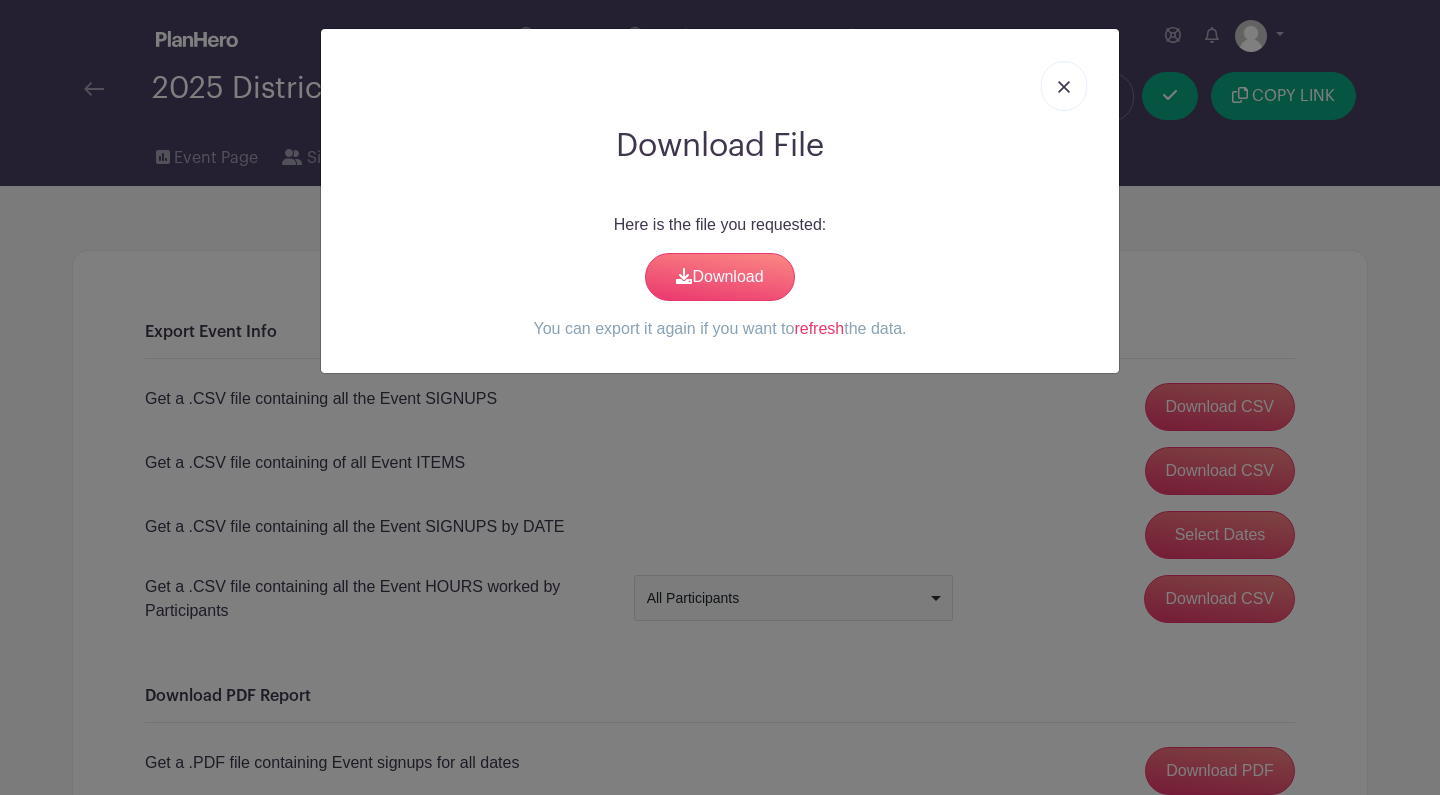 click at bounding box center [1064, 87] 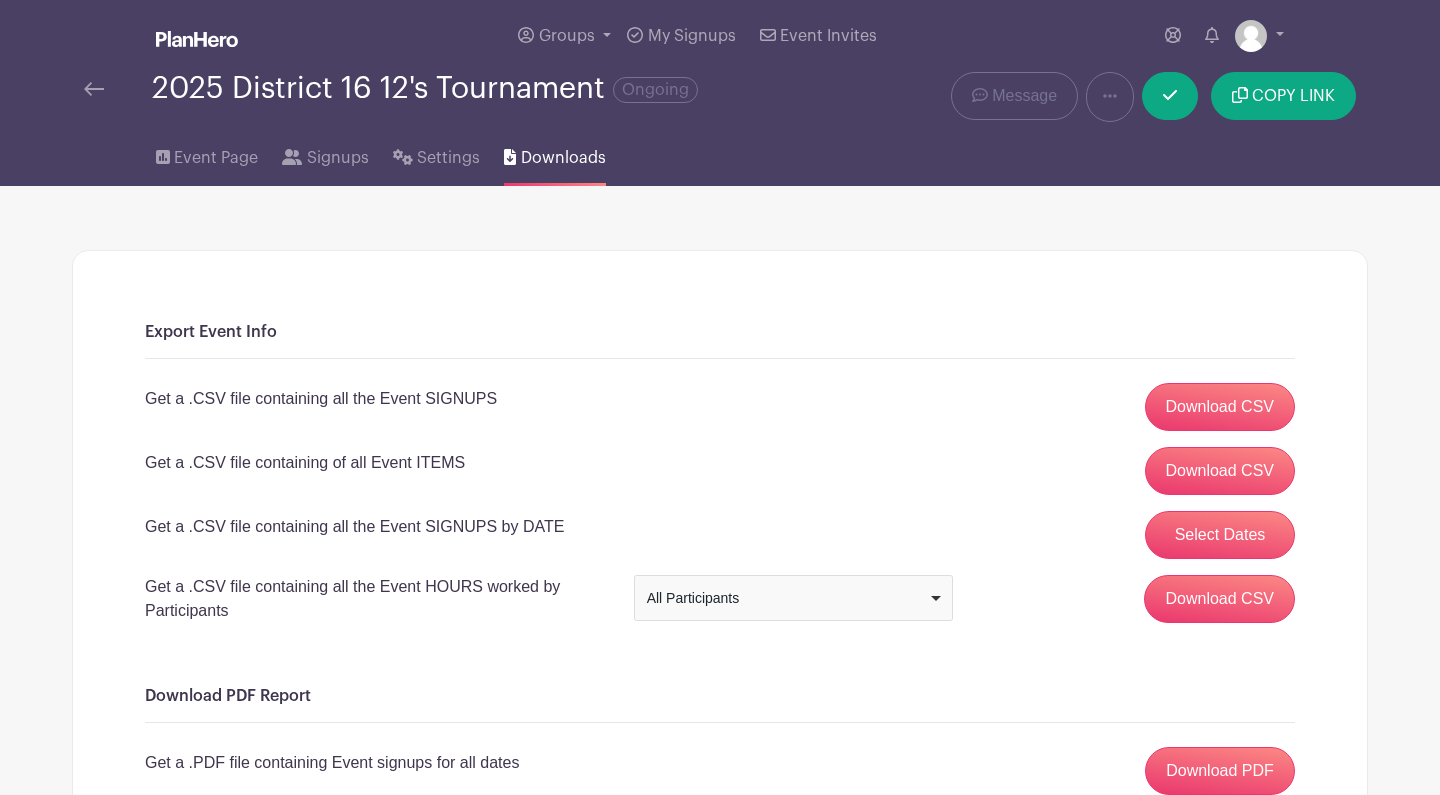 click on "Export Event Info
Get a .CSV file containing all the Event SIGNUPS
Download CSV
Get a .CSV file containing of all Event ITEMS
Download CSV
Get a .CSV file containing all the Event SIGNUPS by DATE
Select Dates
Select dates/locations
[DAY], [MONTH] [DAY], [YEAR] at [TIME] am to [TIME] pm  (Eastern Time (US & Canada))" at bounding box center [720, 1890] 